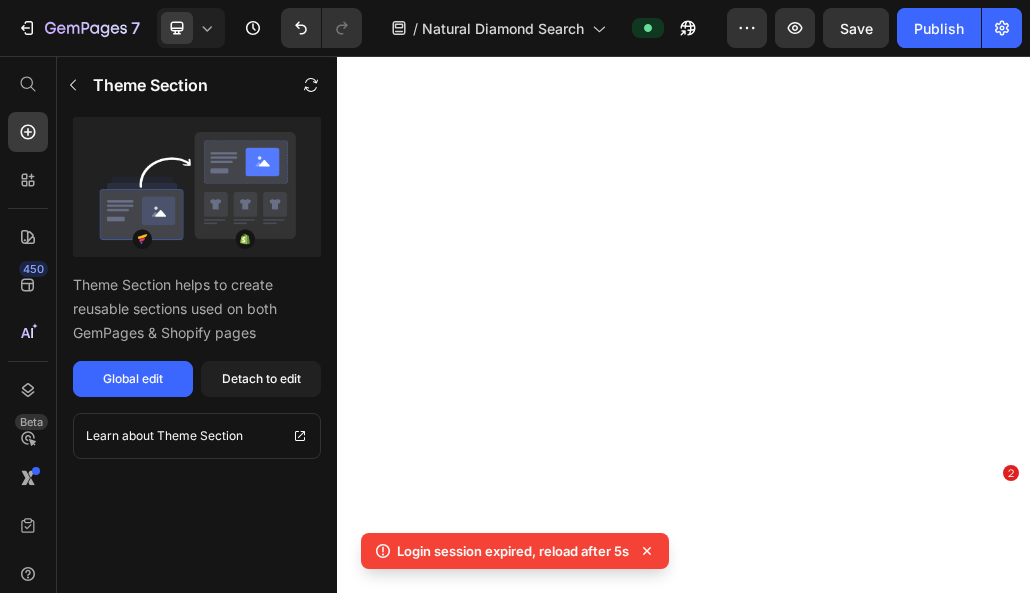 scroll, scrollTop: 0, scrollLeft: 0, axis: both 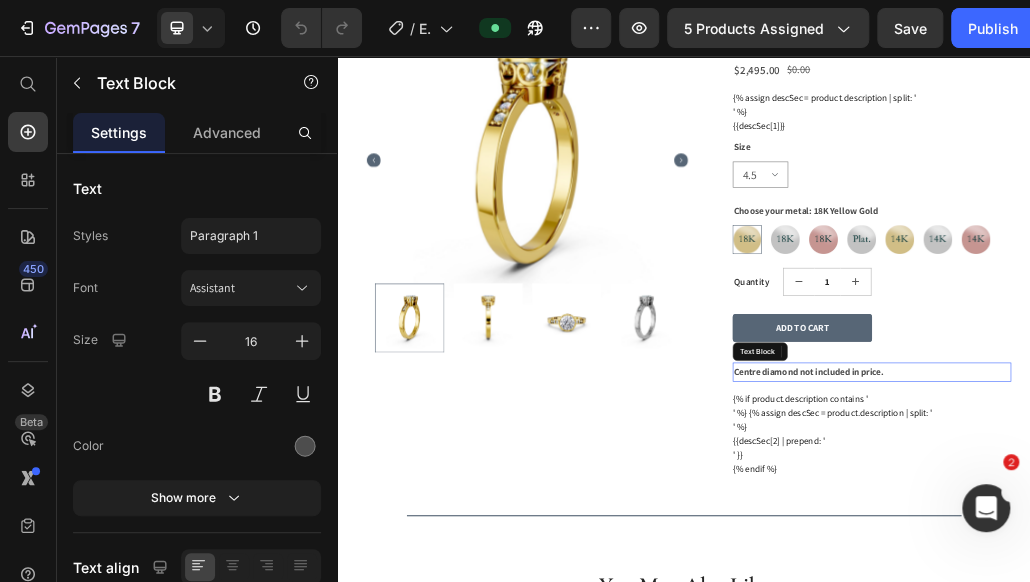 click on "Centre diamond not included in price." at bounding box center (1152, 601) 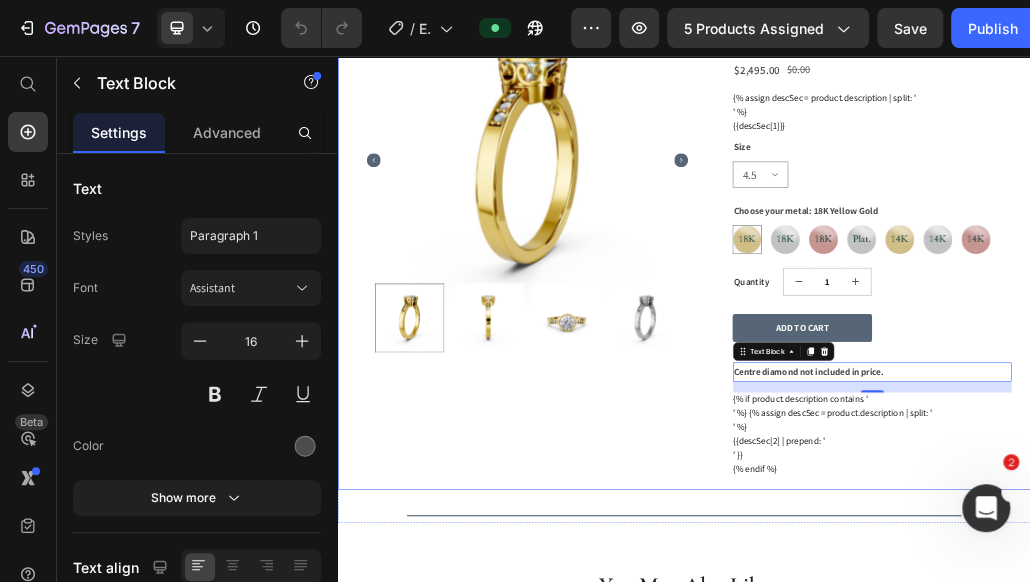 click on "Product Images" at bounding box center (665, 339) 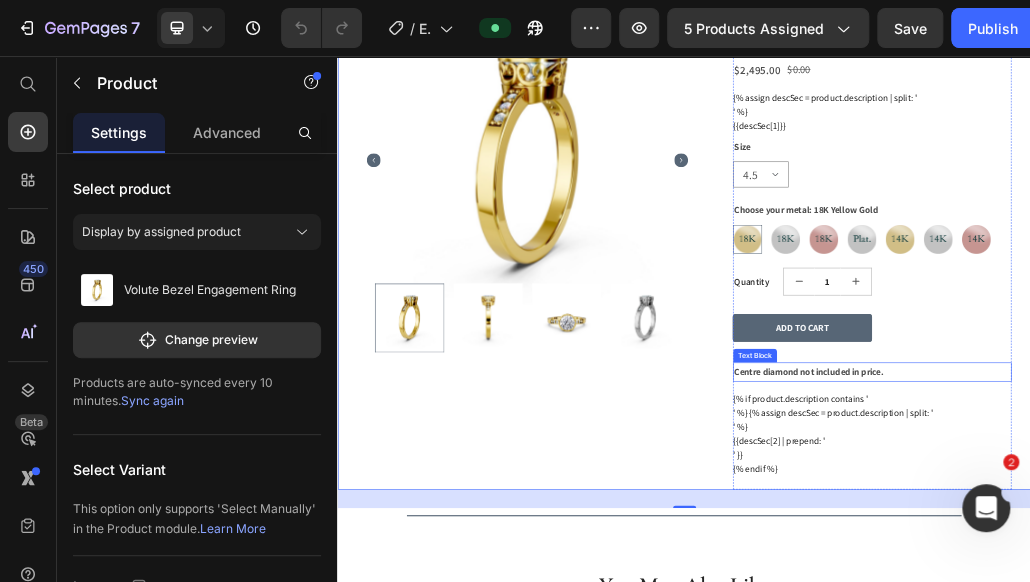 click on "Centre diamond not included in price." at bounding box center [1152, 601] 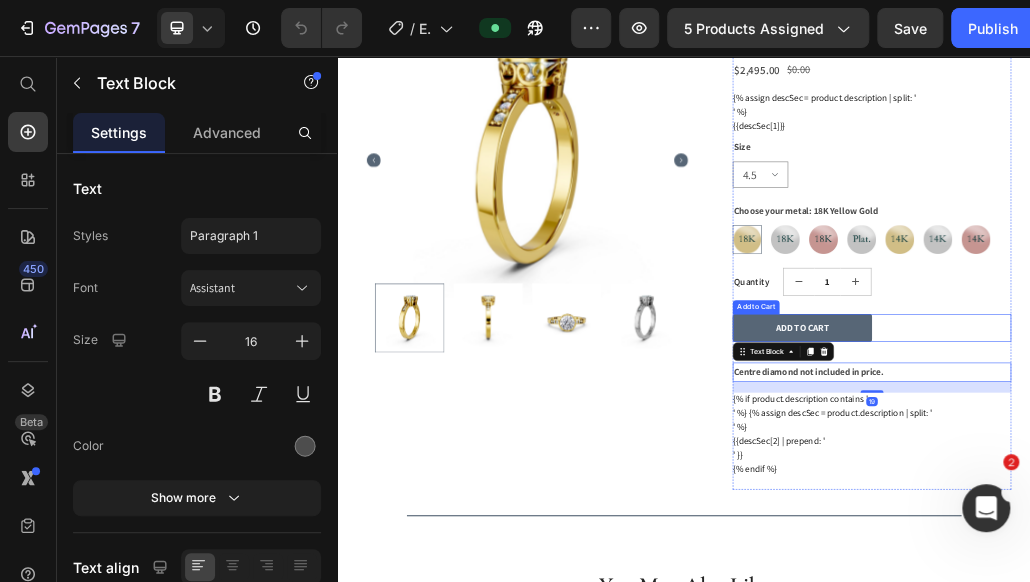 click on "Volute Bezel Engagement Ring Product Title
Drop element here Row $[PRICE] Product Price $[PRICE] Product Price Row {% assign descSec = product.description | split: ' ' %}
{{descSec[1]}} Custom Code Size 4.5 5 5.5 6 6.5 7 7.5 8 8.5 9 9.5 10 10.5 Choose your metal: 18K Yellow Gold 18K Yellow Gold 18K Yellow Gold 18K White Gold 18K White Gold 18K Rose Gold 18K Rose Gold Platinum Platinum 14K Yellow Gold 14K Yellow Gold 14K White Gold 14K White Gold 14K Rose Gold 14K Rose Gold Product Variants & Swatches Quantity Text Block 1 Product Quantity Row ADD TO CART Add to Cart Centre diamond not included in price.  Text Block   19 {% if product.description contains ' ' %}
{% assign descSec = product.description | split: ' '  %}
{{descSec[2] | prepend: ' ' }}
{% endif %} Custom Code" at bounding box center [1262, 339] 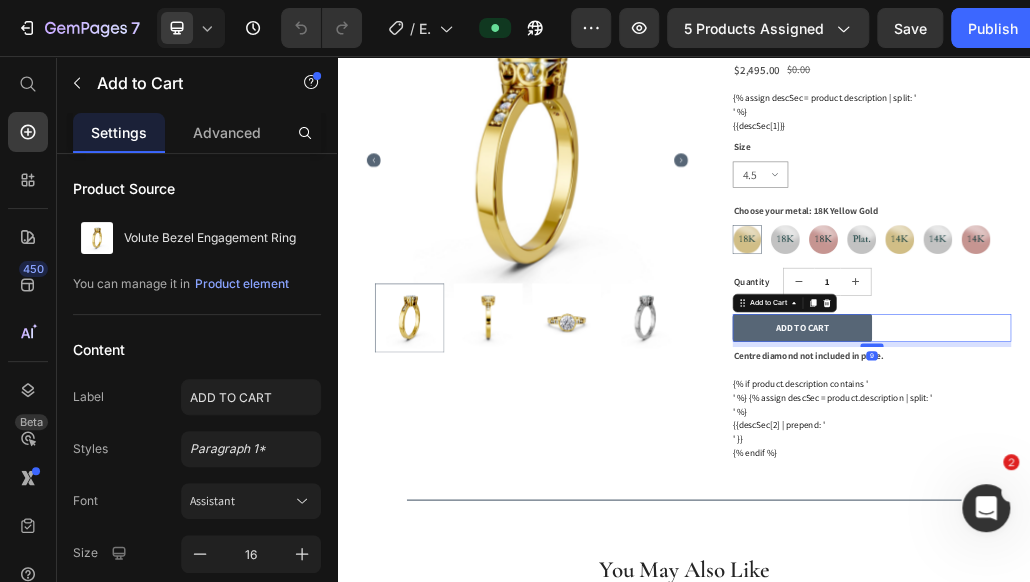 drag, startPoint x: 1249, startPoint y: 581, endPoint x: 489, endPoint y: 117, distance: 890.4471 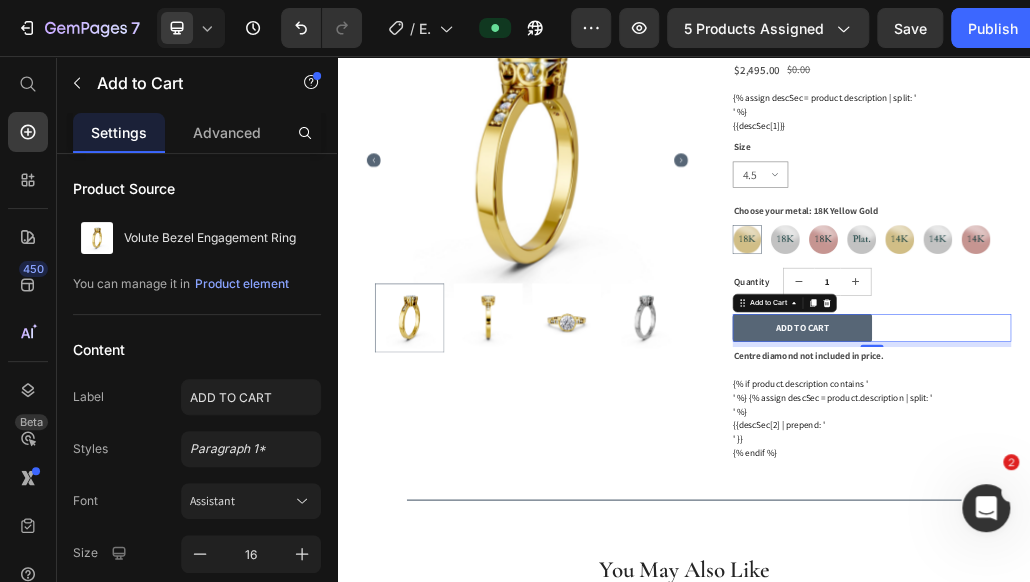 click on "ADD TO CART Add to Cart 9" at bounding box center (1262, 526) 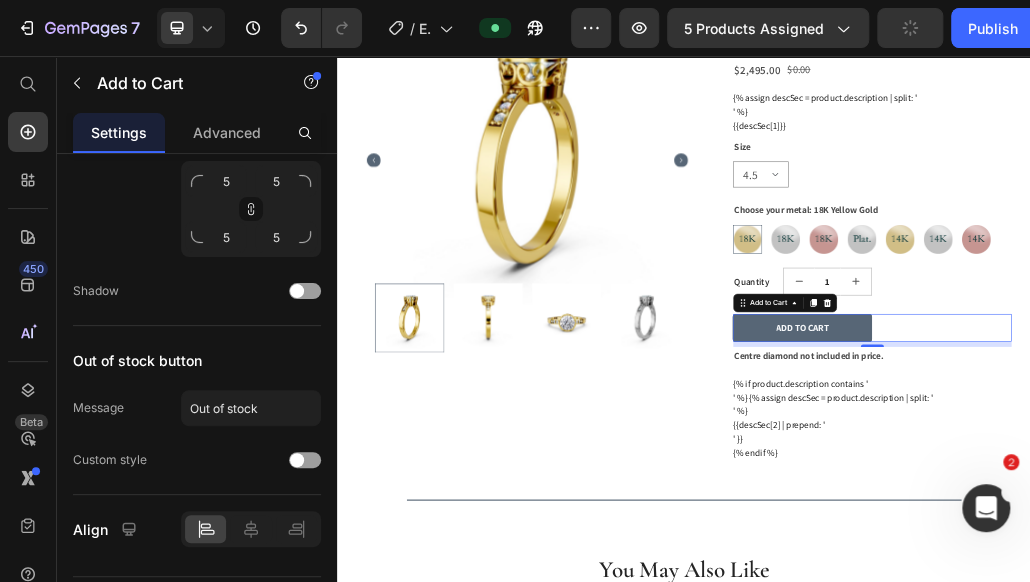 scroll, scrollTop: 2288, scrollLeft: 0, axis: vertical 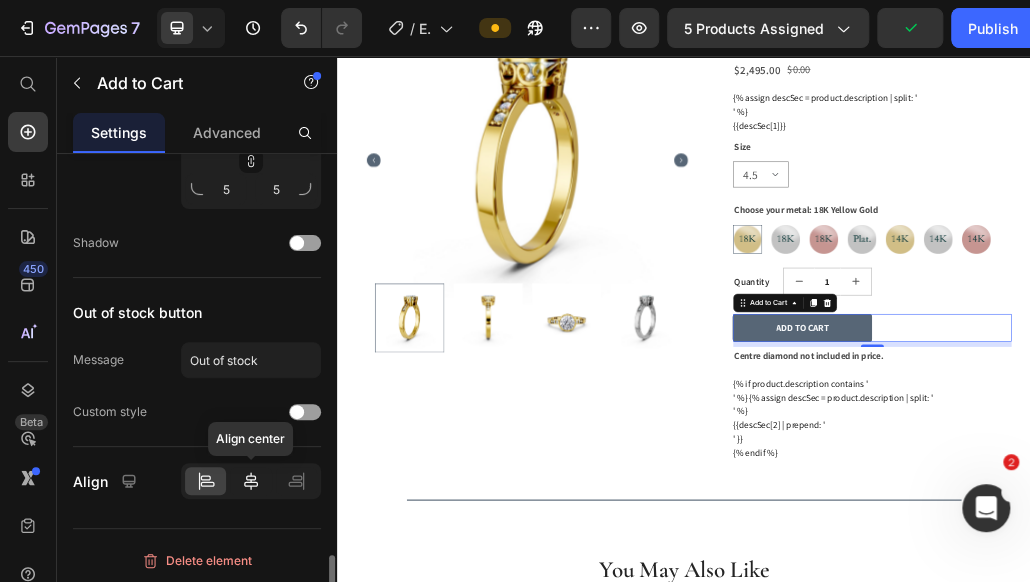 click 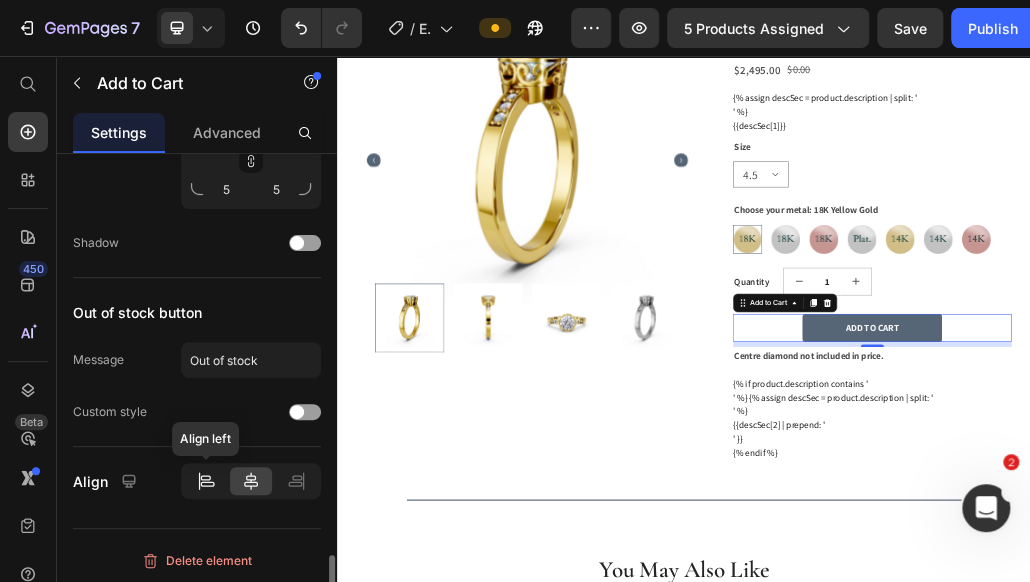 click 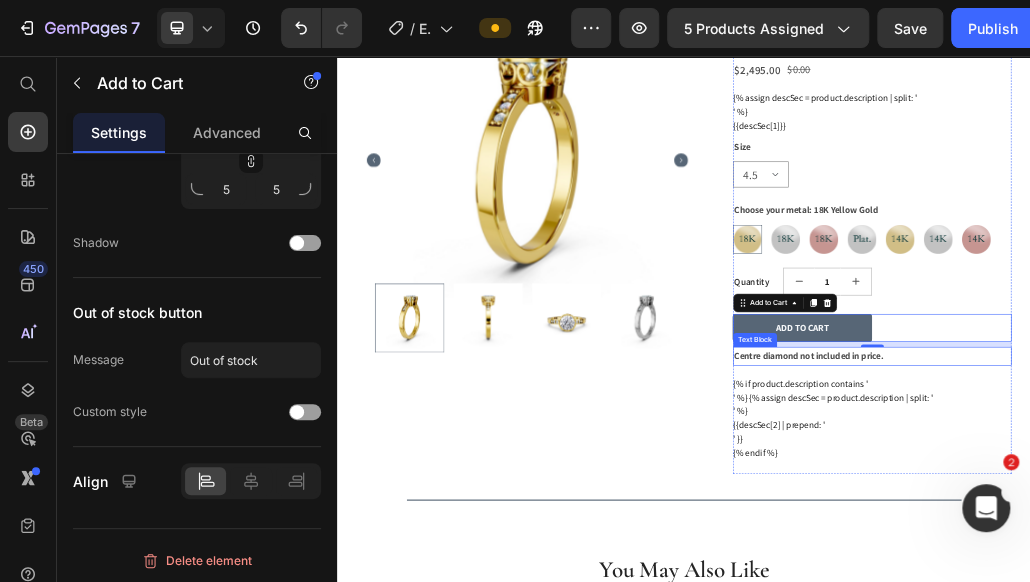 click on "Centre diamond not included in price." at bounding box center [1152, 574] 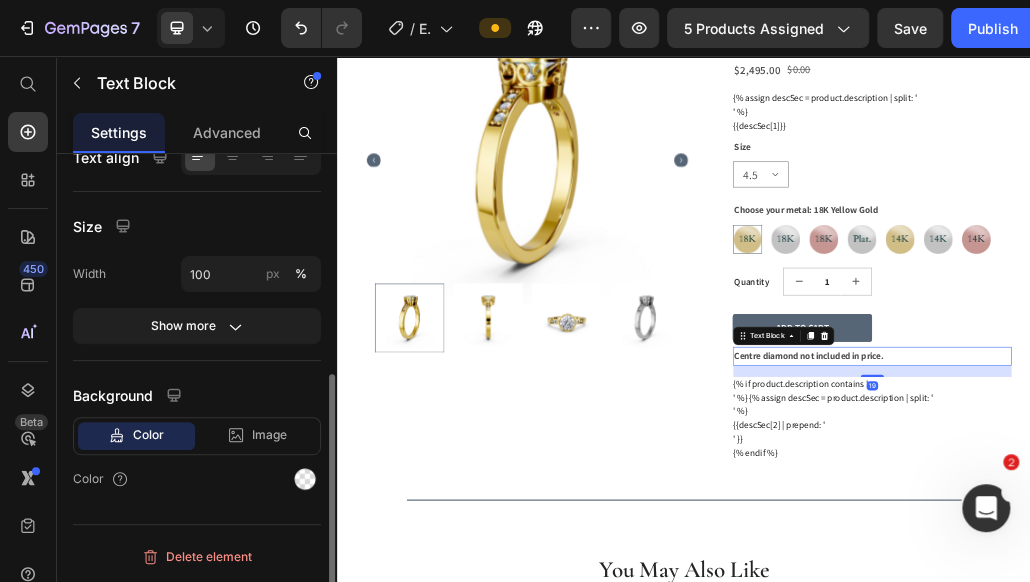 scroll, scrollTop: 0, scrollLeft: 0, axis: both 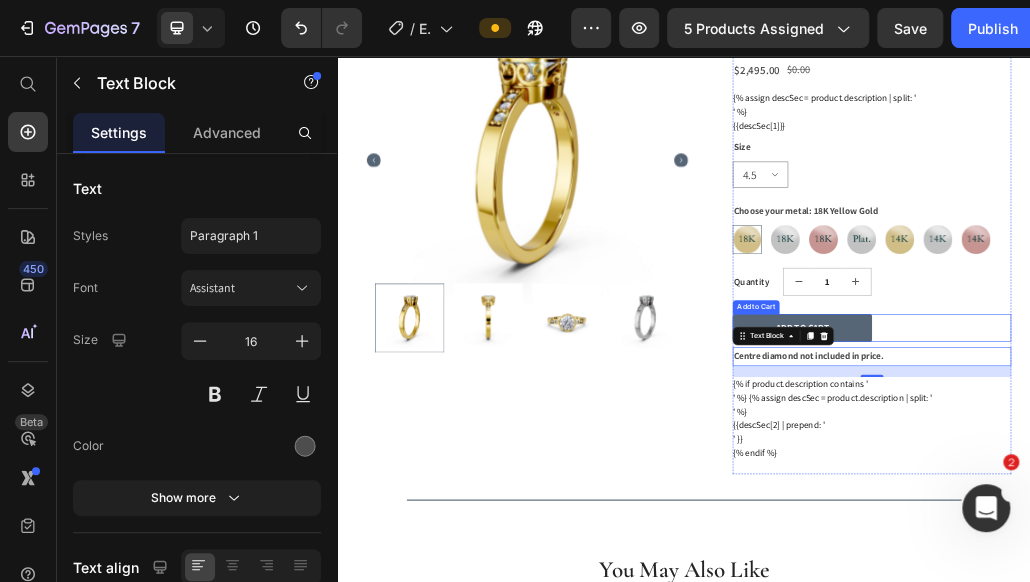 drag, startPoint x: 1403, startPoint y: 507, endPoint x: 1389, endPoint y: 524, distance: 22.022715 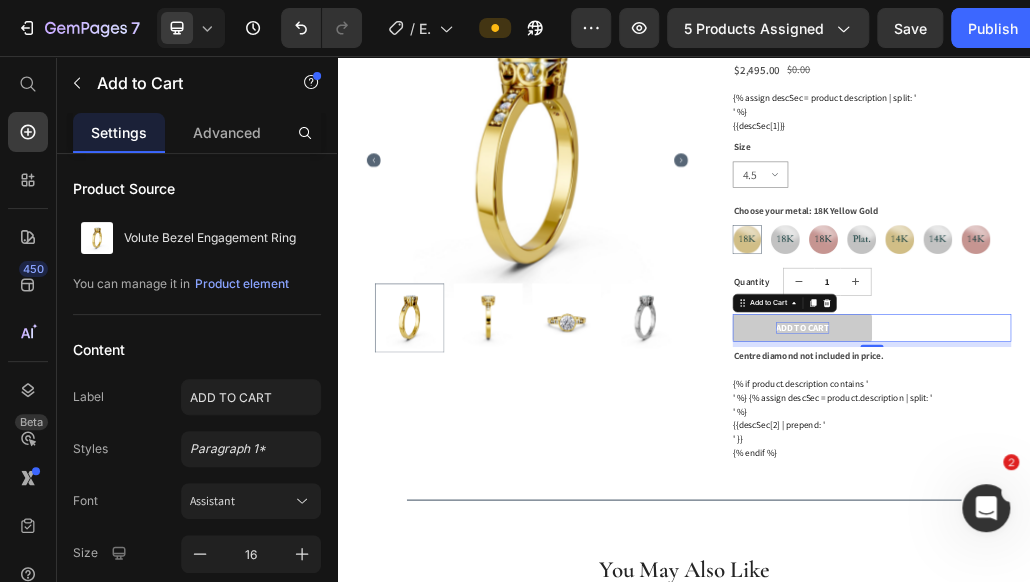 click on "ADD TO CART" at bounding box center (1142, 526) 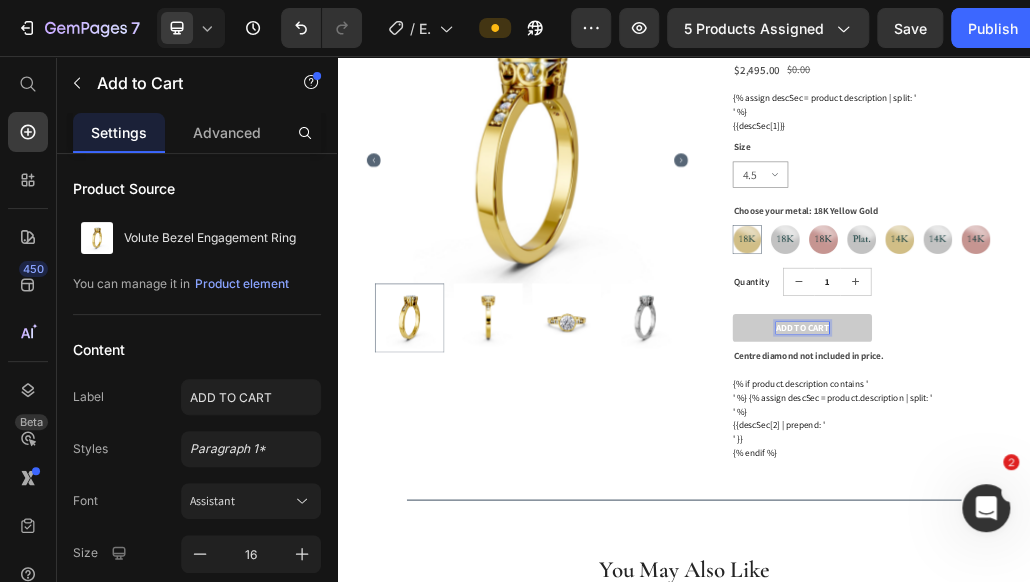 click on "ADD TO CART" at bounding box center (1142, 526) 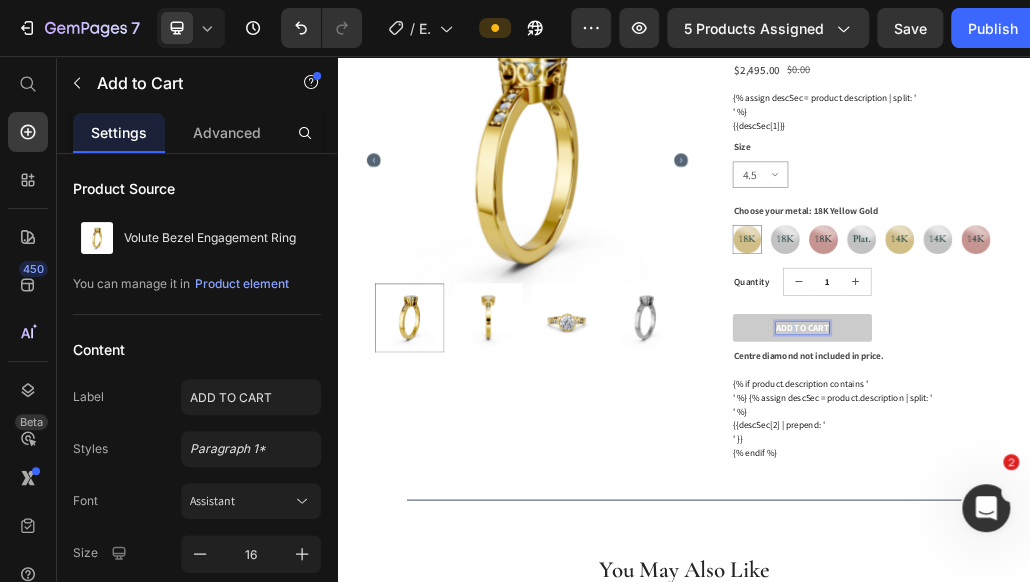 click on "ADD TO CART" at bounding box center (1142, 526) 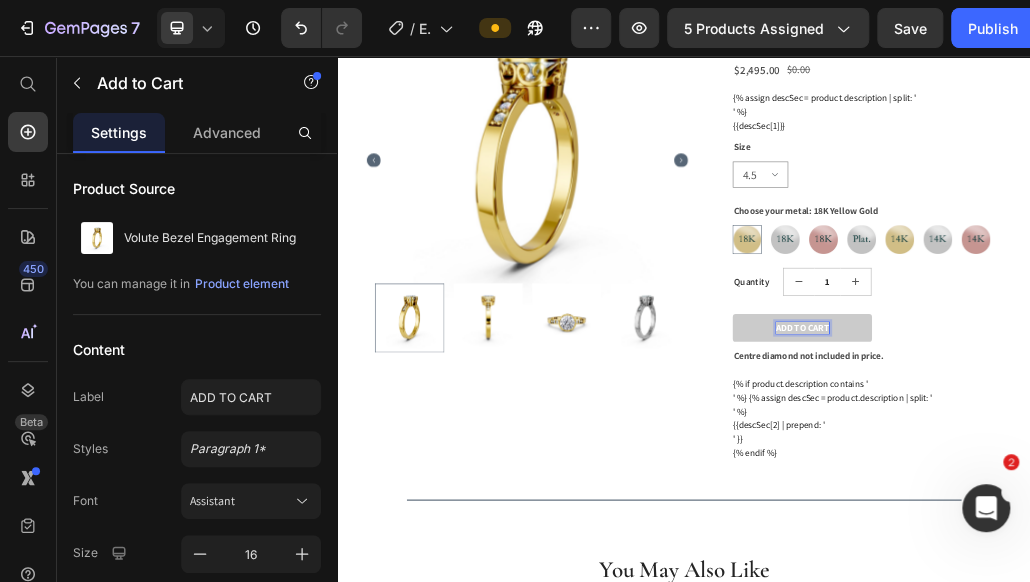 click on "ADD TO CART" at bounding box center (1142, 526) 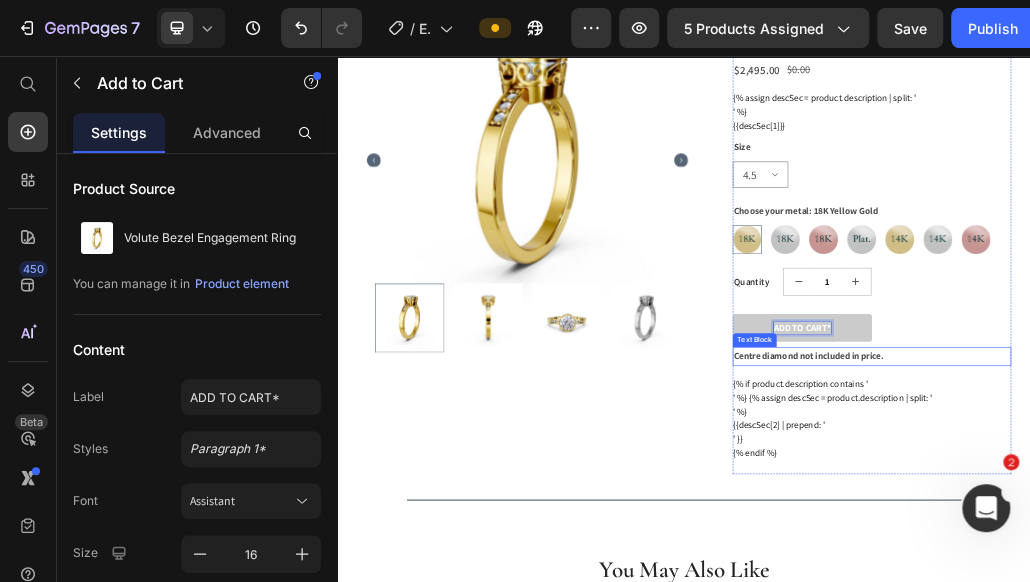 click on "Centre diamond not included in price." at bounding box center (1152, 574) 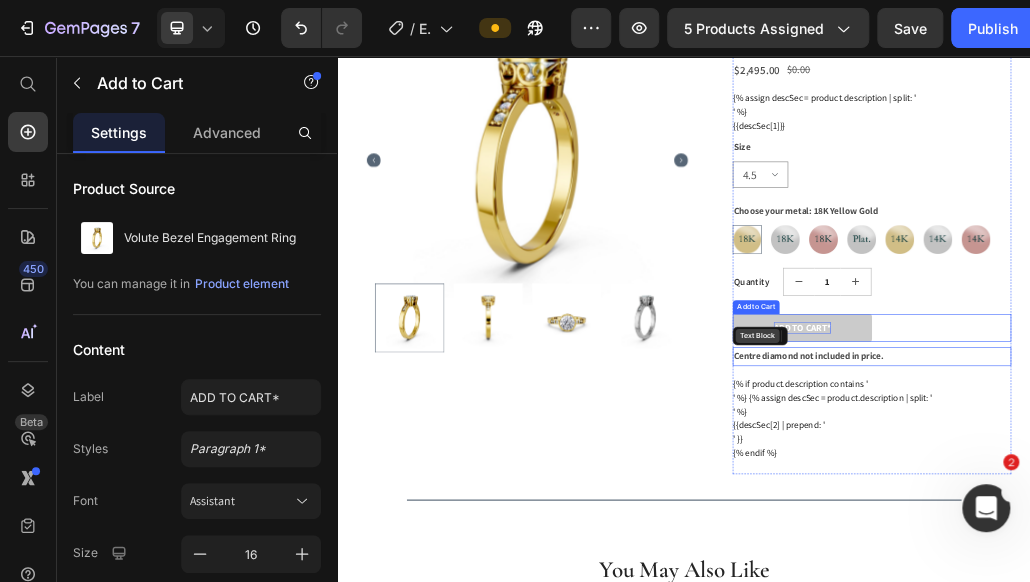 click on "ADD TO CART* Add to Cart 9" at bounding box center [1262, 526] 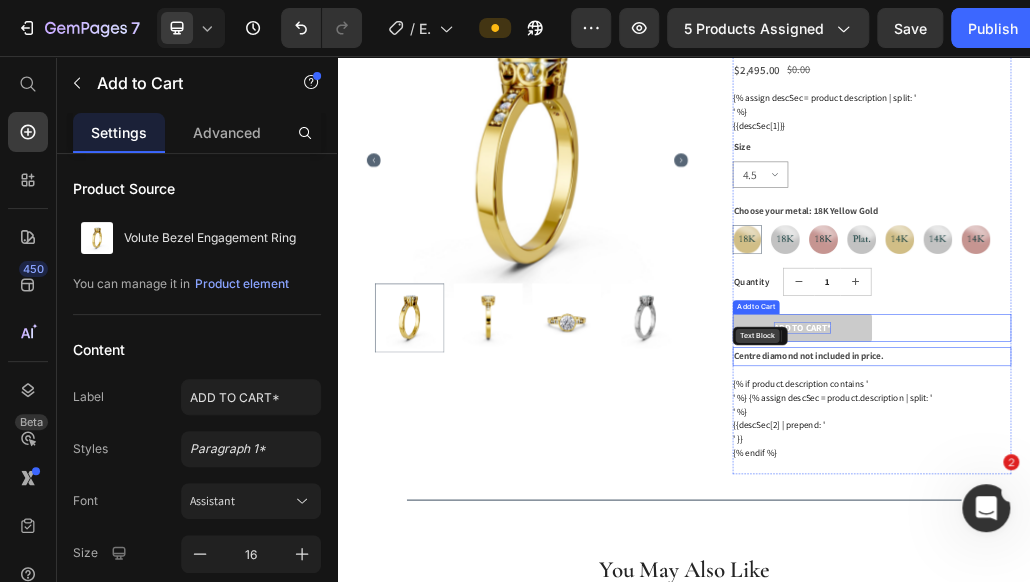 click at bounding box center [665, 236] 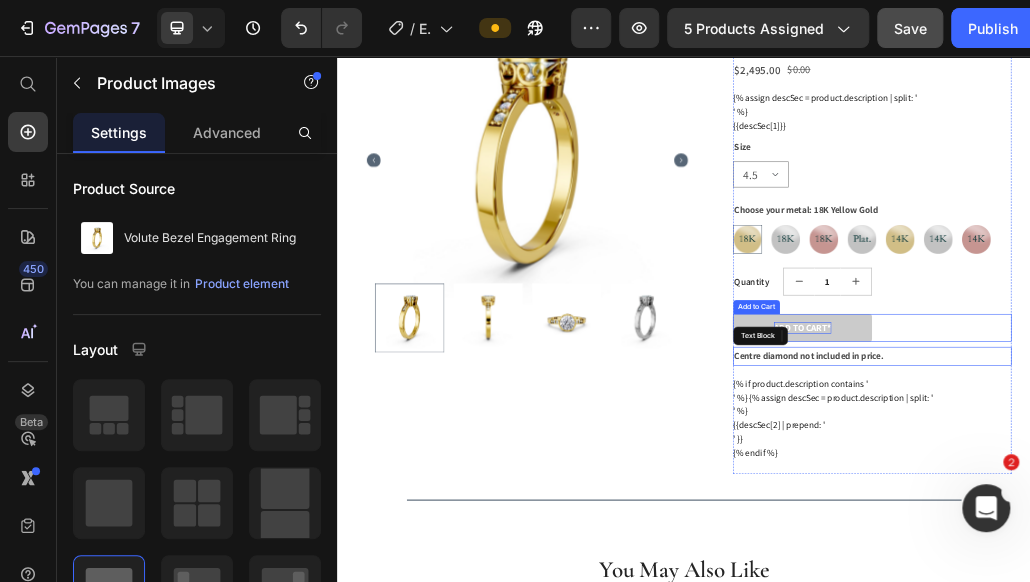 click on "Save" 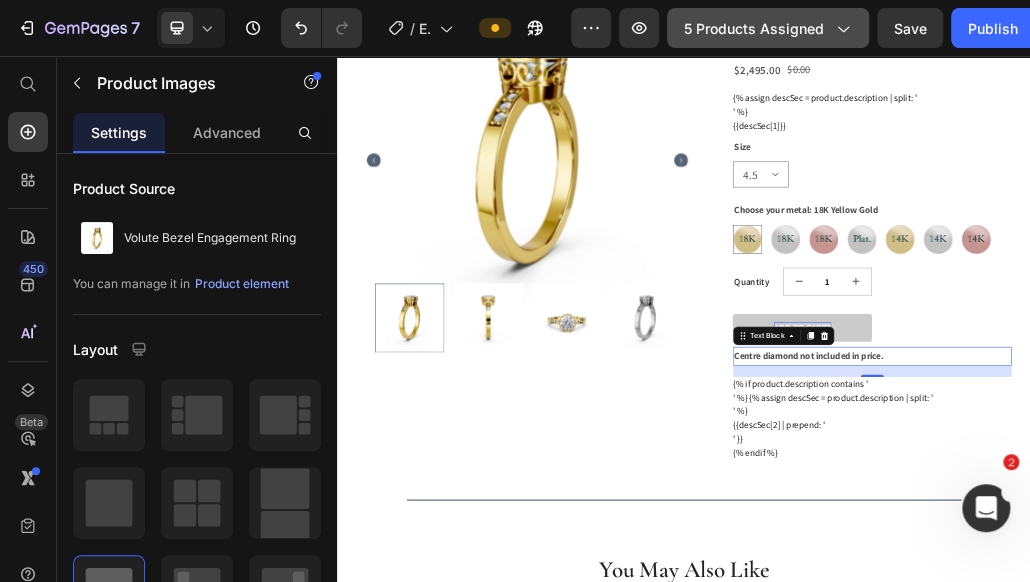 click on "Text Block" at bounding box center [1080, 540] 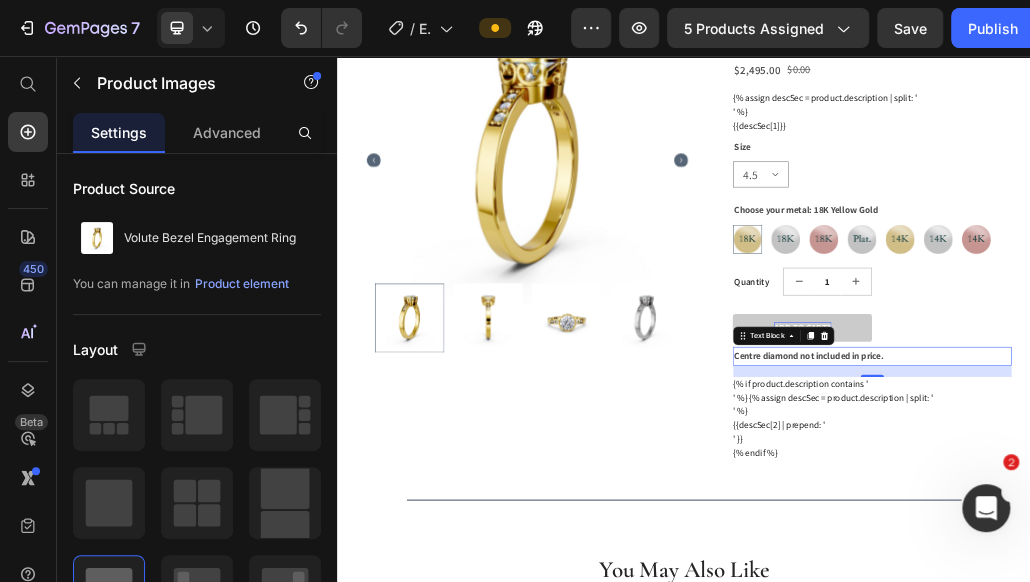 click on "ADD TO CART* Add to Cart" at bounding box center [1262, 526] 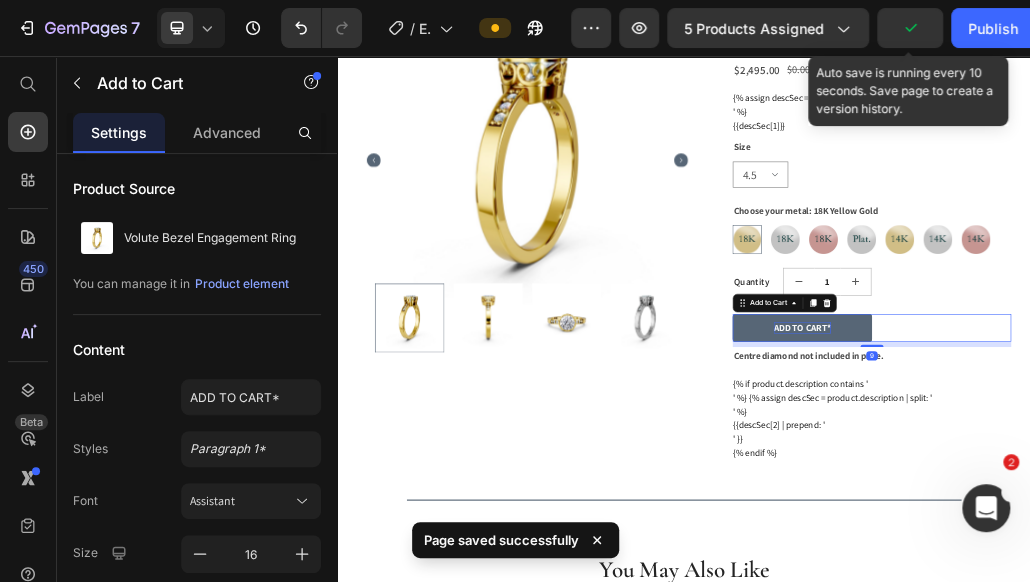 click on "ADD TO CART* Add to Cart 9" at bounding box center (1262, 526) 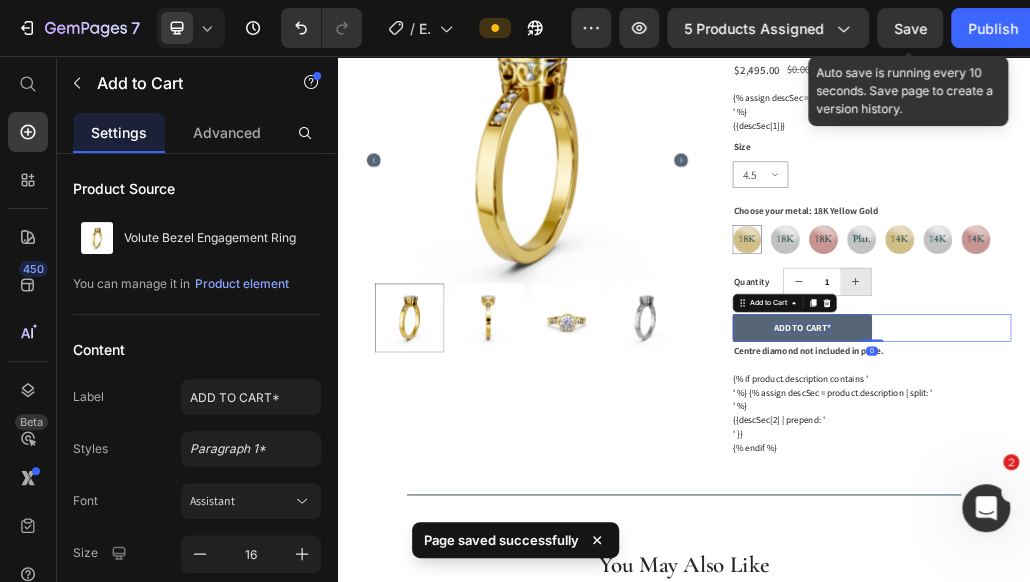 click at bounding box center (1234, 446) 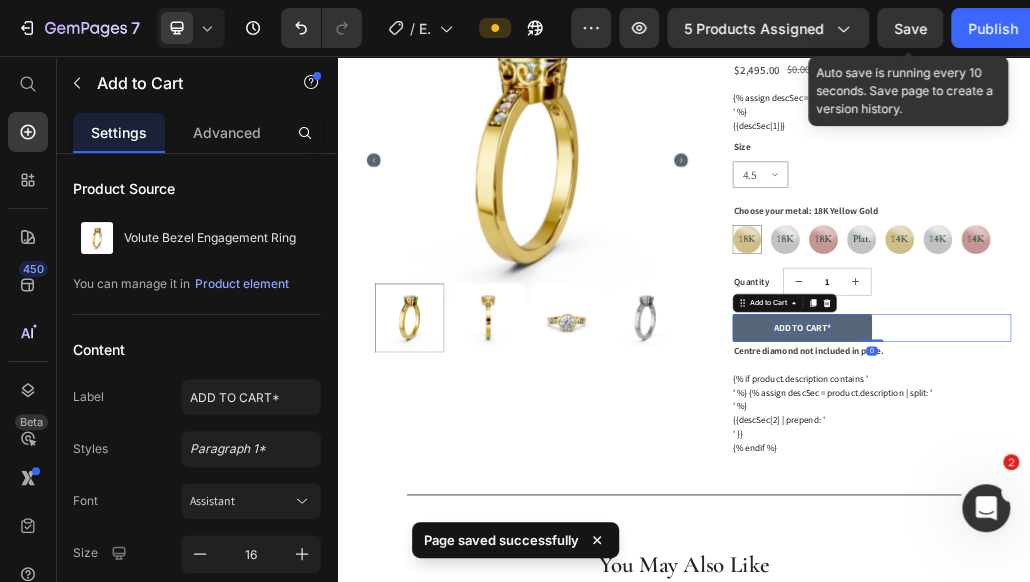 click on "1" at bounding box center (1305, 446) 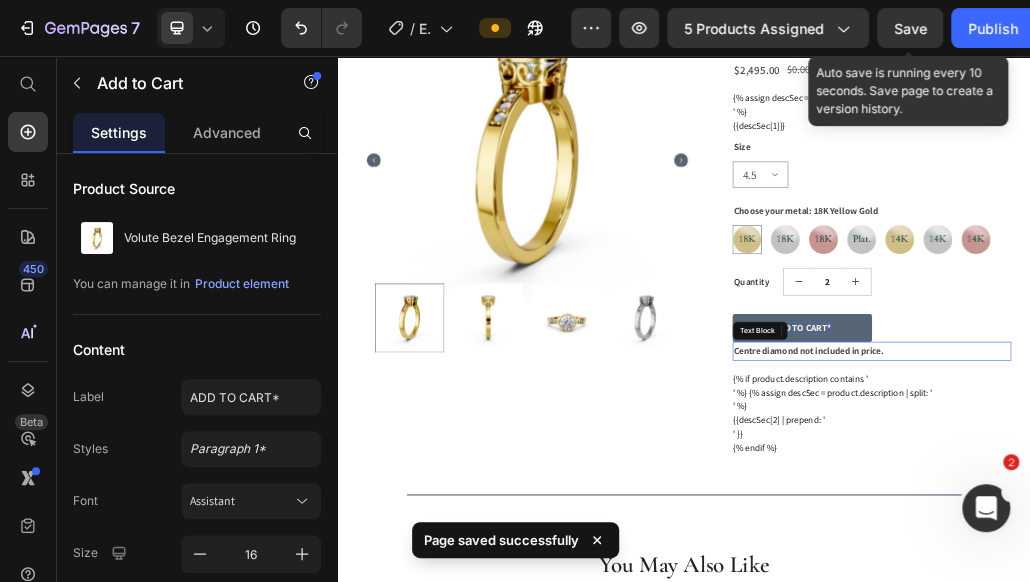 click on "Centre diamond not included in price." at bounding box center [1152, 565] 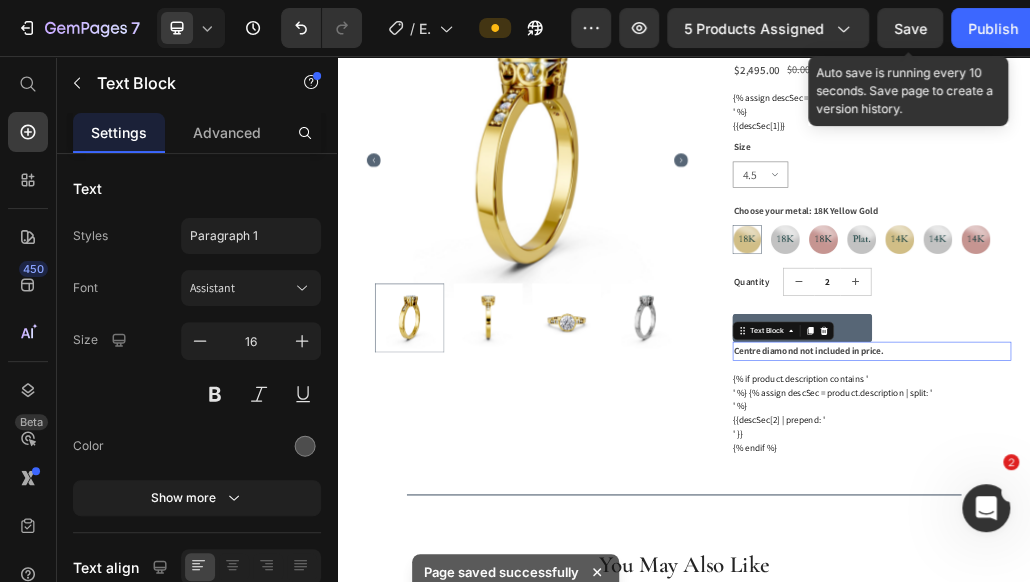 click on "Centre diamond not included in price." at bounding box center (1152, 565) 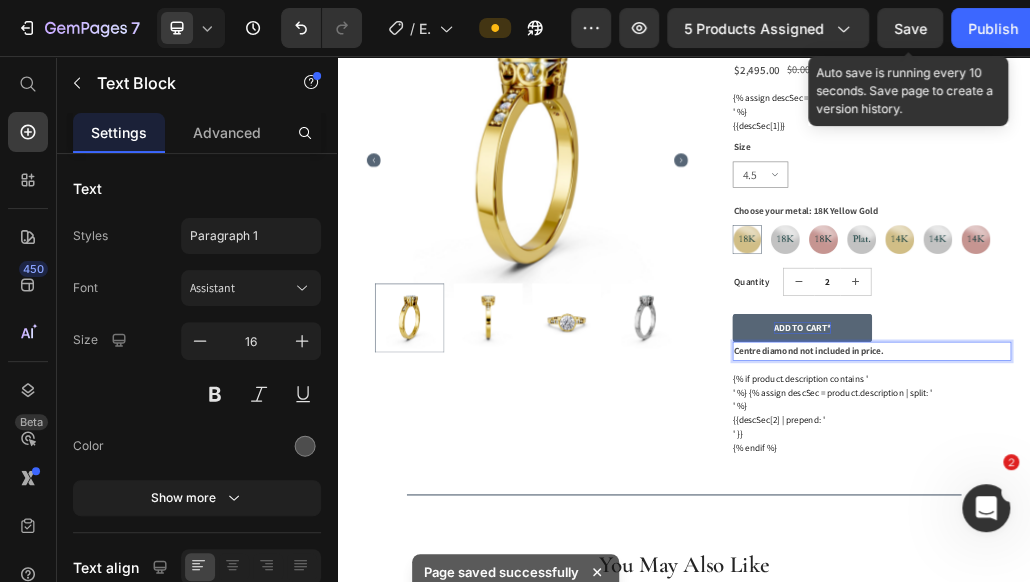 click on "Centre diamond not included in price." at bounding box center (1152, 565) 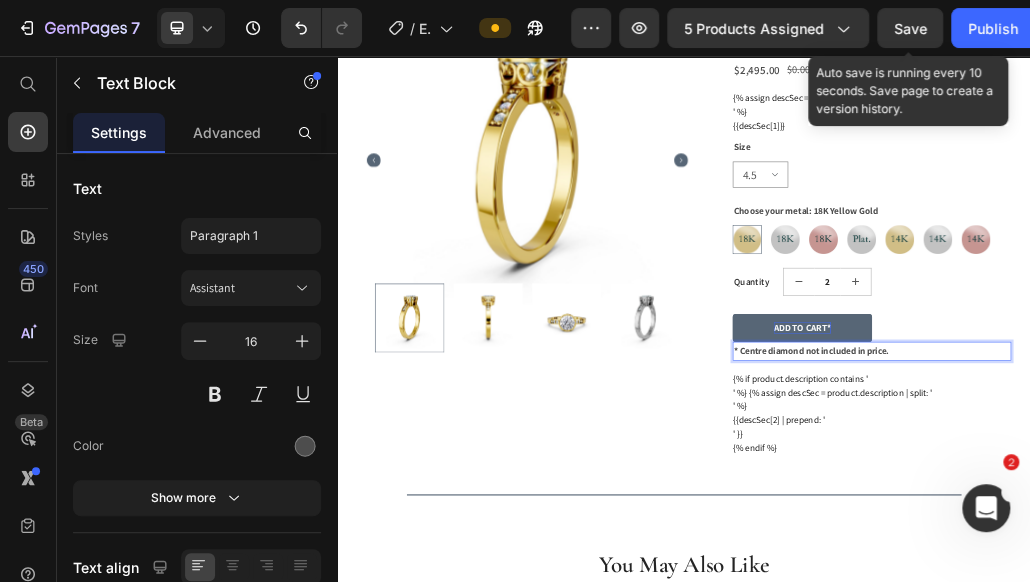 click on "* Centre diamond not included in price." at bounding box center [1157, 565] 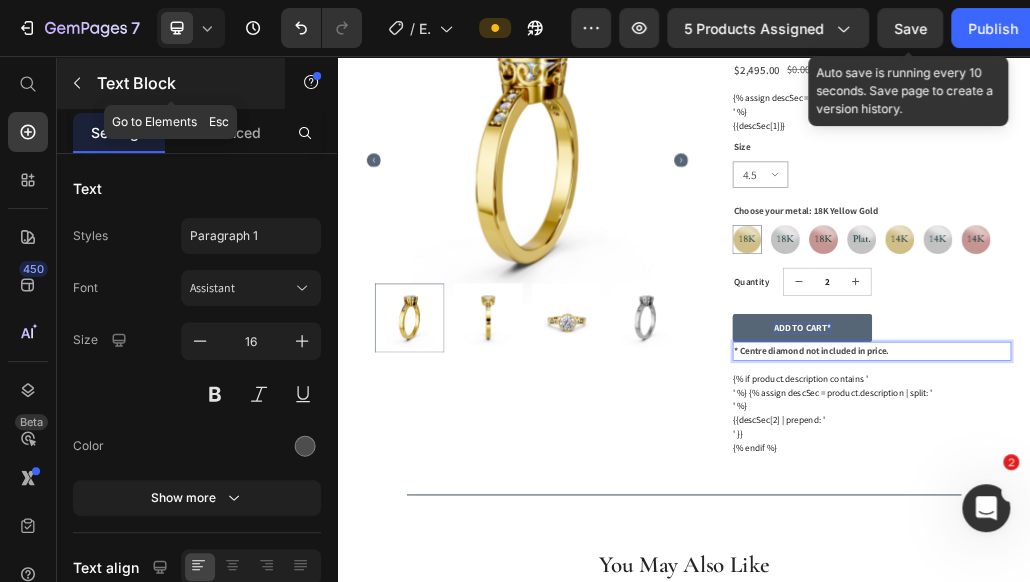 click 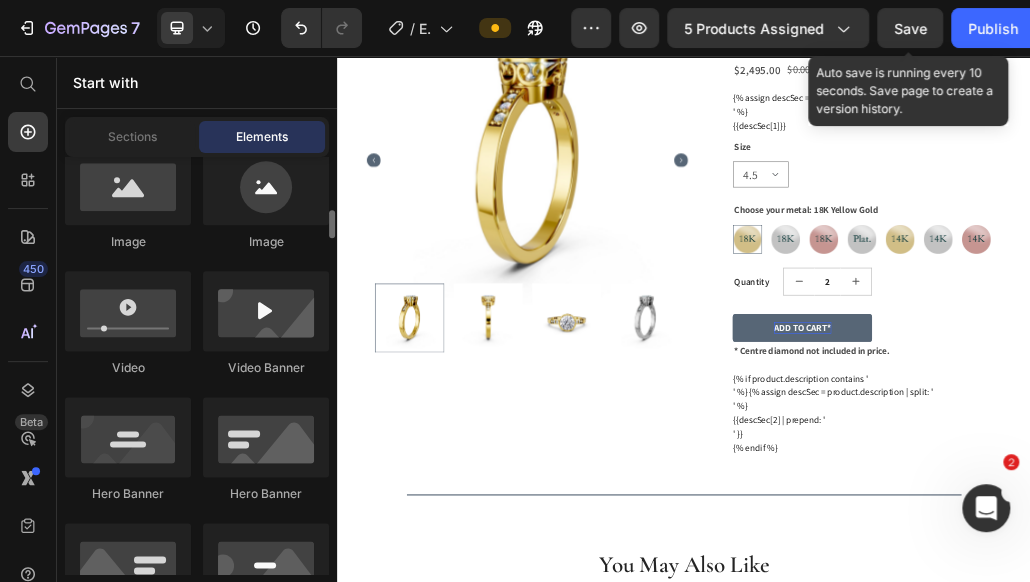 scroll, scrollTop: 880, scrollLeft: 0, axis: vertical 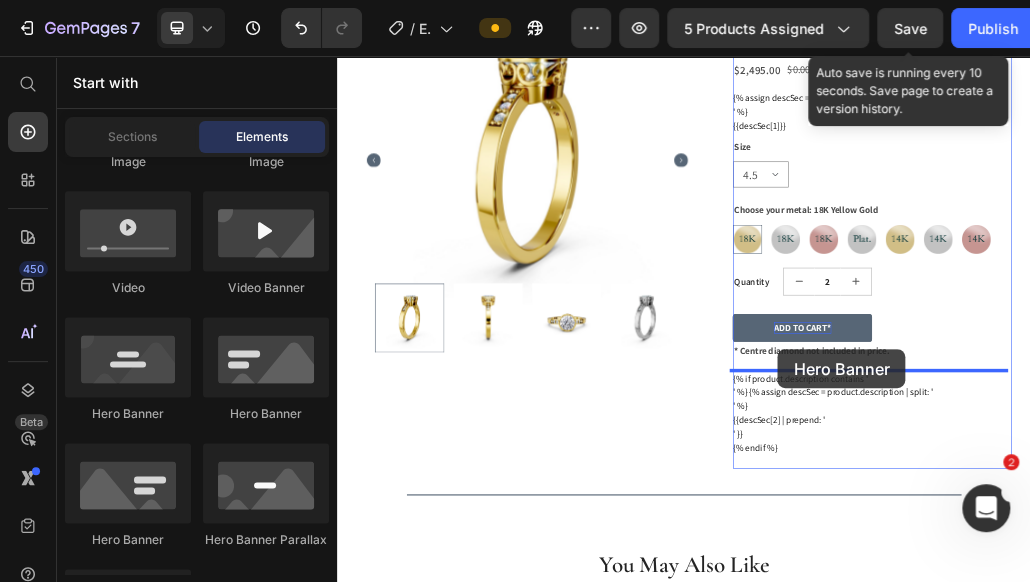 drag, startPoint x: 1096, startPoint y: 608, endPoint x: 882, endPoint y: 441, distance: 271.4498 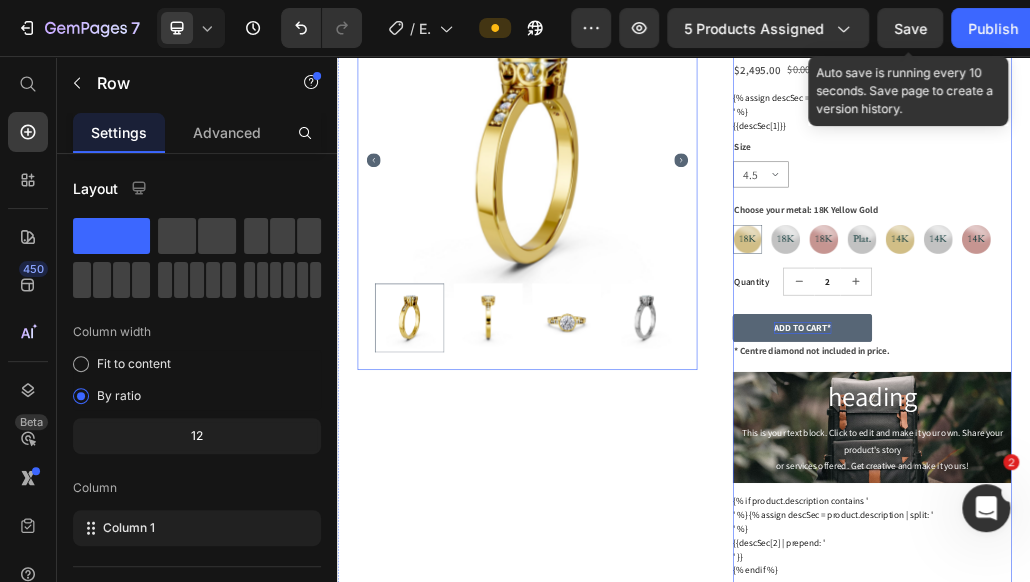 scroll, scrollTop: 532, scrollLeft: 0, axis: vertical 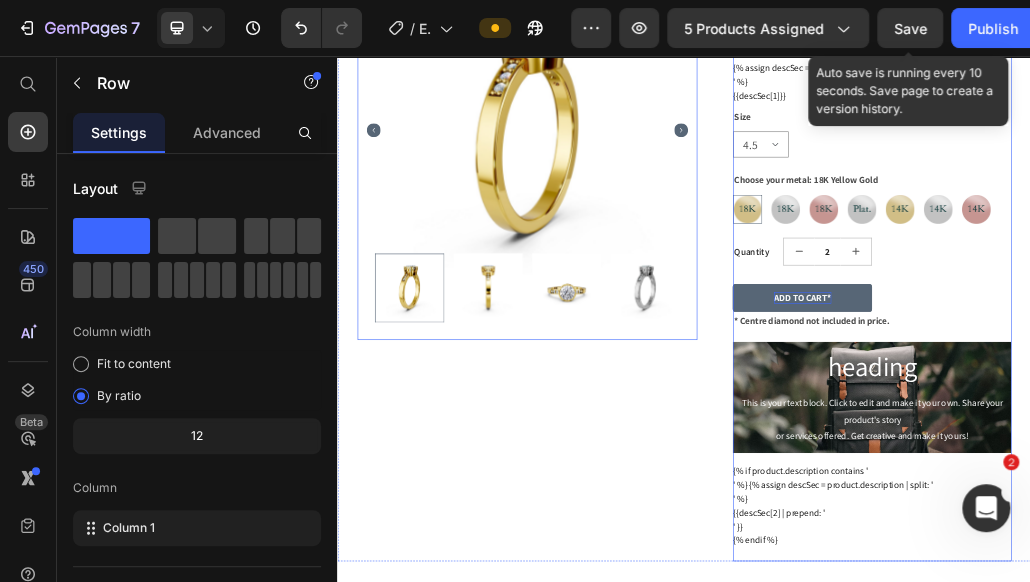 click on "Click here to edit heading" at bounding box center (1262, 563) 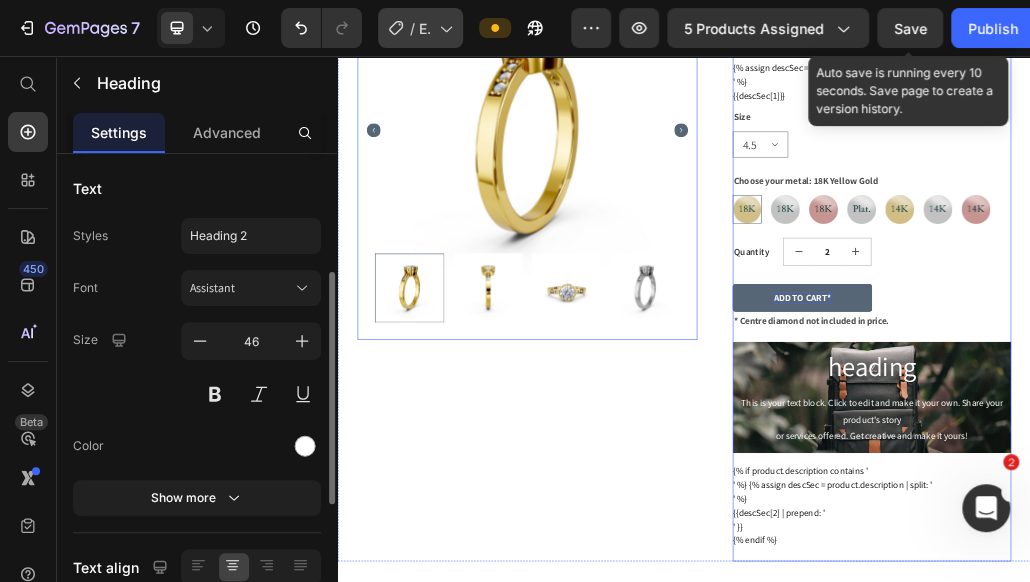 click on "Click here to edit heading" at bounding box center [1262, 563] 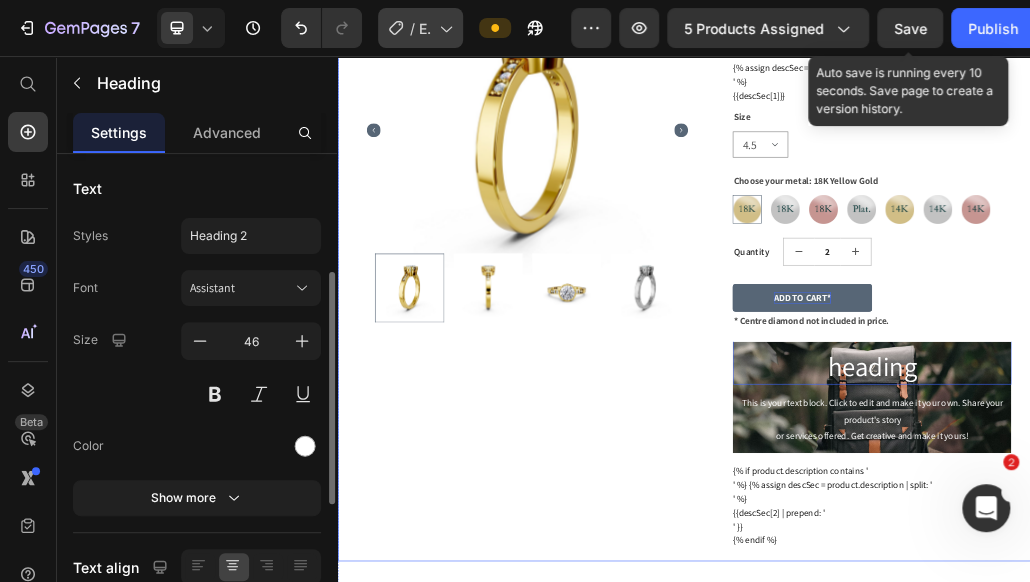 type on "1" 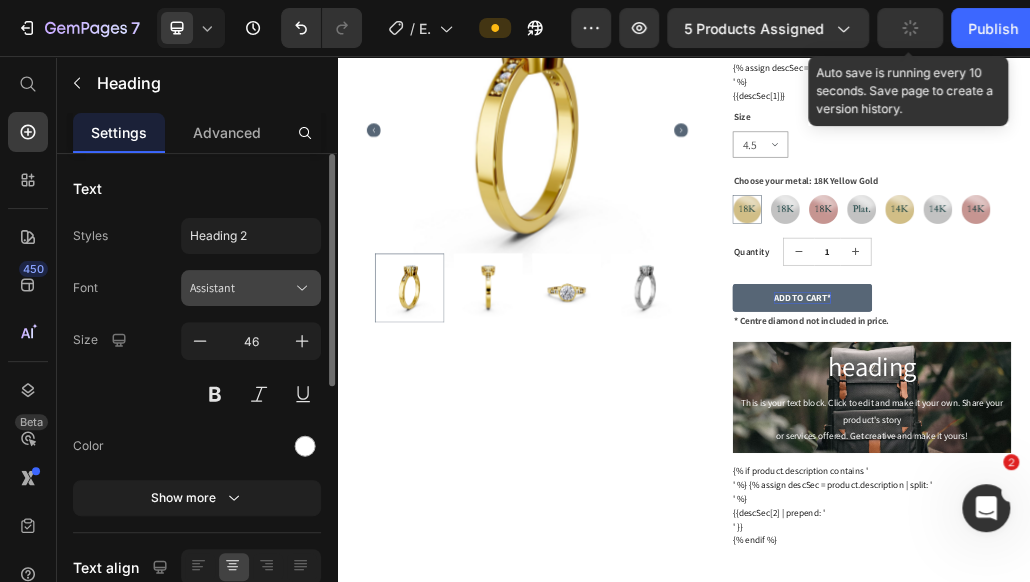 scroll, scrollTop: 0, scrollLeft: 0, axis: both 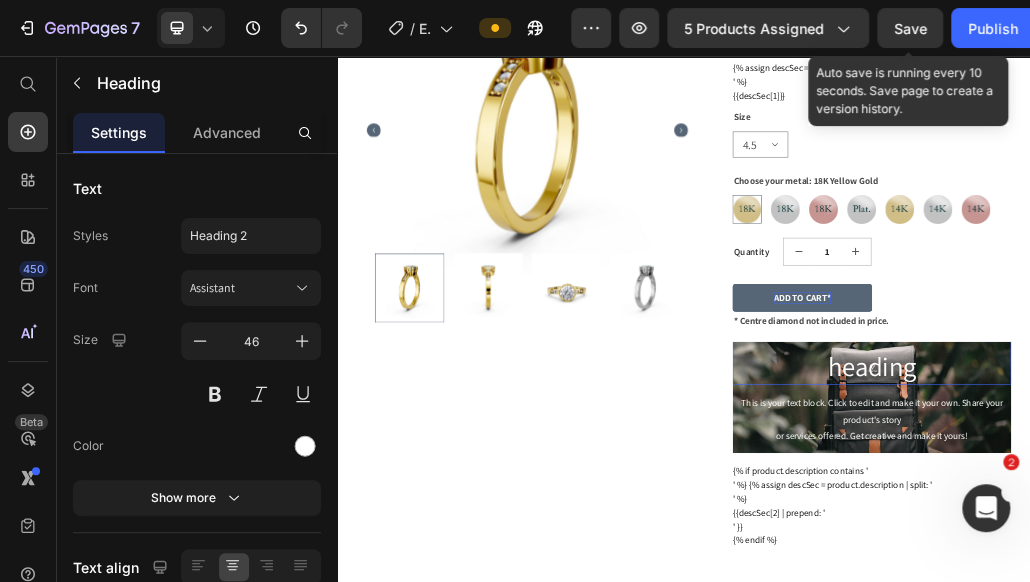 click on "Click here to edit heading" at bounding box center [1262, 563] 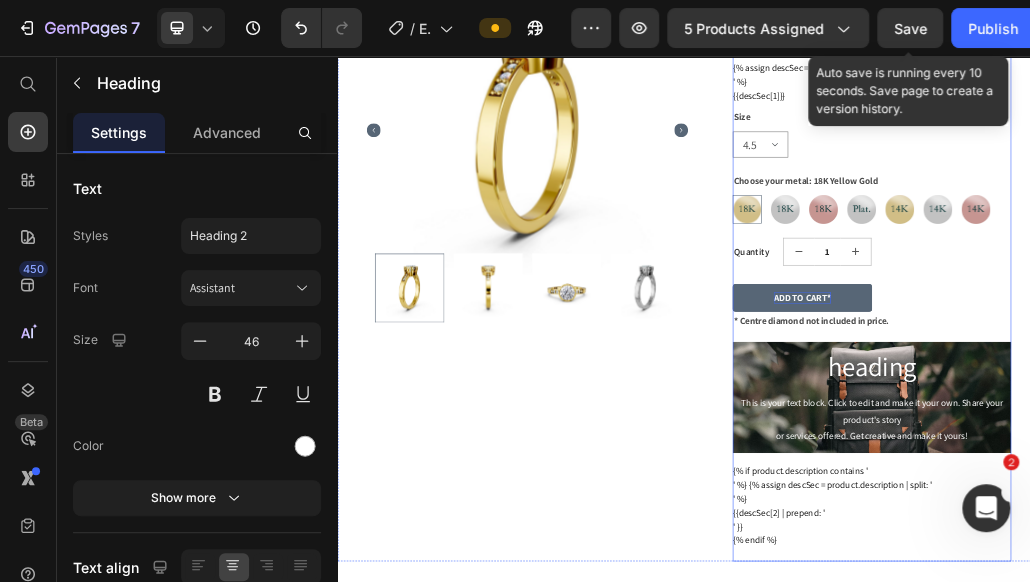 click on "Volute Bezel Engagement Ring Product Title
Drop element here Row $[PRICE] Product Price $[PRICE] Product Price Row {% assign descSec = product.description | split: ' ' %}
{{descSec[1]}} Custom Code Size 4.5 5 5.5 6 6.5 7 7.5 8 8.5 9 9.5 10 10.5 Choose your metal: 18K Yellow Gold 18K Yellow Gold 18K Yellow Gold 18K White Gold 18K White Gold 18K Rose Gold 18K Rose Gold Platinum Platinum 14K Yellow Gold 14K Yellow Gold 14K White Gold 14K White Gold 14K Rose Gold 14K Rose Gold Product Variants & Swatches Quantity Text Block 1 Product Quantity Row ADD TO CART* Add to Cart * Centre diamond not included in price.  Text Block Click here to edit heading Heading   0 This is your text block. Click to edit and make it your own. Share your product's story                   or services offered. Get creative and make it yours! Text Block Get started Button Hero Banner {% if product.description contains ' ' %}
{% assign descSec = product.description | split: ' '  %}
{{descSec[2] | prepend: ' ' }}" at bounding box center (1262, 375) 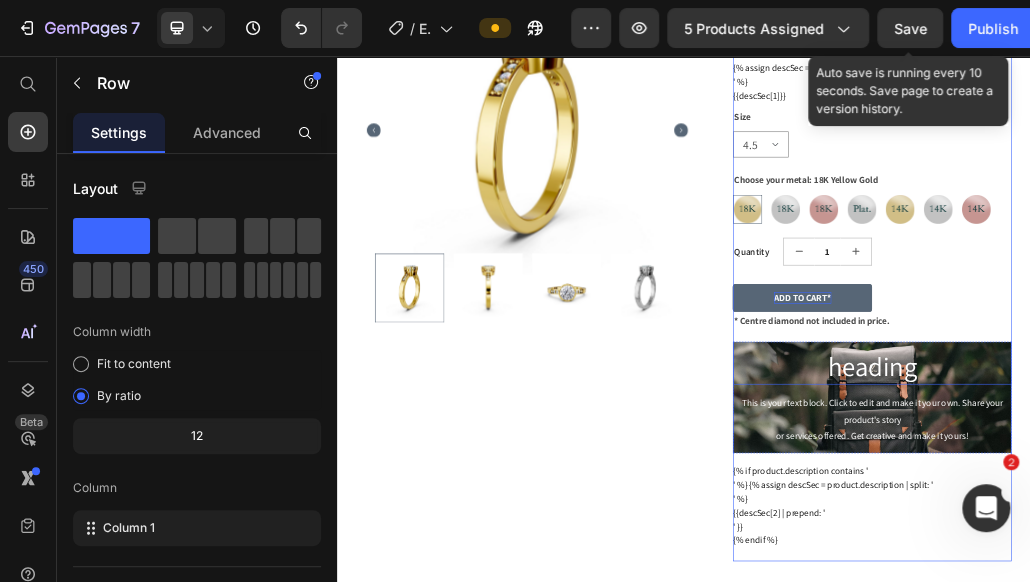 click on "Click here to edit heading" at bounding box center (1262, 563) 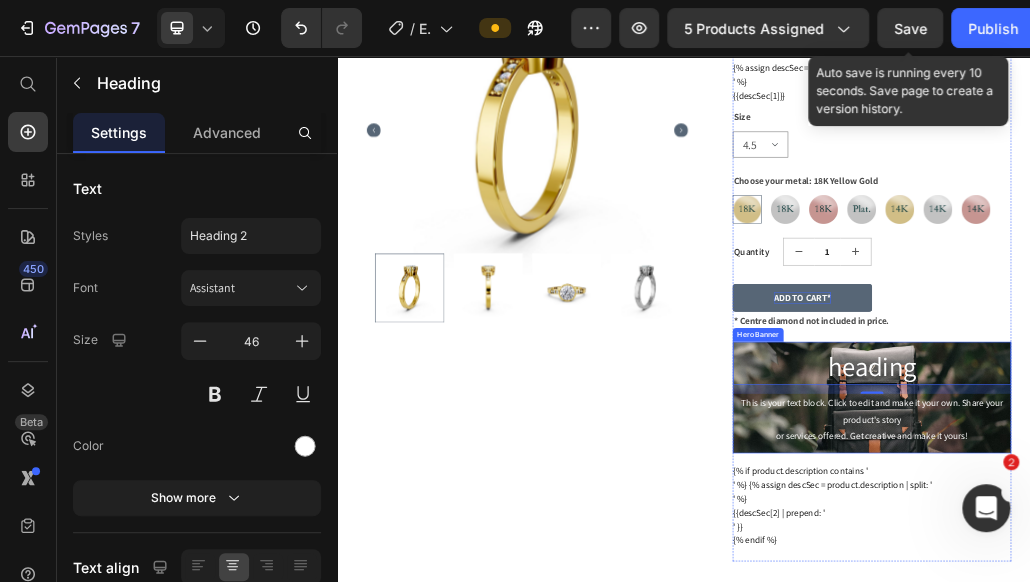 click on "Click here to edit heading Heading   16 This is your text block. Click to edit and make it your own. Share your product's story                   or services offered. Get creative and make it yours! Text Block Get started Button" at bounding box center [1262, 646] 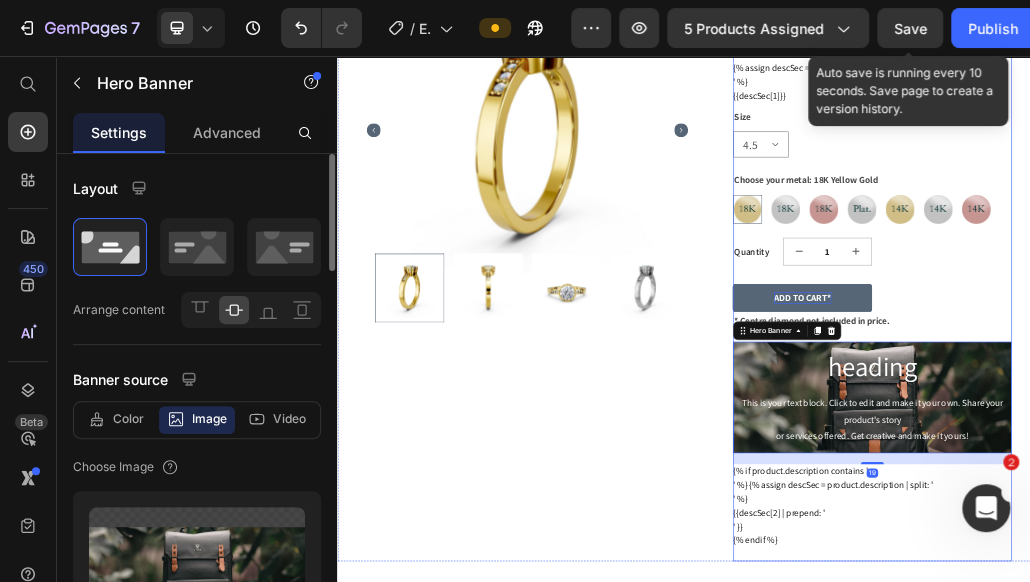 click at bounding box center (197, 570) 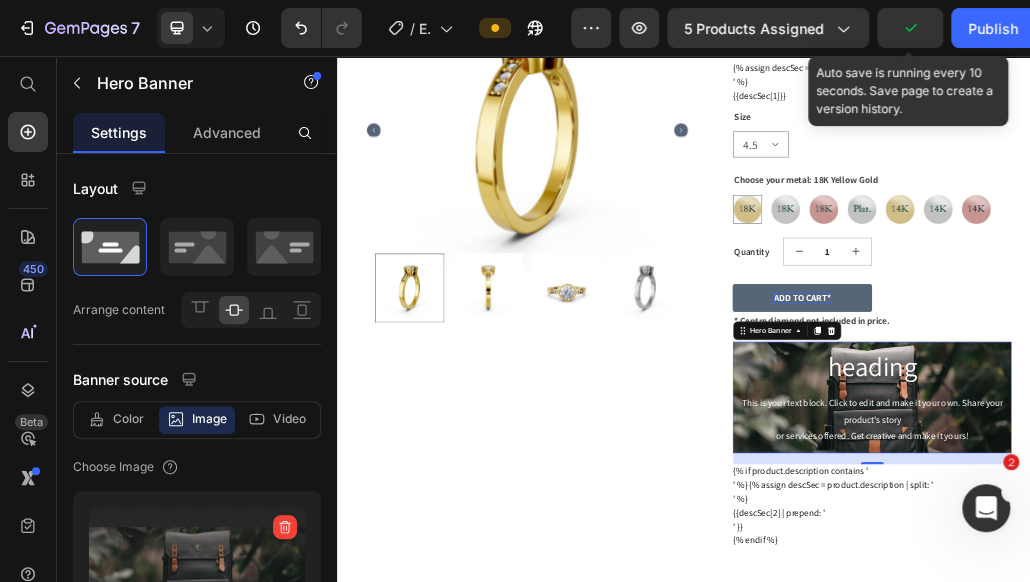scroll, scrollTop: 56, scrollLeft: 0, axis: vertical 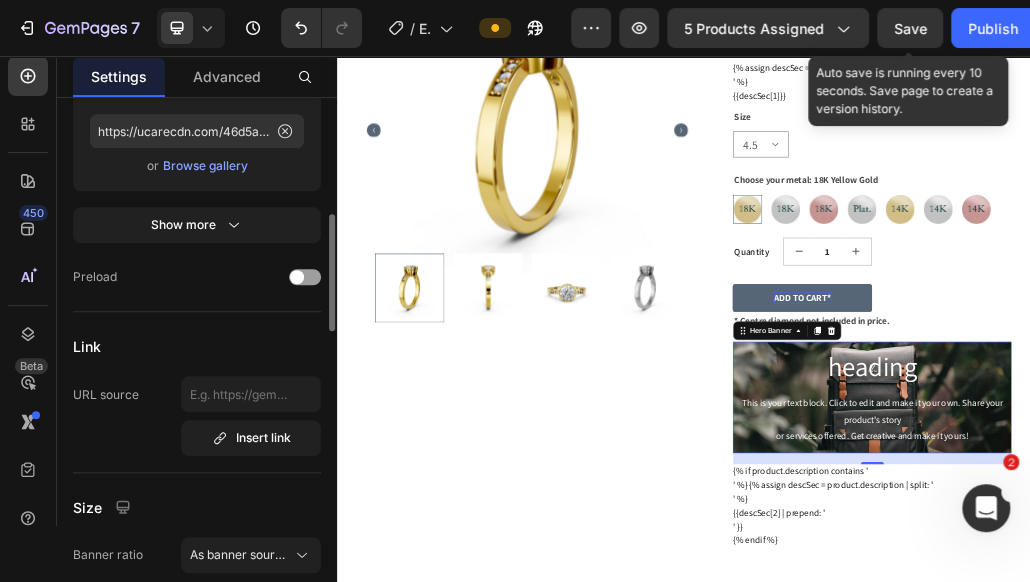 click on "Browse gallery" at bounding box center (205, 166) 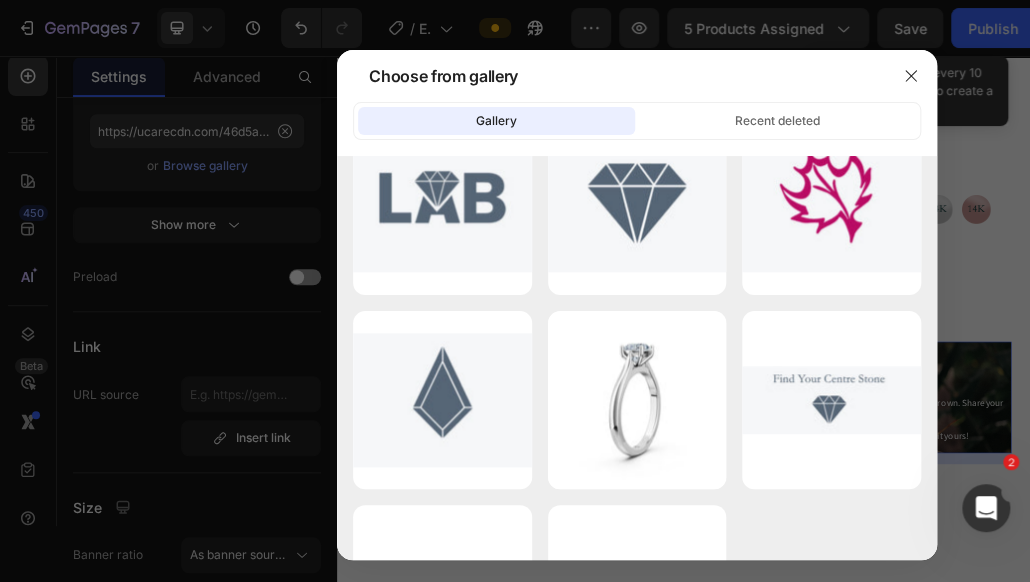scroll, scrollTop: 776, scrollLeft: 0, axis: vertical 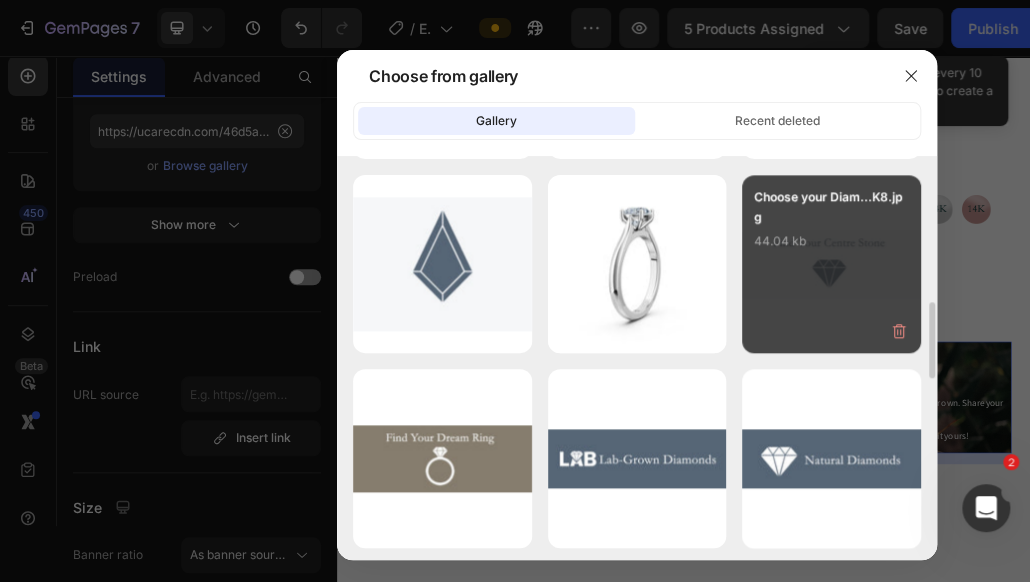 click on "Choose your Diam...K8.jpg 44.04 kb" at bounding box center (831, 227) 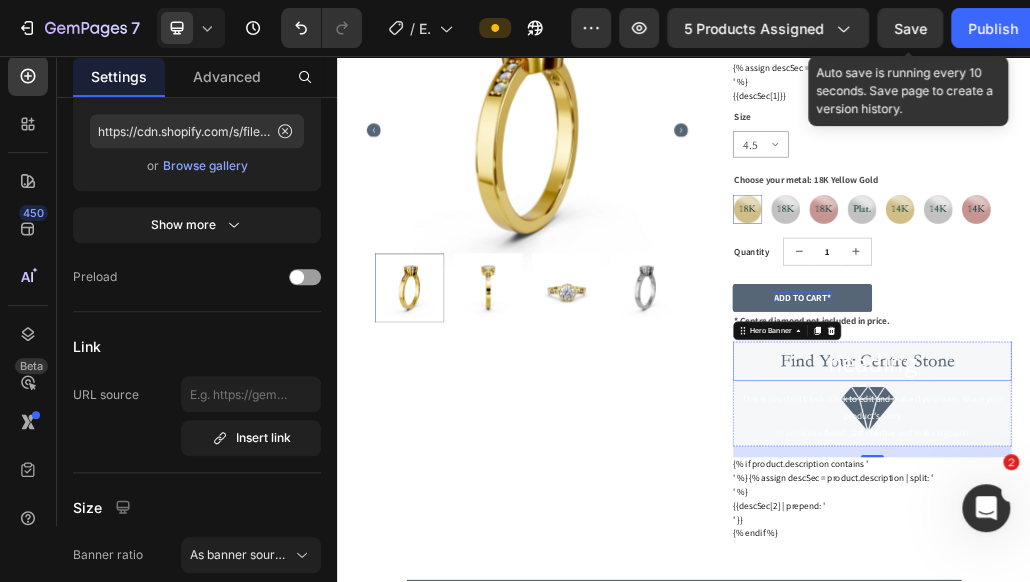 click on "Click here to edit heading" at bounding box center (1262, 557) 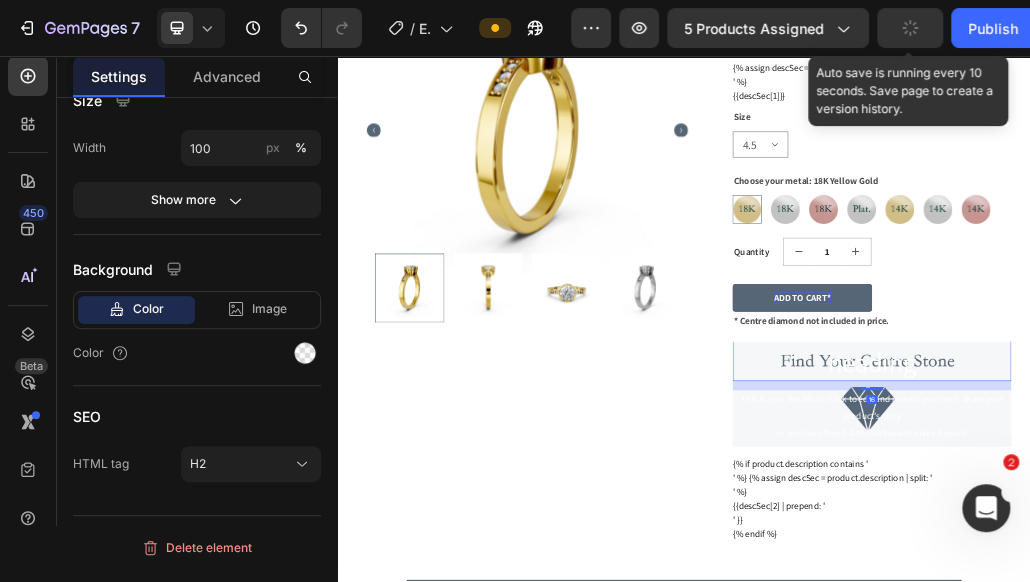 scroll, scrollTop: 0, scrollLeft: 0, axis: both 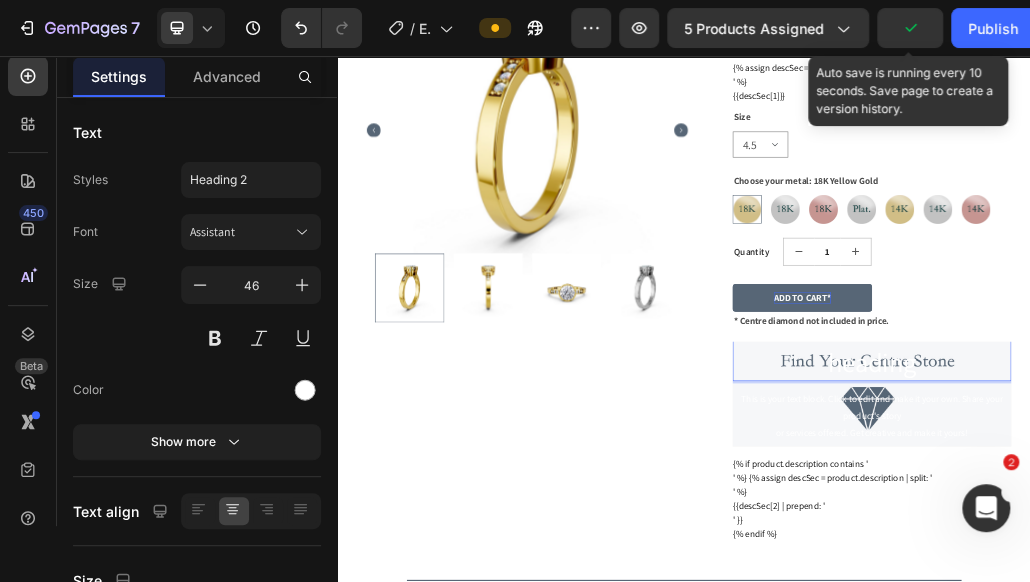 click on "Click here to edit heading" at bounding box center (1262, 557) 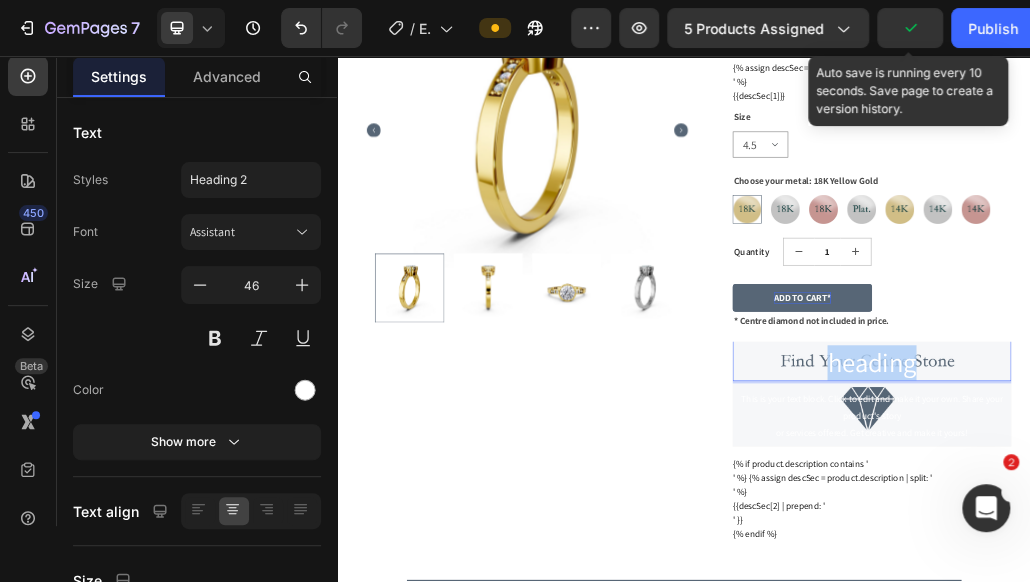click on "Click here to edit heading" at bounding box center (1262, 557) 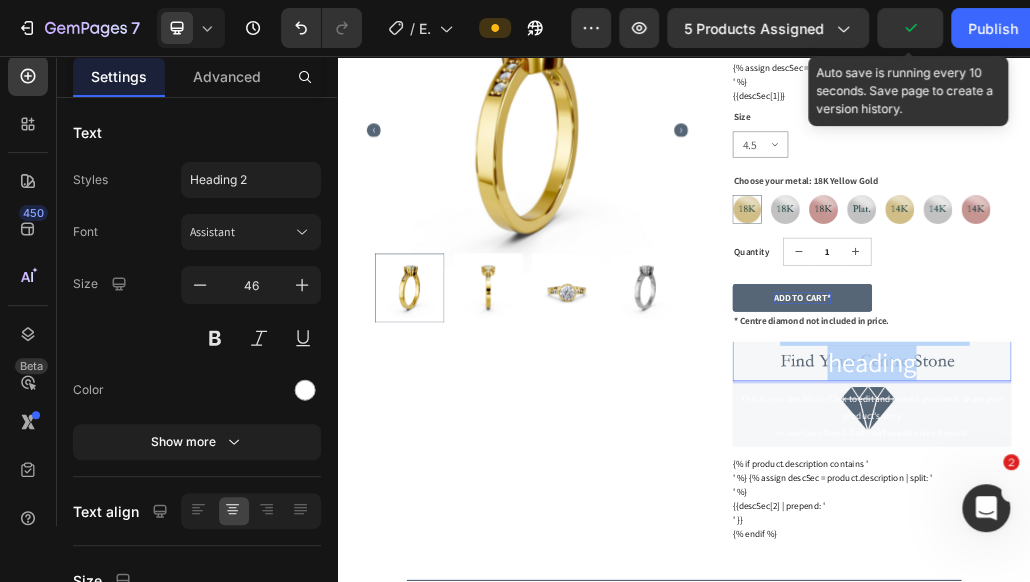 click on "Click here to edit heading" at bounding box center (1262, 557) 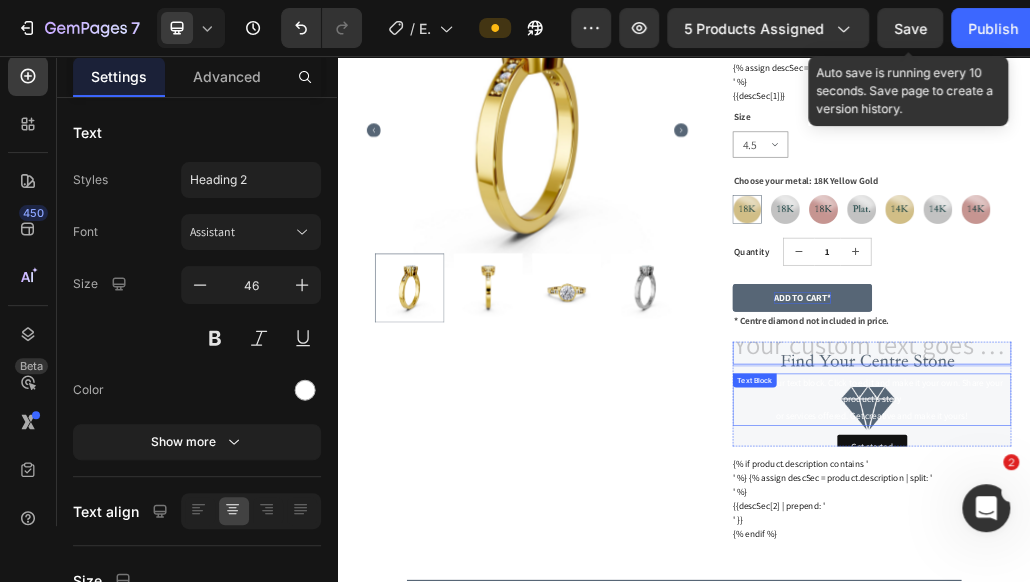 scroll, scrollTop: 533, scrollLeft: 0, axis: vertical 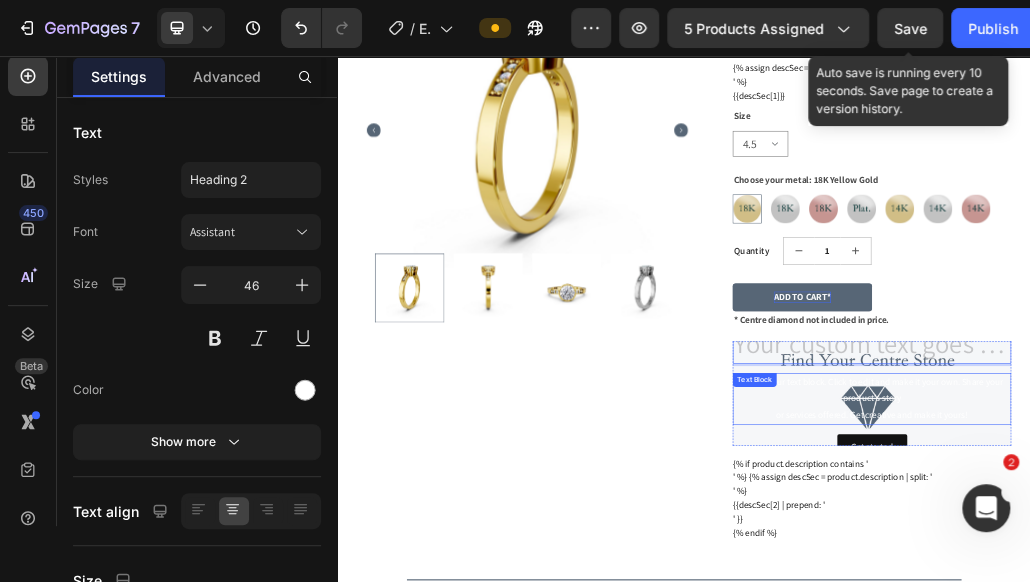click on "This is your text block. Click to edit and make it your own. Share your product's story                   or services offered. Get creative and make it yours!" at bounding box center (1262, 649) 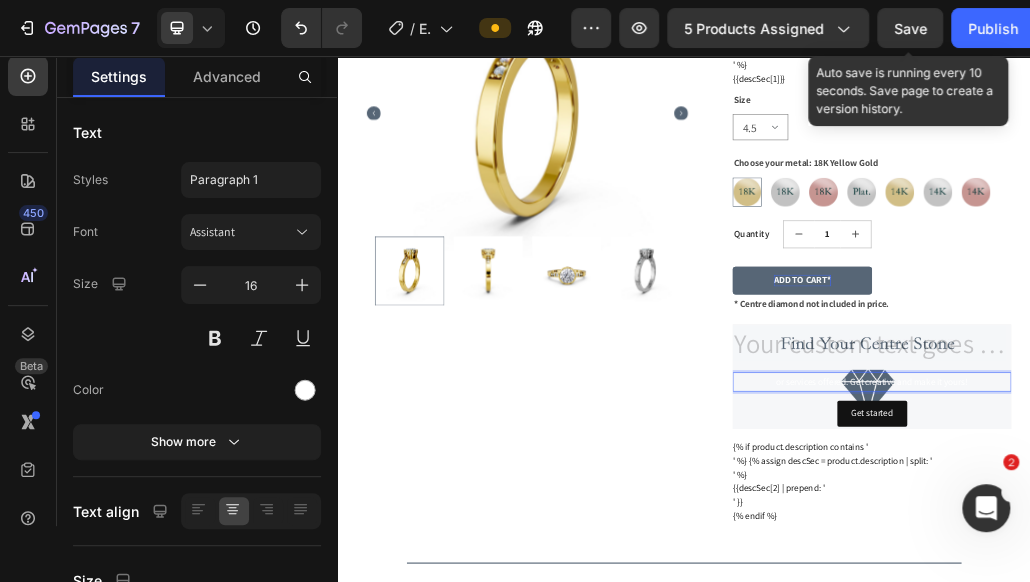 scroll, scrollTop: 132, scrollLeft: 0, axis: vertical 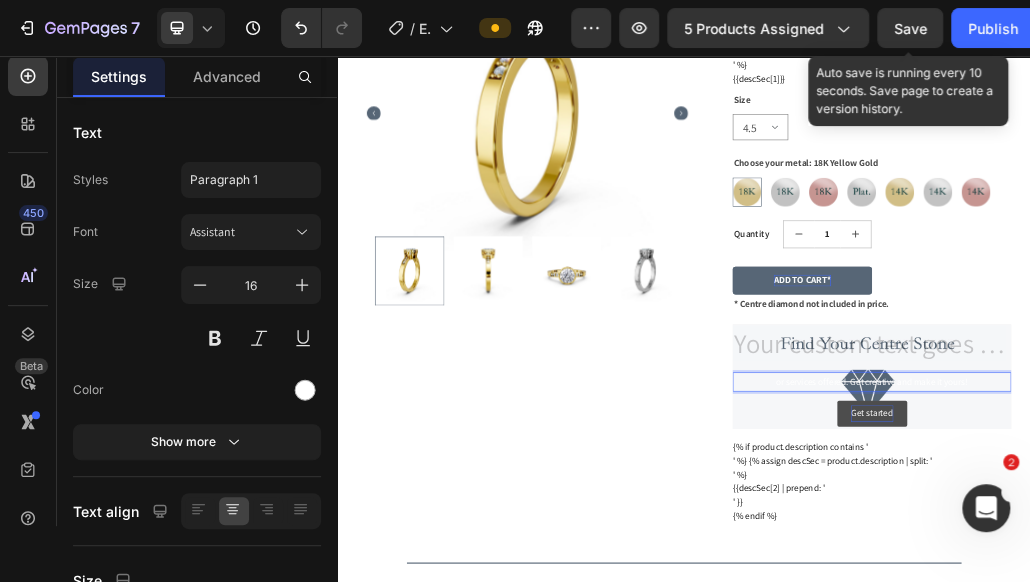 click on "Get started" at bounding box center [1262, 674] 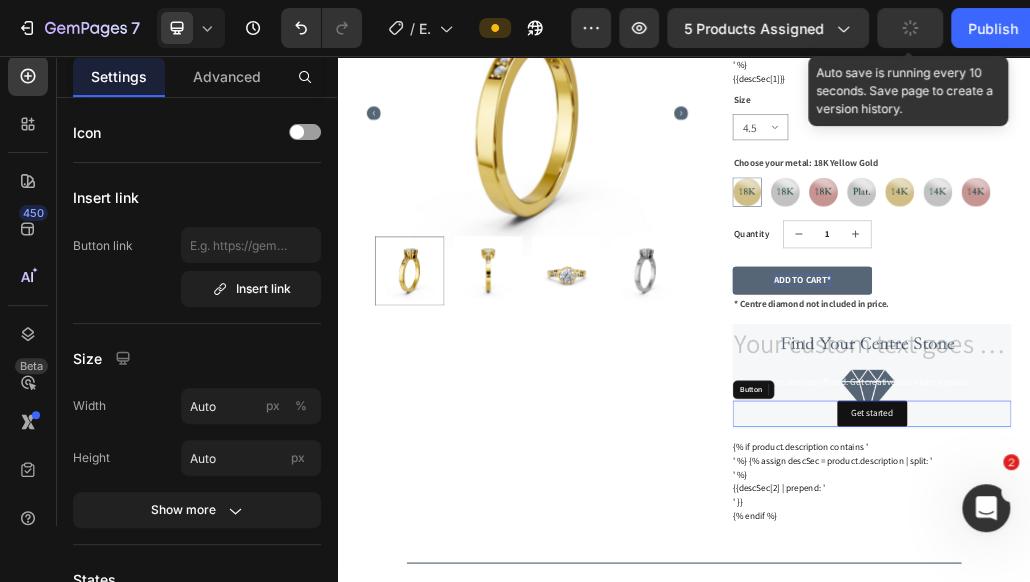 click on "Get started" at bounding box center (1262, 674) 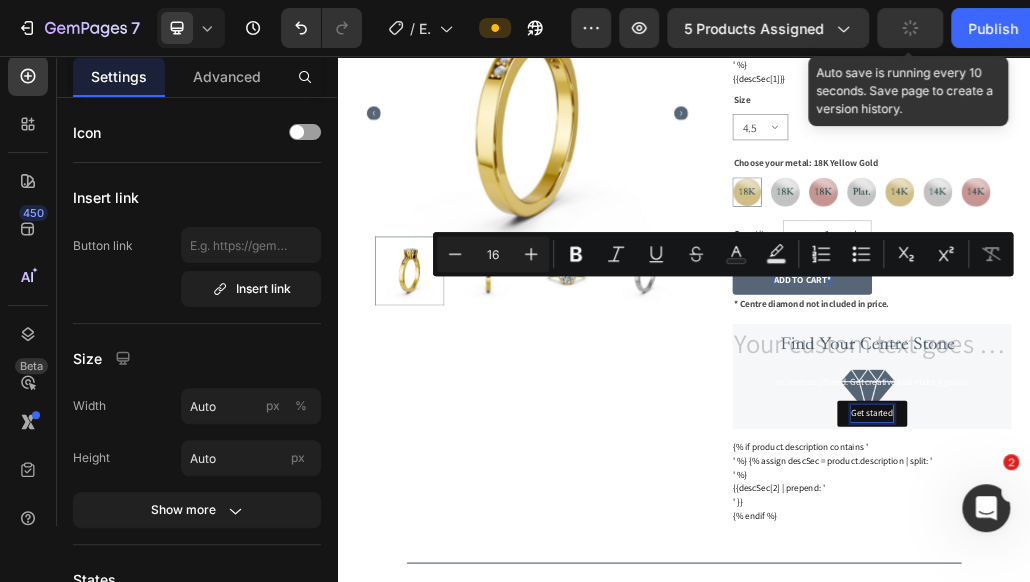 click on "Numbered List" at bounding box center (821, 254) 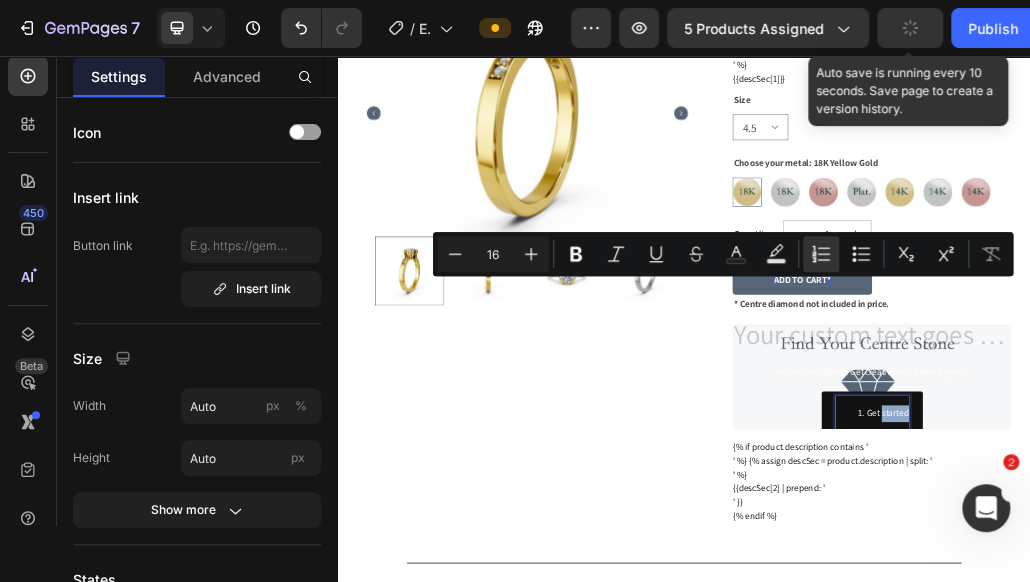 scroll, scrollTop: 0, scrollLeft: 0, axis: both 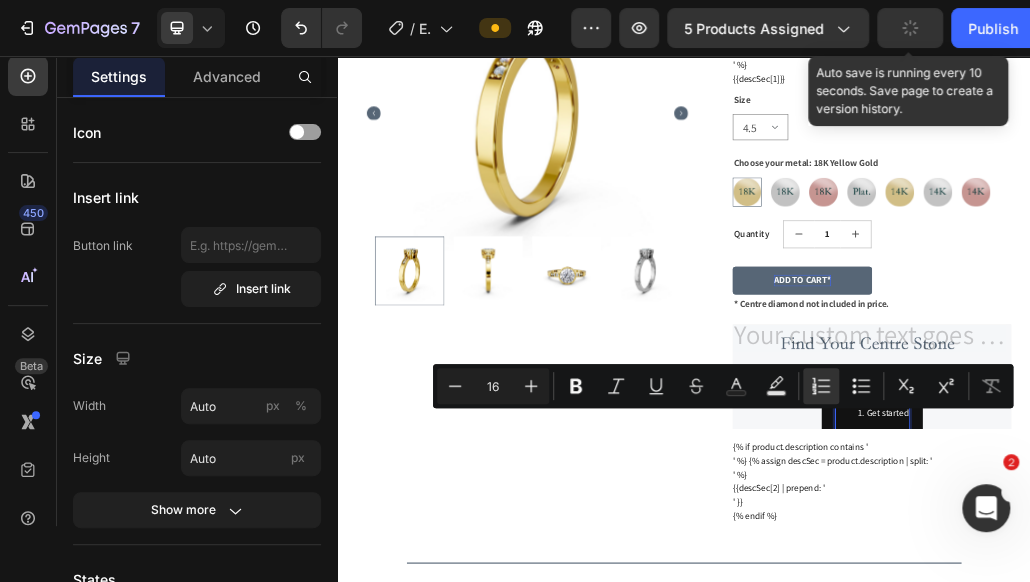 click on "Get started Button   0" at bounding box center (1262, 674) 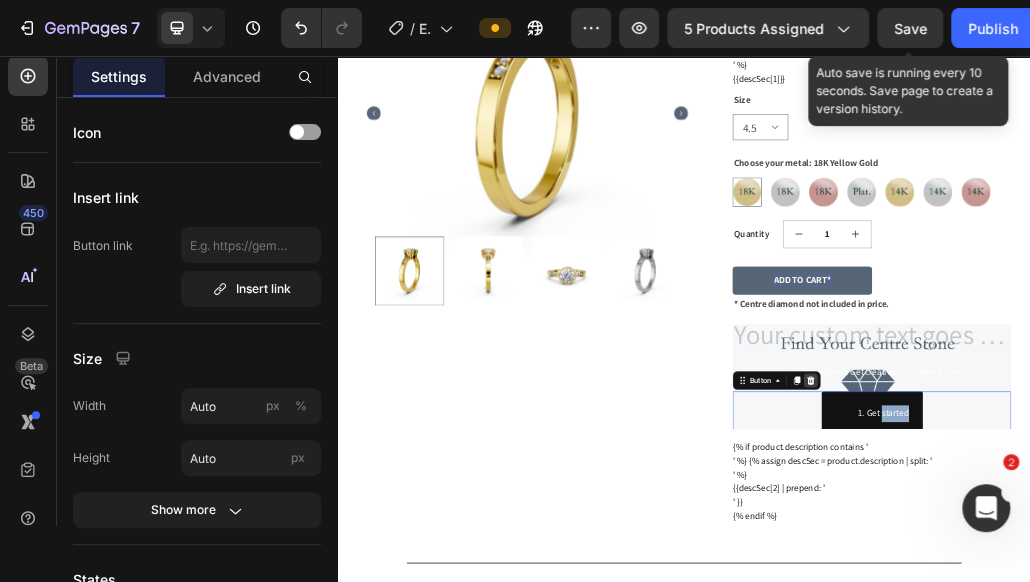click 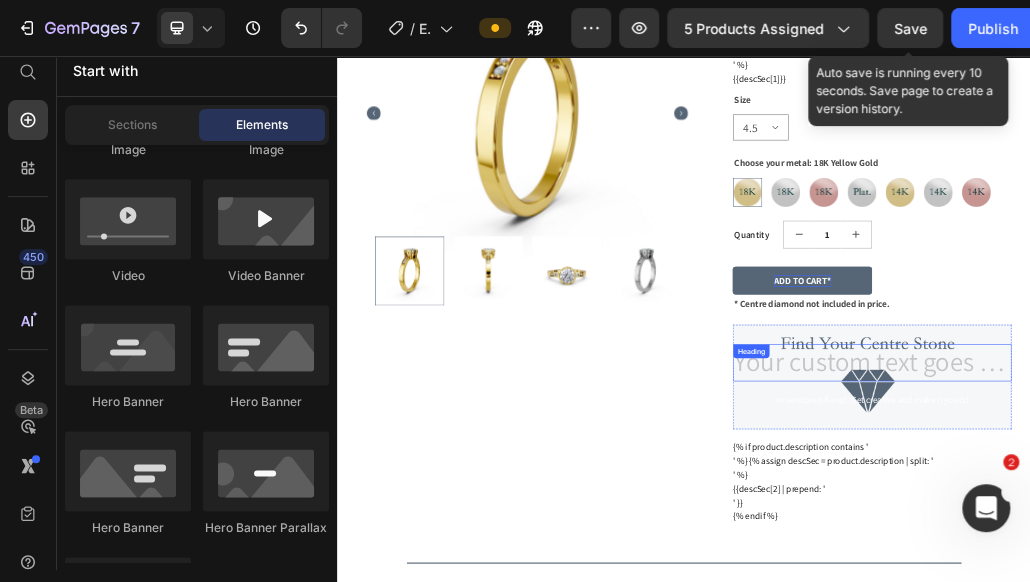 scroll, scrollTop: 12, scrollLeft: 0, axis: vertical 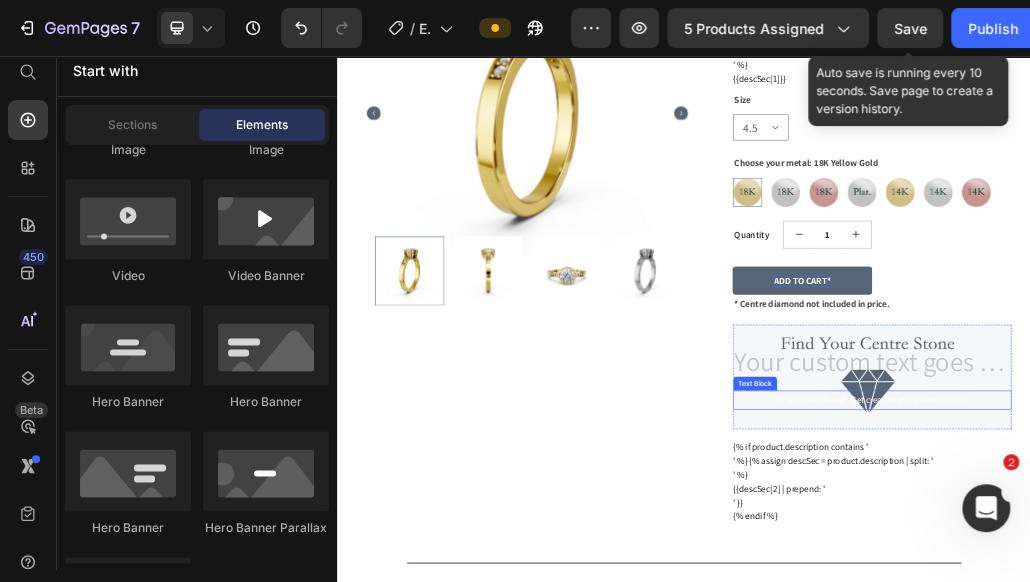 click on "or services offered. Get creative and make it yours!" at bounding box center (1262, 650) 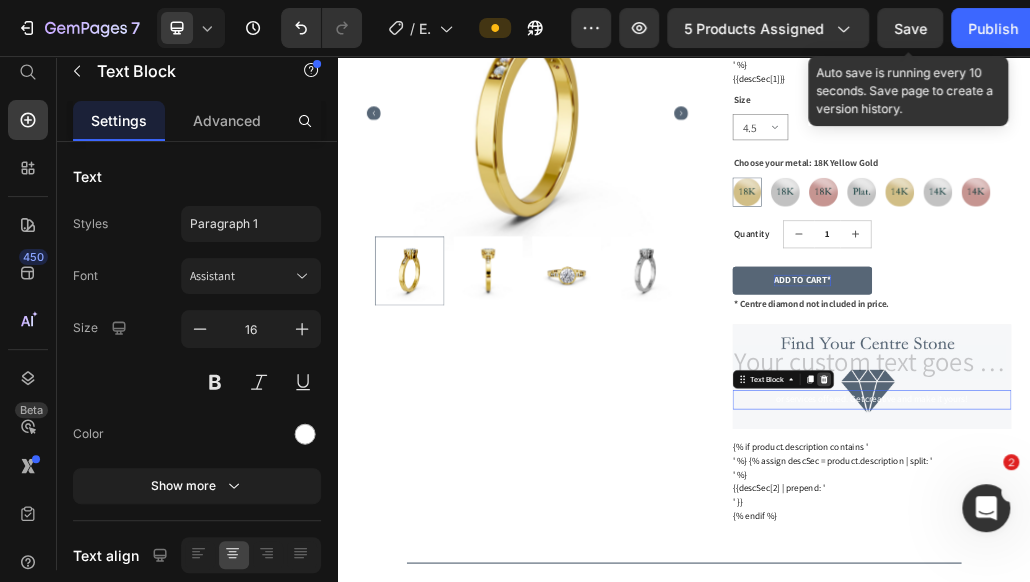 scroll, scrollTop: 56, scrollLeft: 0, axis: vertical 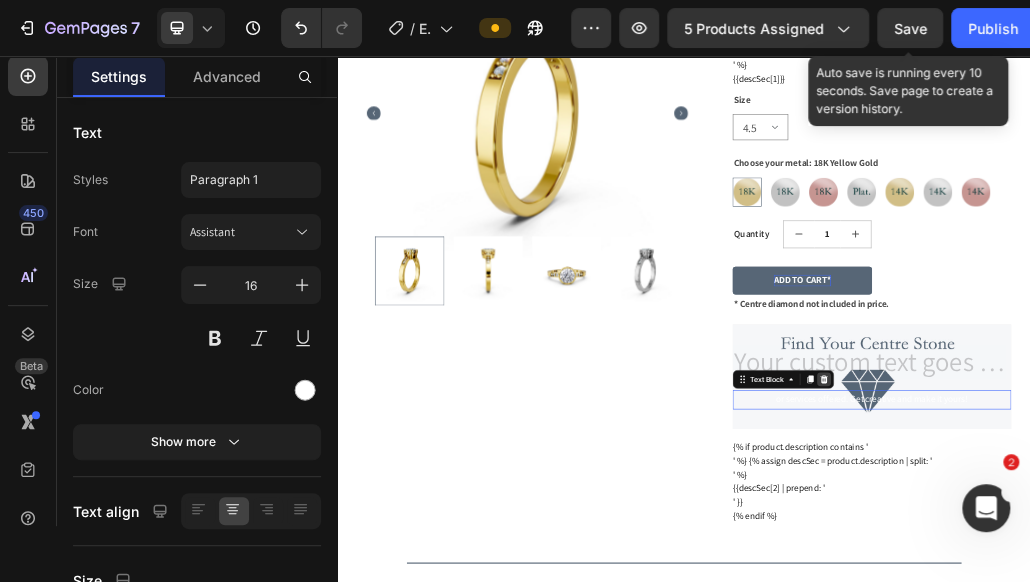 click 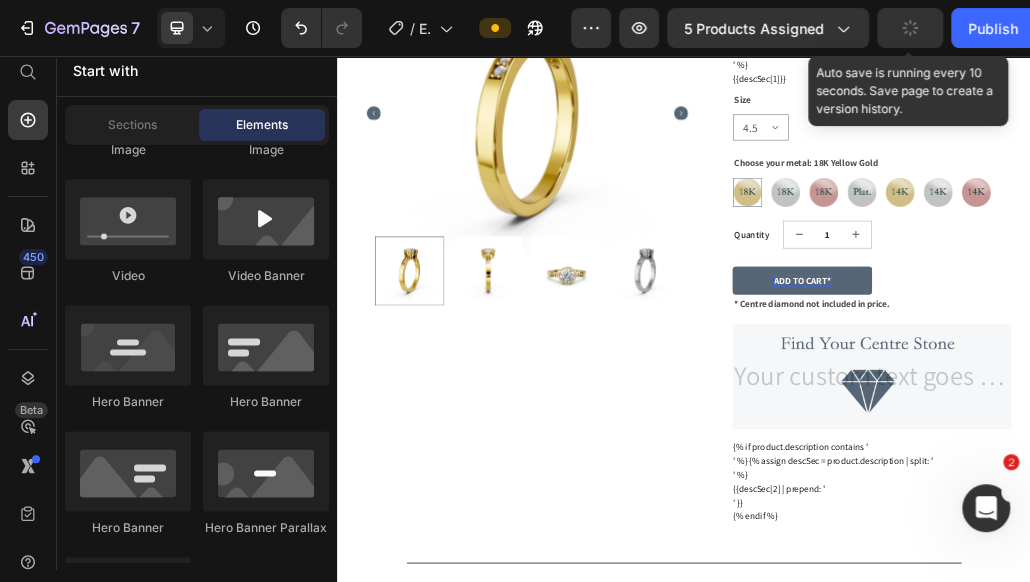 scroll, scrollTop: 12, scrollLeft: 0, axis: vertical 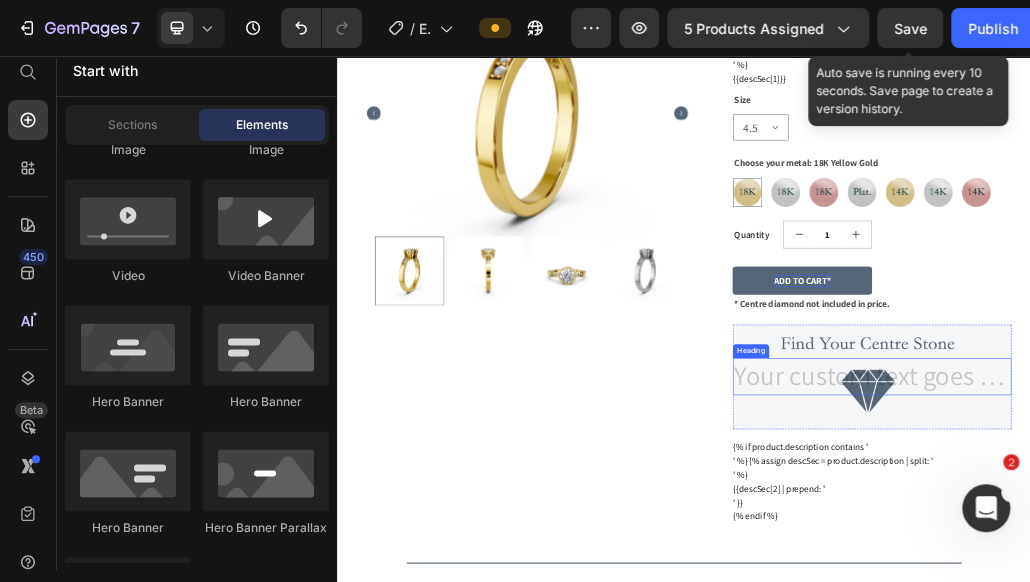 click at bounding box center (1262, 610) 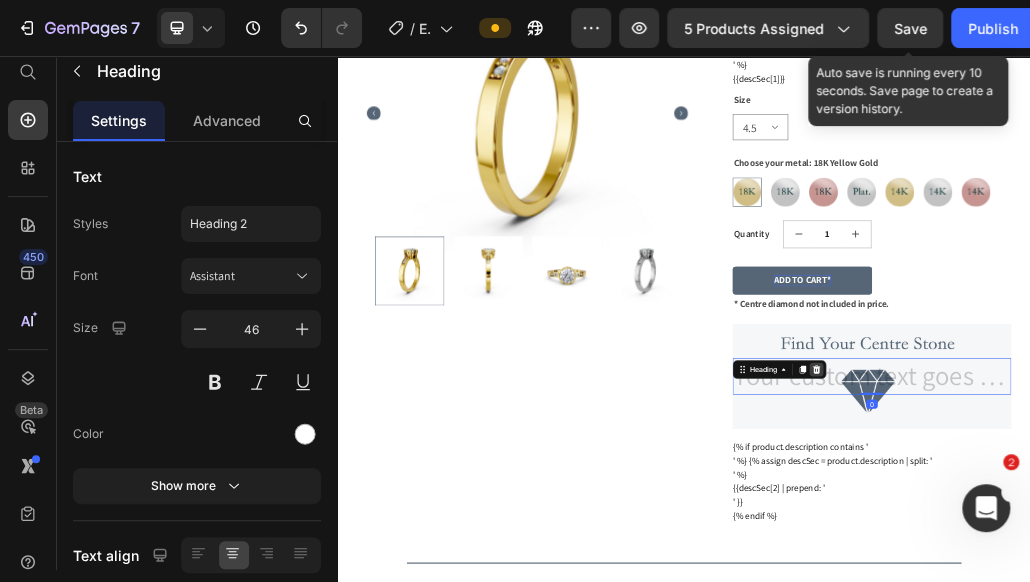 scroll, scrollTop: 56, scrollLeft: 0, axis: vertical 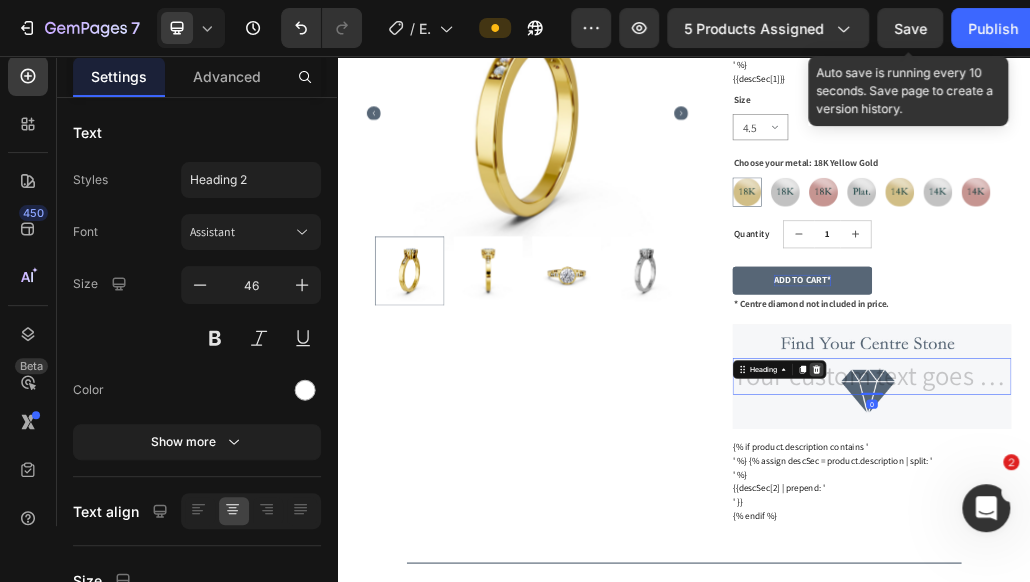 click 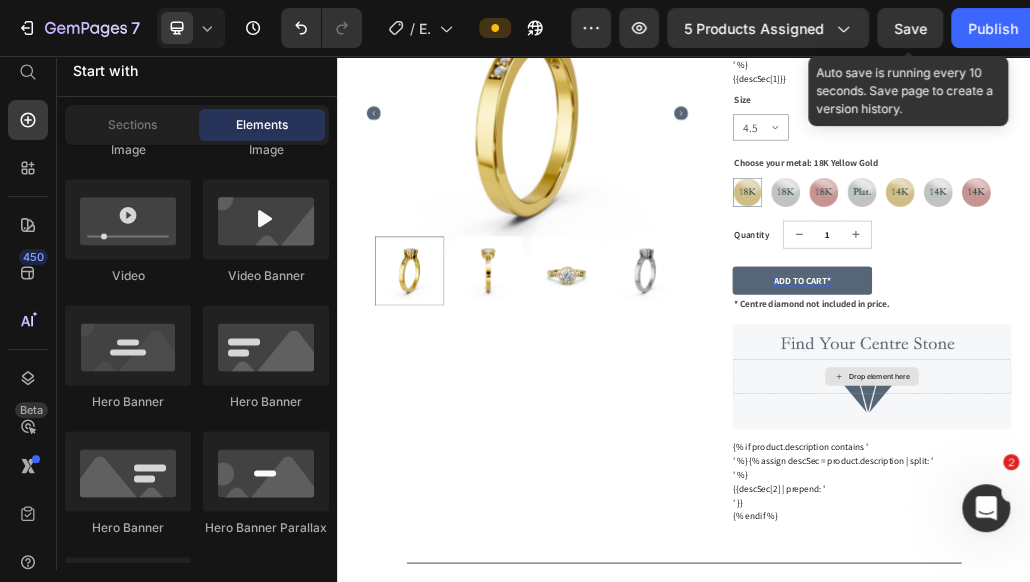 scroll, scrollTop: 12, scrollLeft: 0, axis: vertical 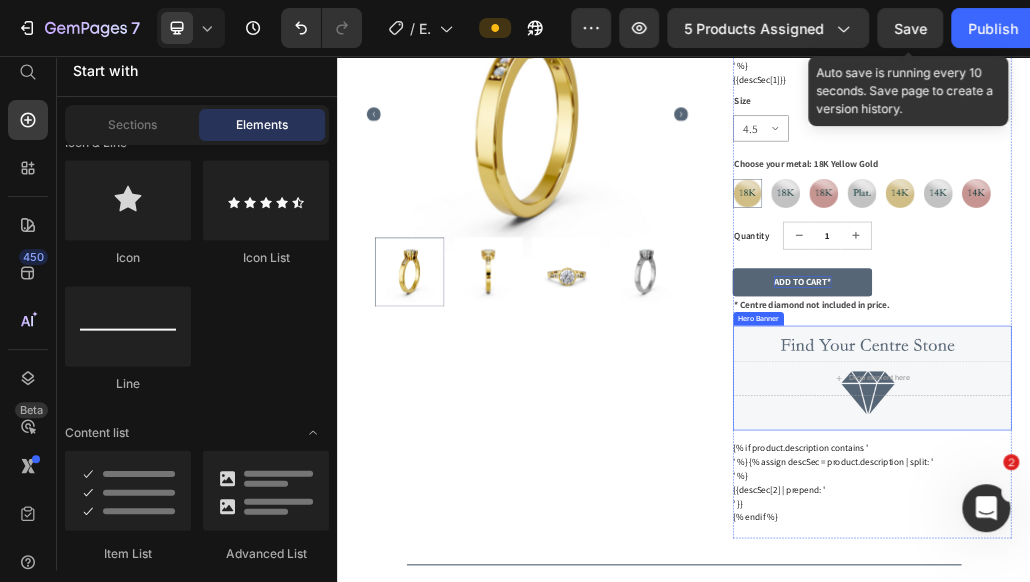 click on "Drop element here" at bounding box center (1262, 613) 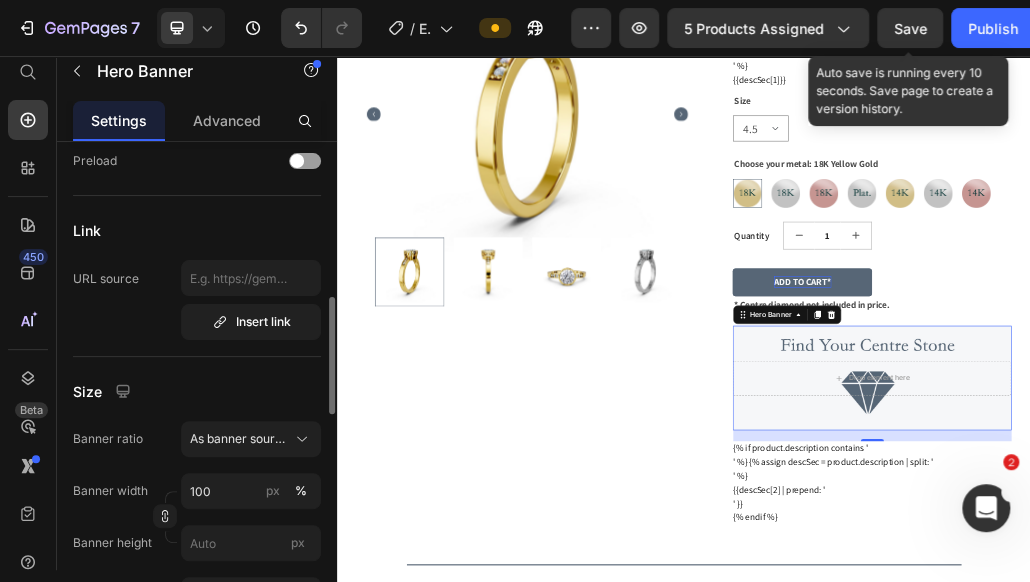 scroll, scrollTop: 720, scrollLeft: 0, axis: vertical 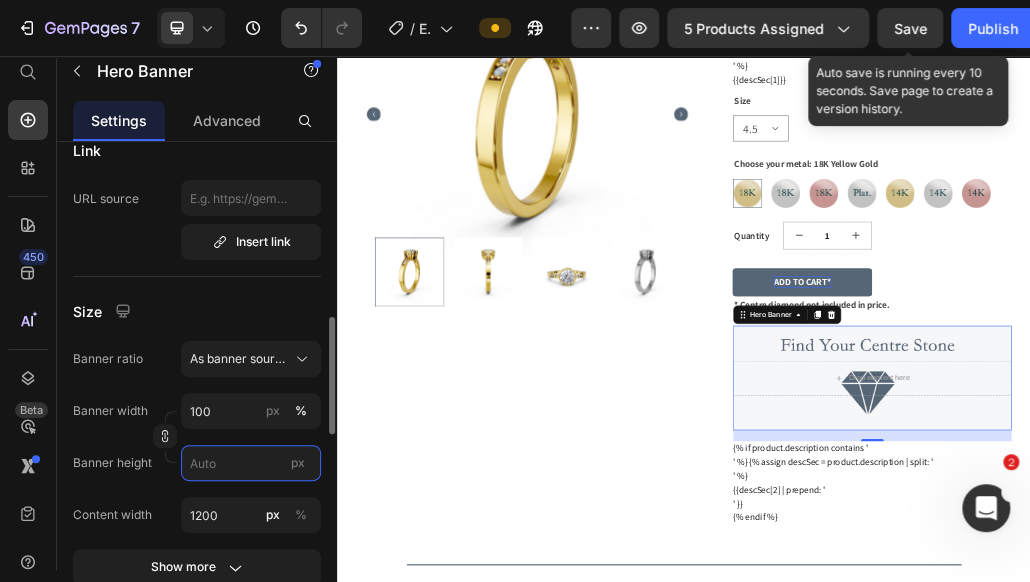 click on "px" at bounding box center [251, 463] 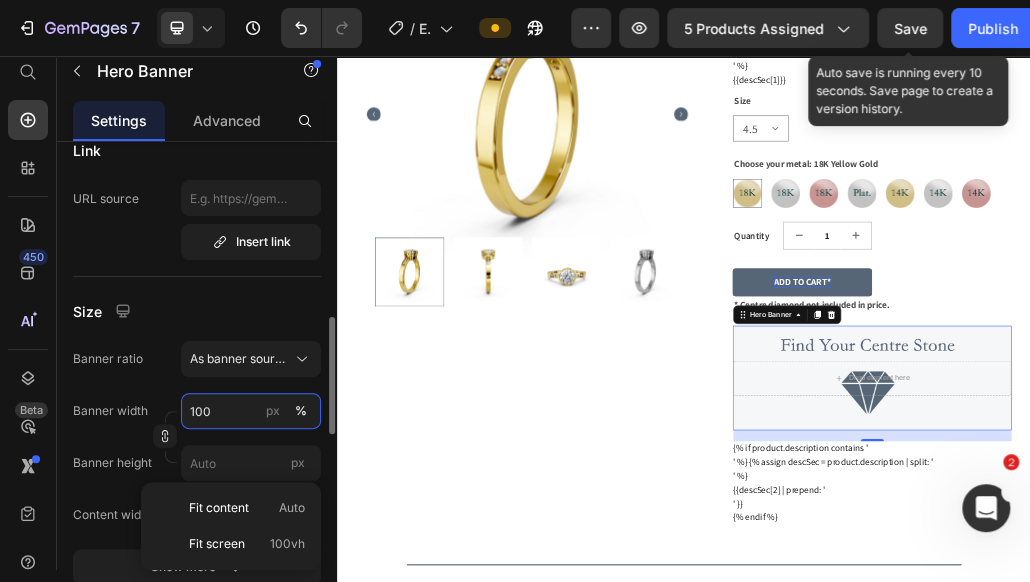 click on "100" at bounding box center [251, 411] 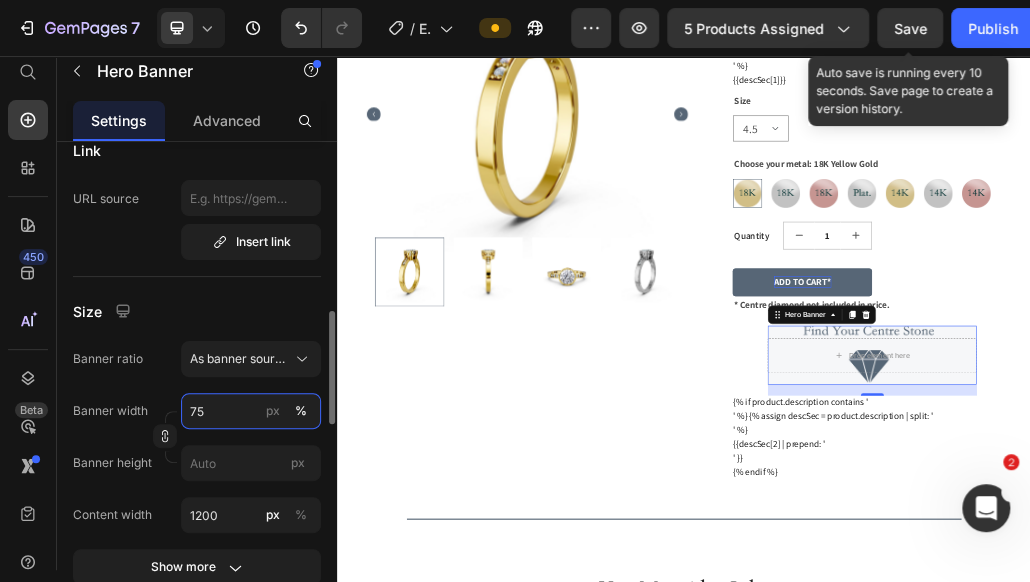 type on "7" 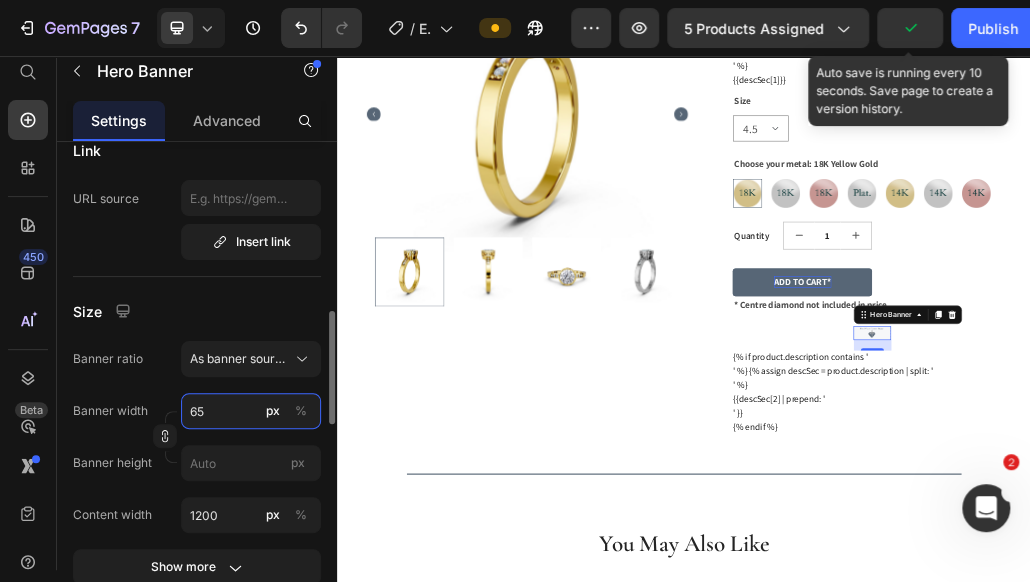 click on "65" at bounding box center [251, 411] 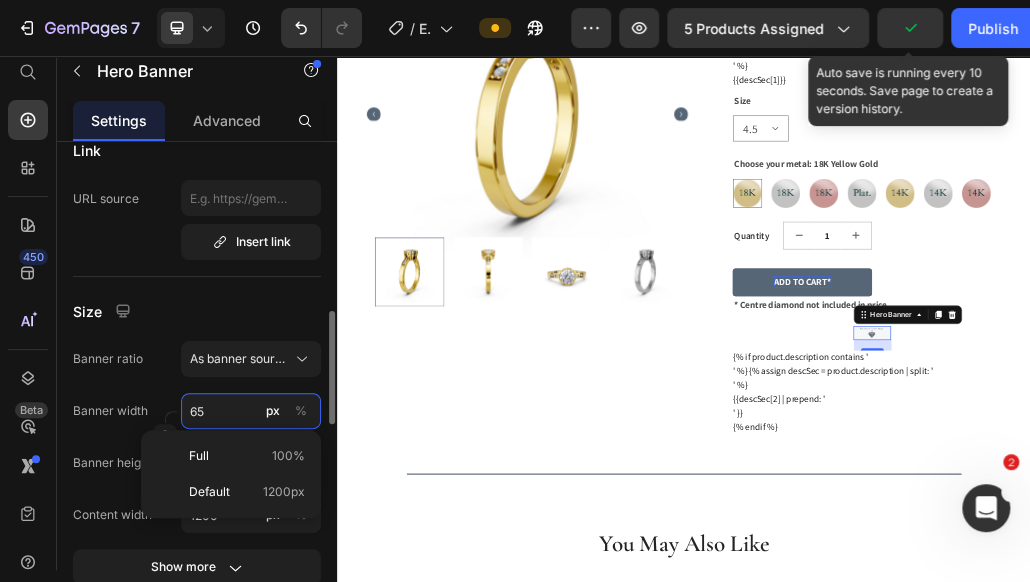 type on "65" 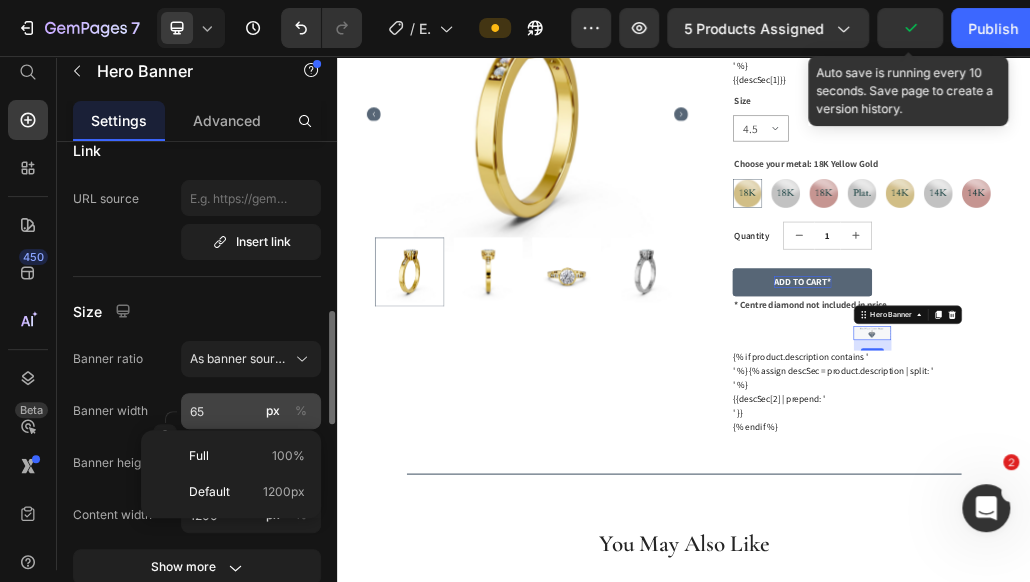 click on "%" at bounding box center (301, 411) 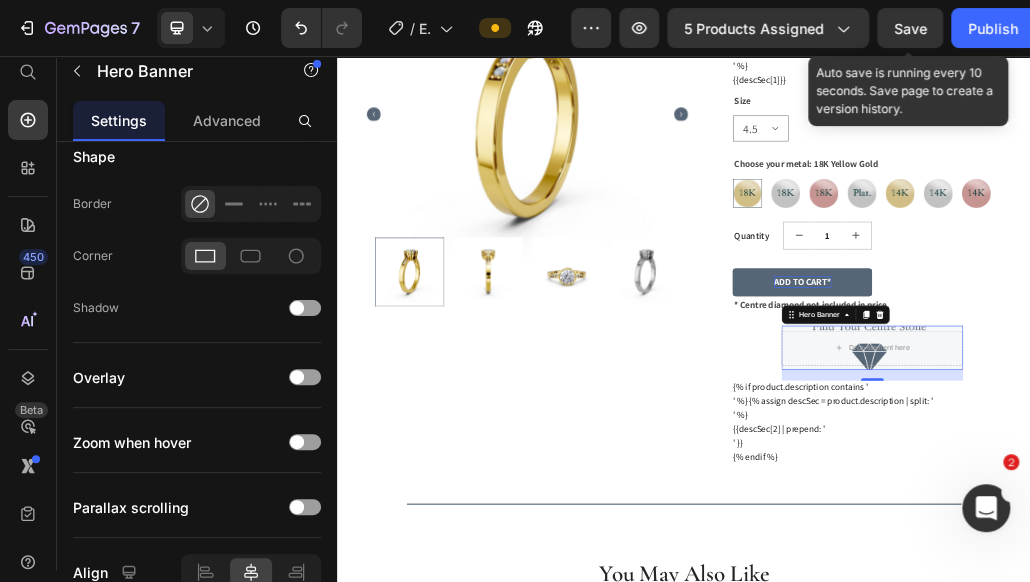 scroll, scrollTop: 1440, scrollLeft: 0, axis: vertical 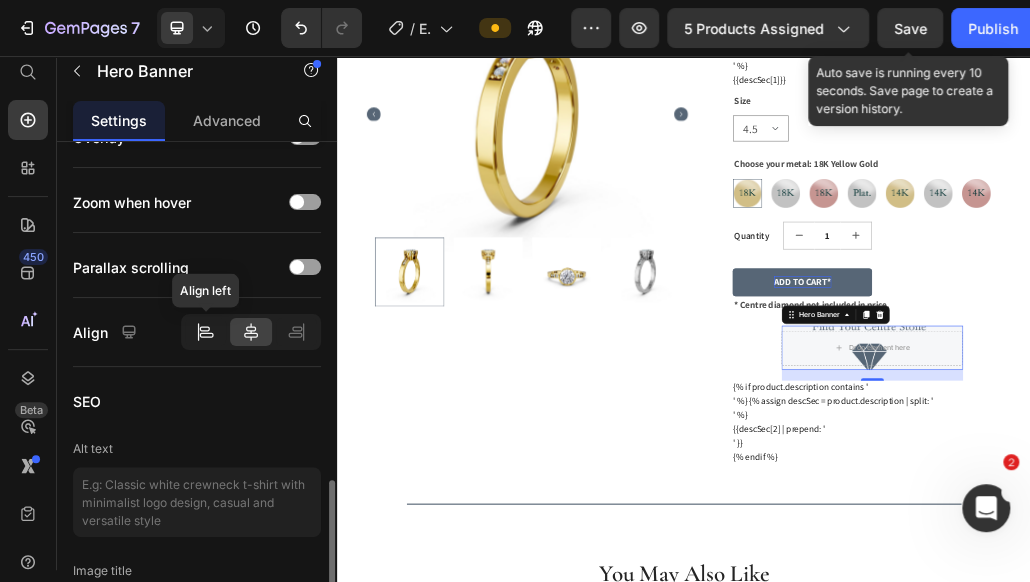 click 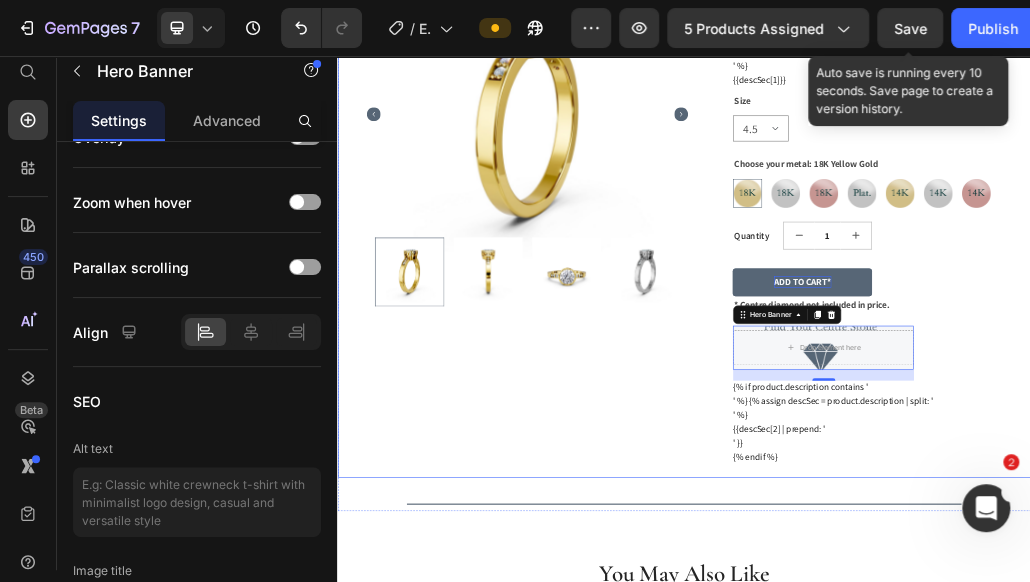 click on "Product Images" at bounding box center [665, 290] 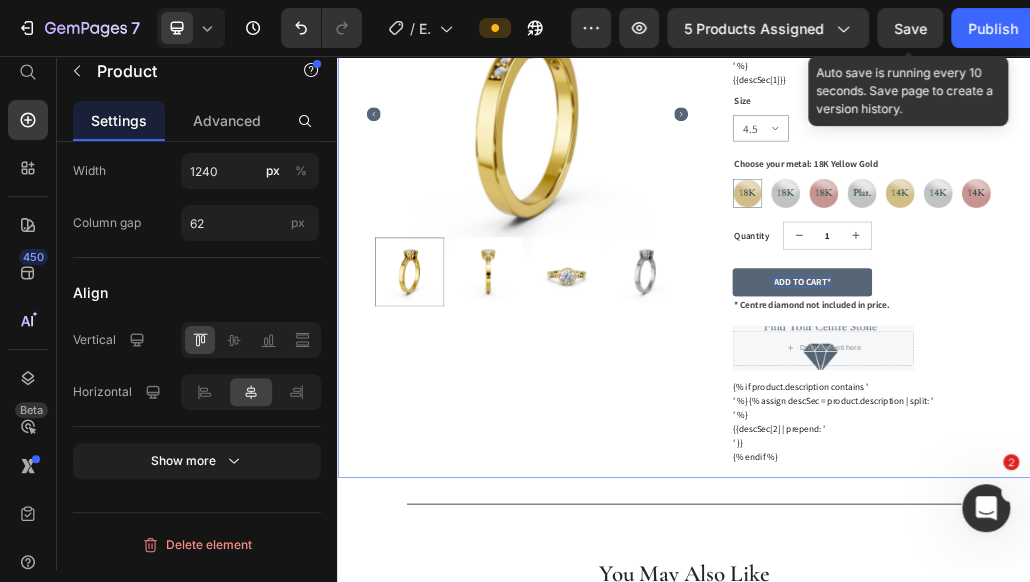 scroll, scrollTop: 0, scrollLeft: 0, axis: both 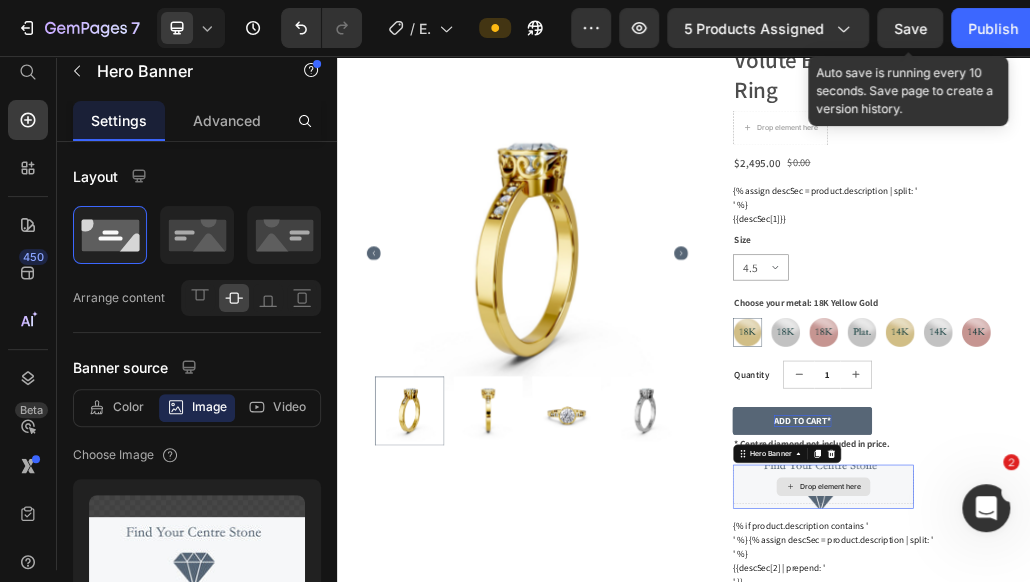 click on "Drop element here" at bounding box center [1177, 801] 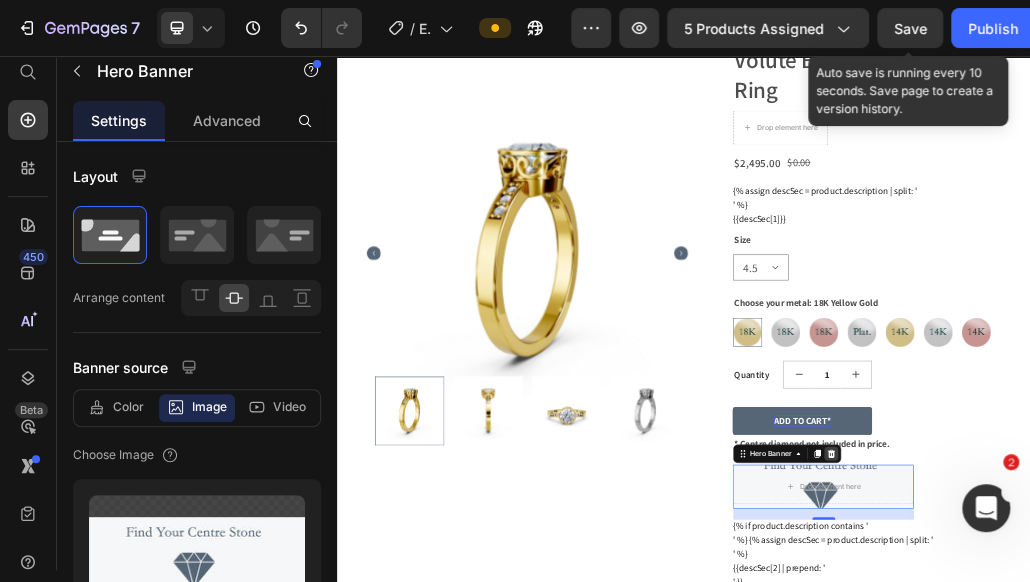 click 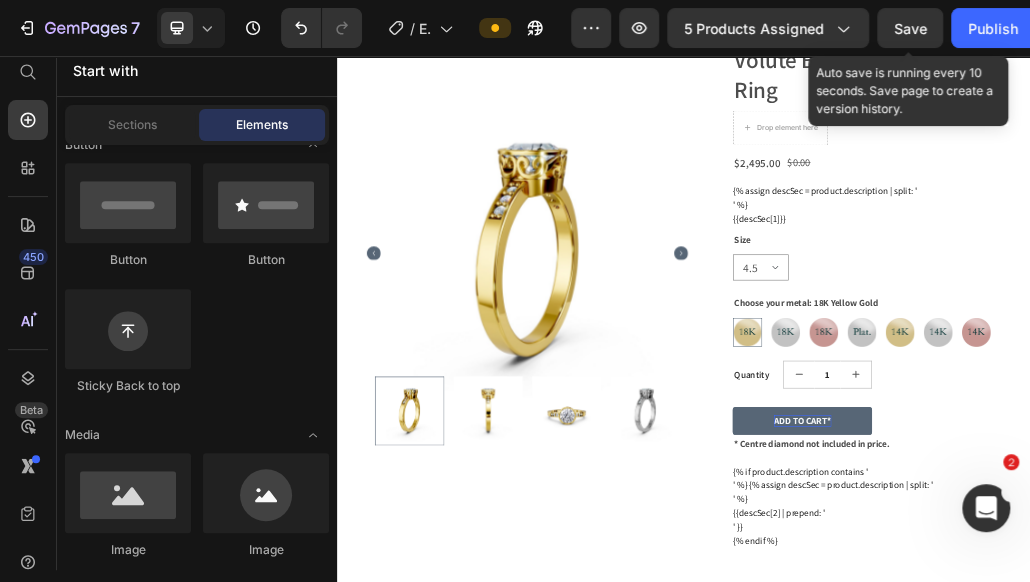 scroll, scrollTop: 400, scrollLeft: 0, axis: vertical 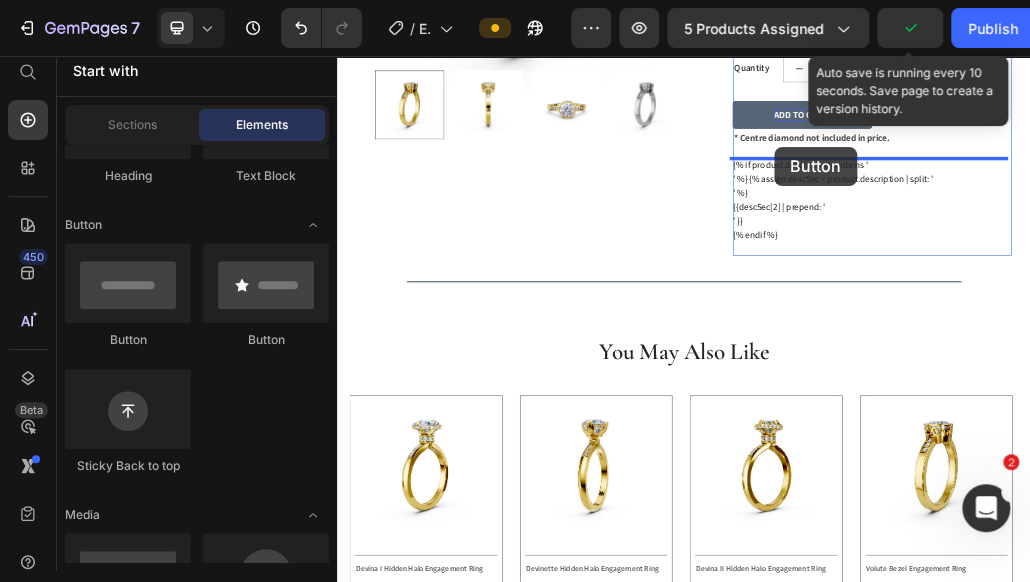 drag, startPoint x: 611, startPoint y: 349, endPoint x: 1094, endPoint y: 213, distance: 501.78183 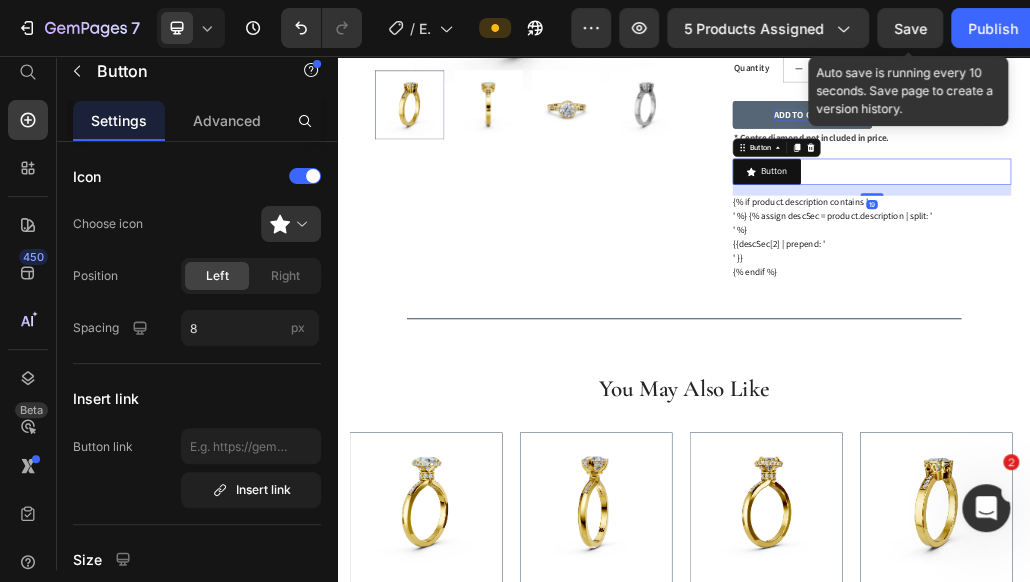 click on "Button Button 19" at bounding box center [1262, 255] 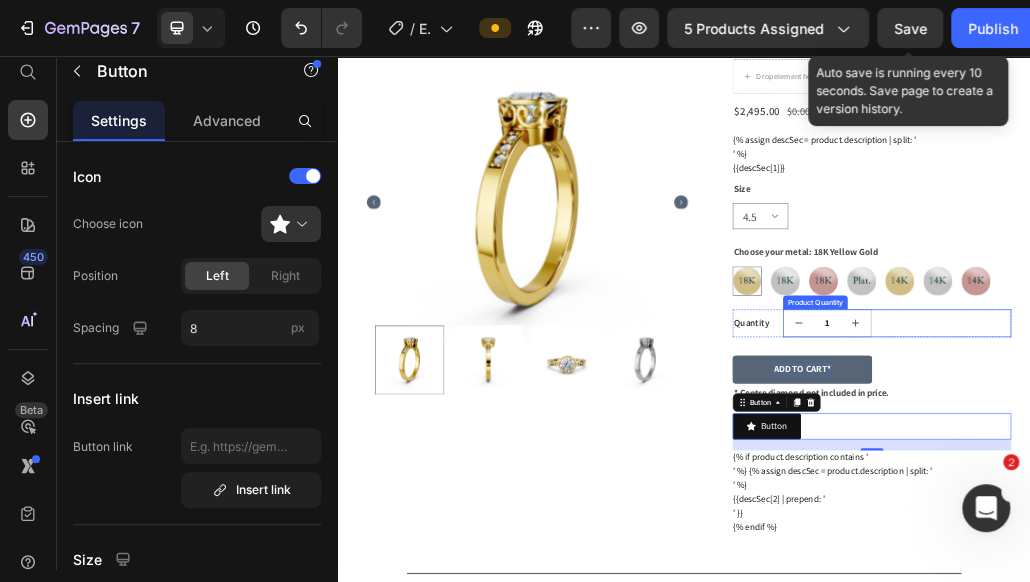 scroll, scrollTop: 527, scrollLeft: 0, axis: vertical 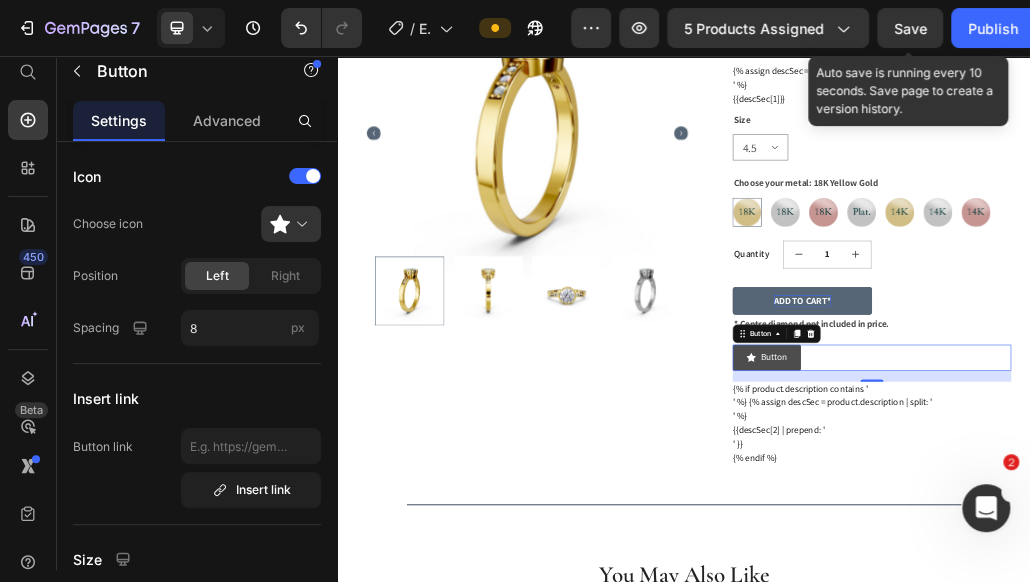 click 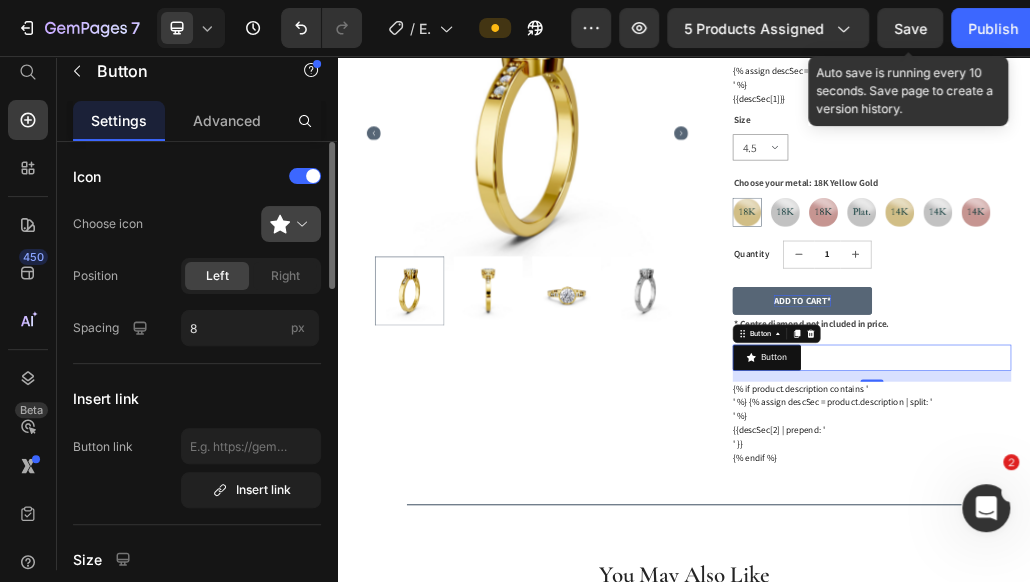 click at bounding box center [299, 224] 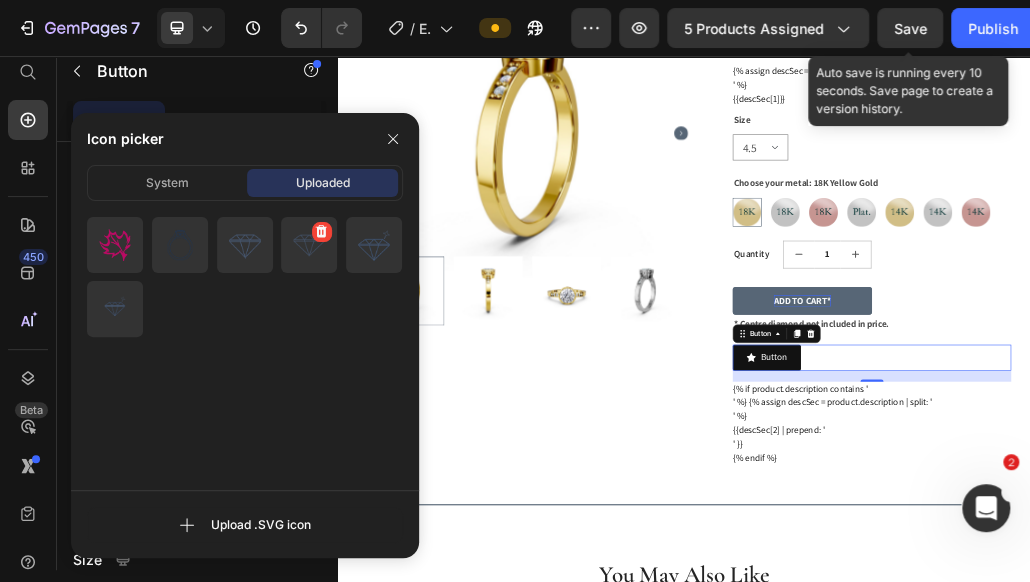 click at bounding box center (309, 245) 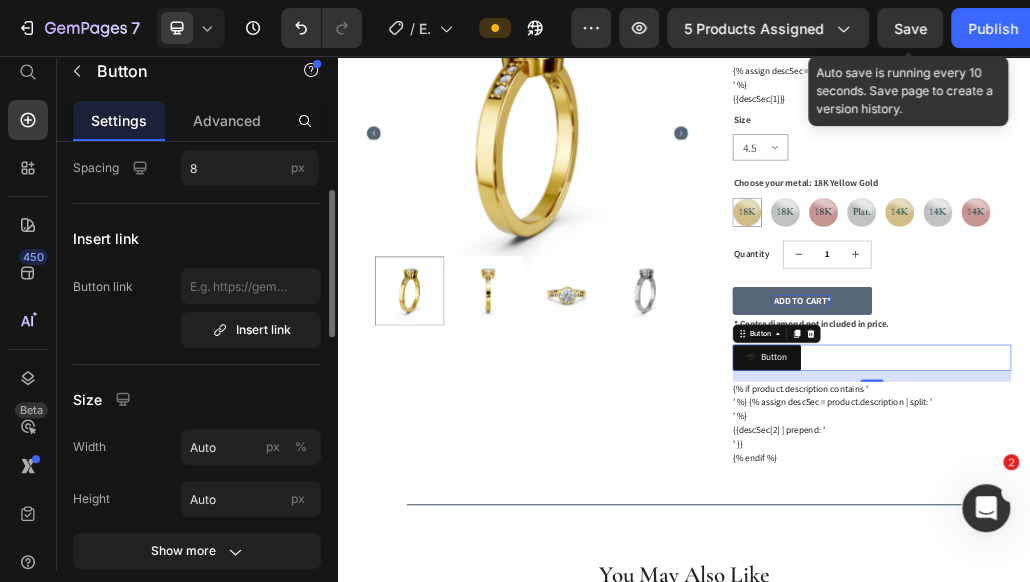 scroll, scrollTop: 320, scrollLeft: 0, axis: vertical 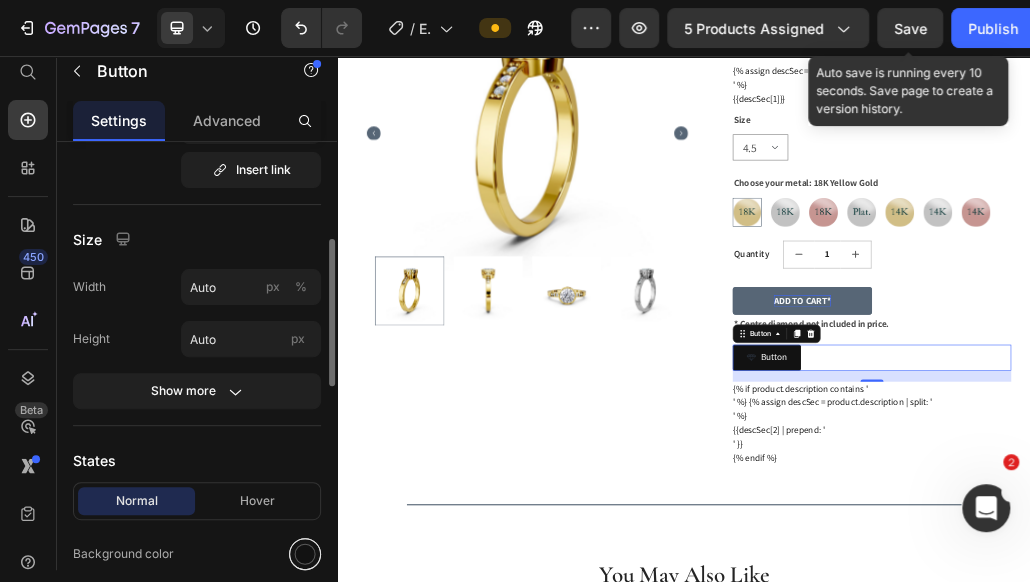 click at bounding box center [305, 554] 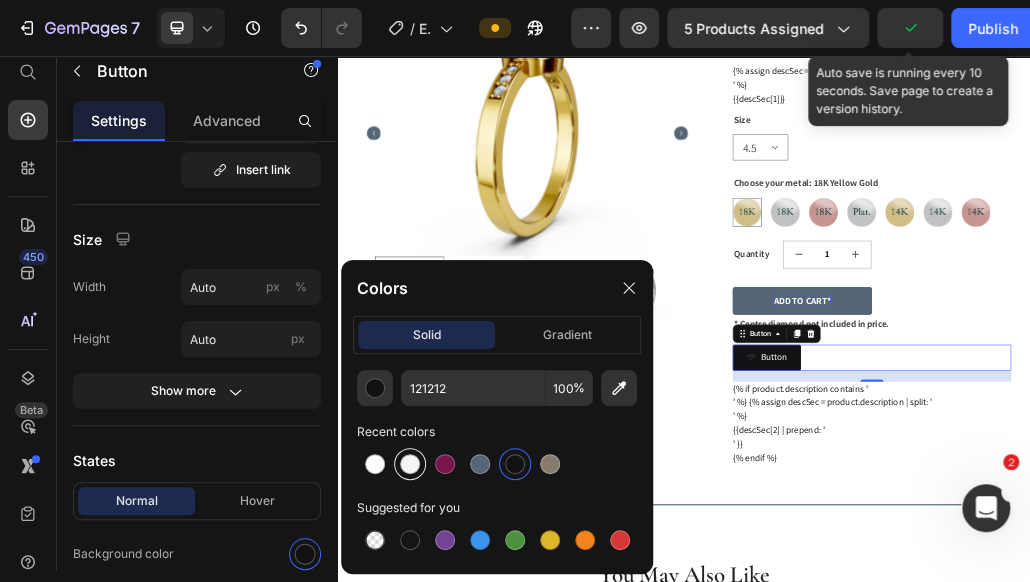 click at bounding box center [410, 464] 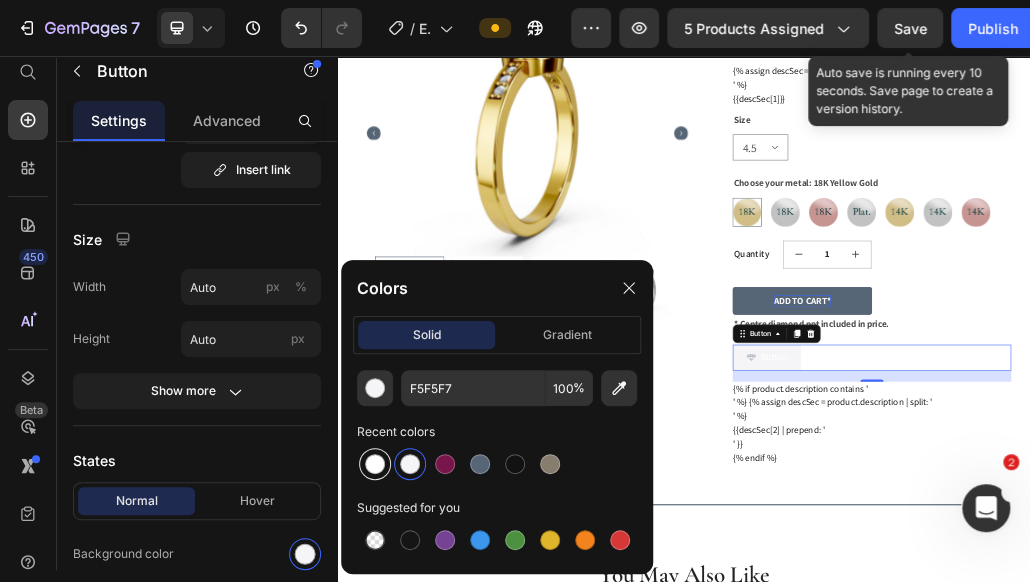 click at bounding box center [375, 464] 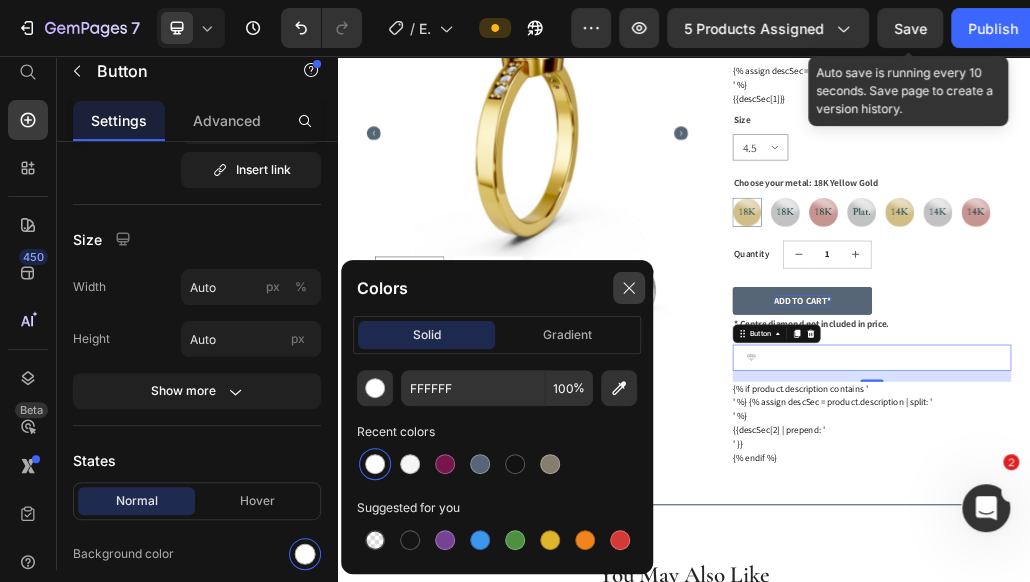 click 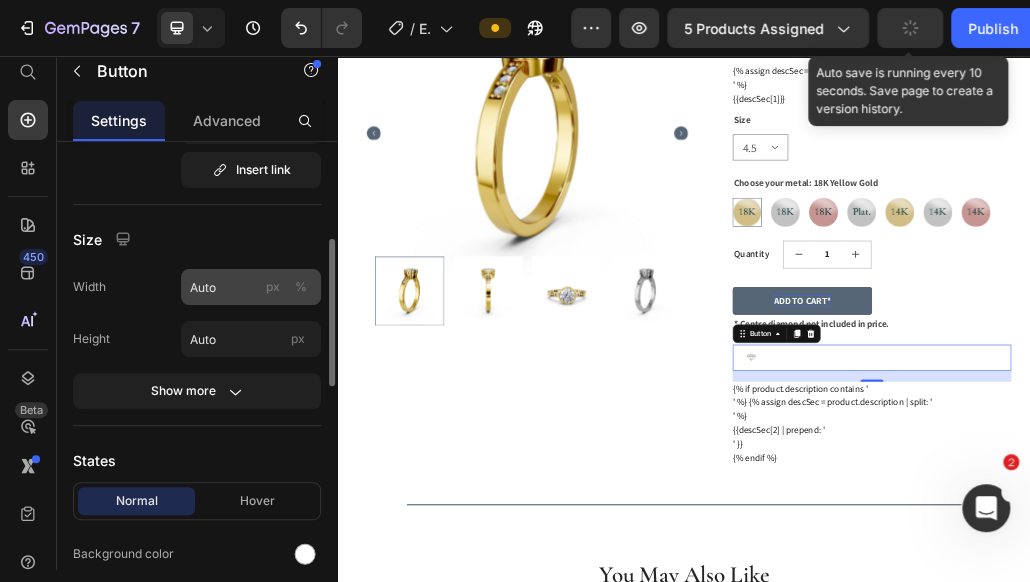 click on "%" at bounding box center [301, 287] 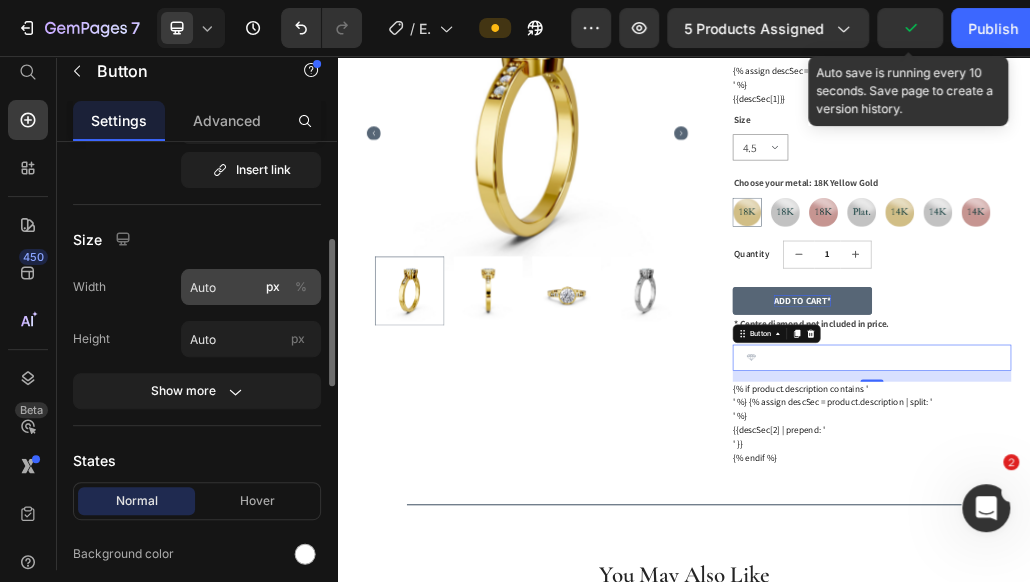 type 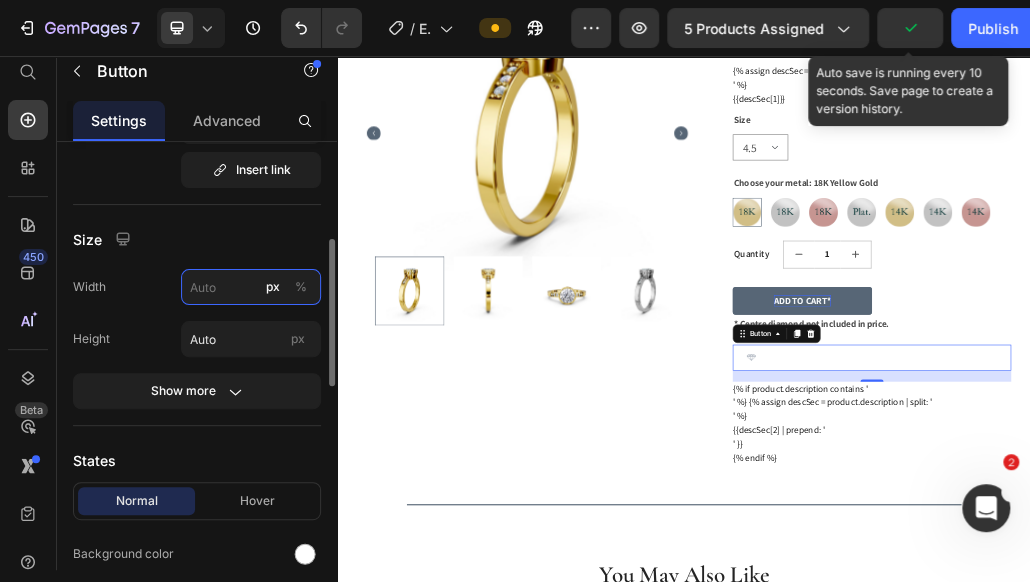 click on "px %" at bounding box center (251, 287) 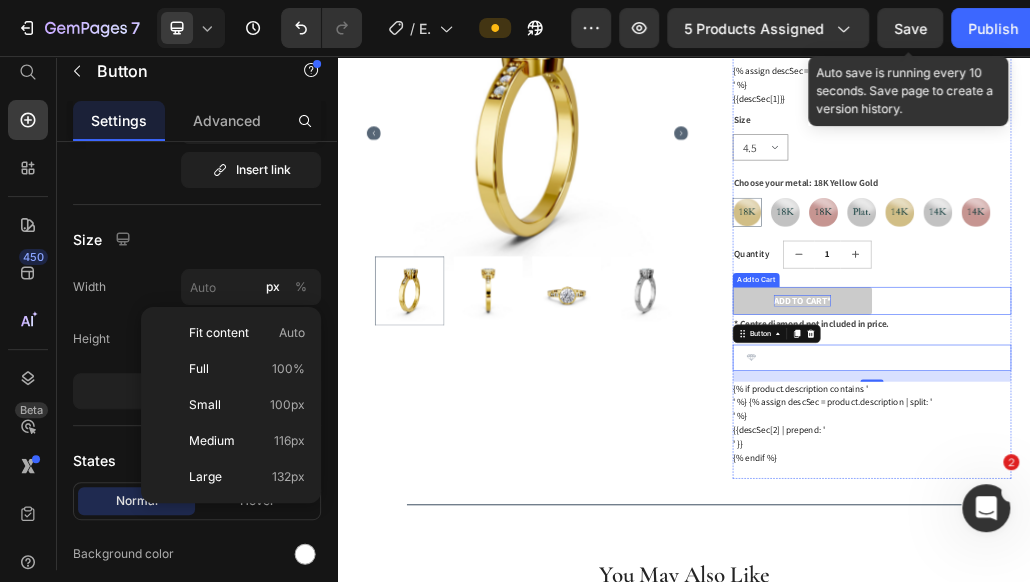 click on "ADD TO CART*" at bounding box center (1141, 479) 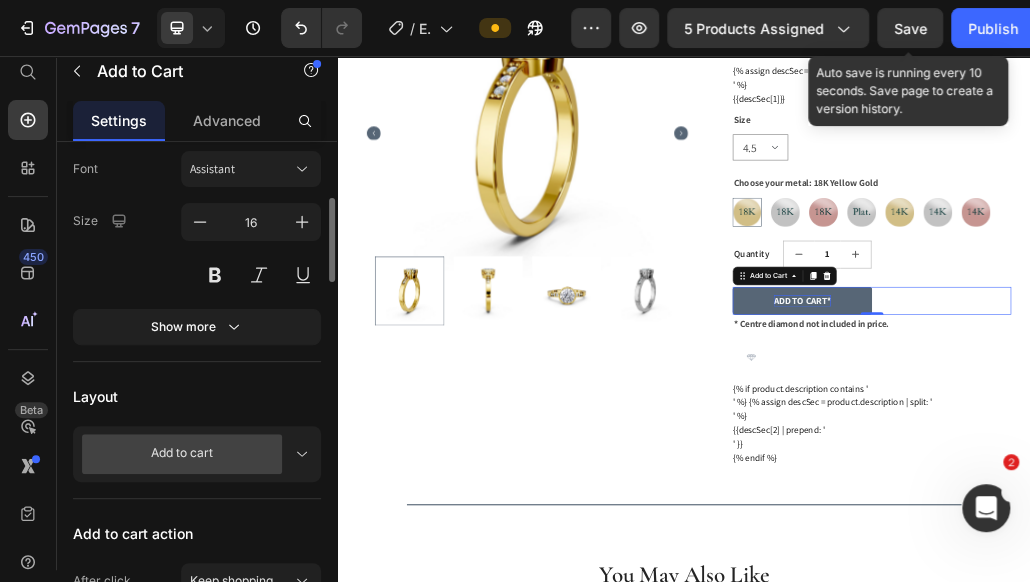 scroll, scrollTop: 480, scrollLeft: 0, axis: vertical 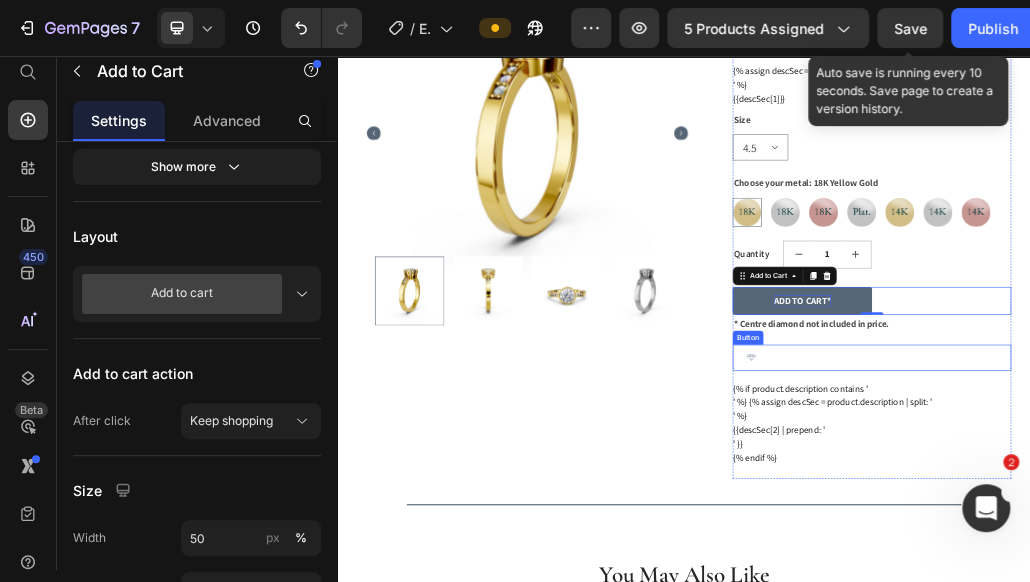 click on "Button Button" at bounding box center [1262, 577] 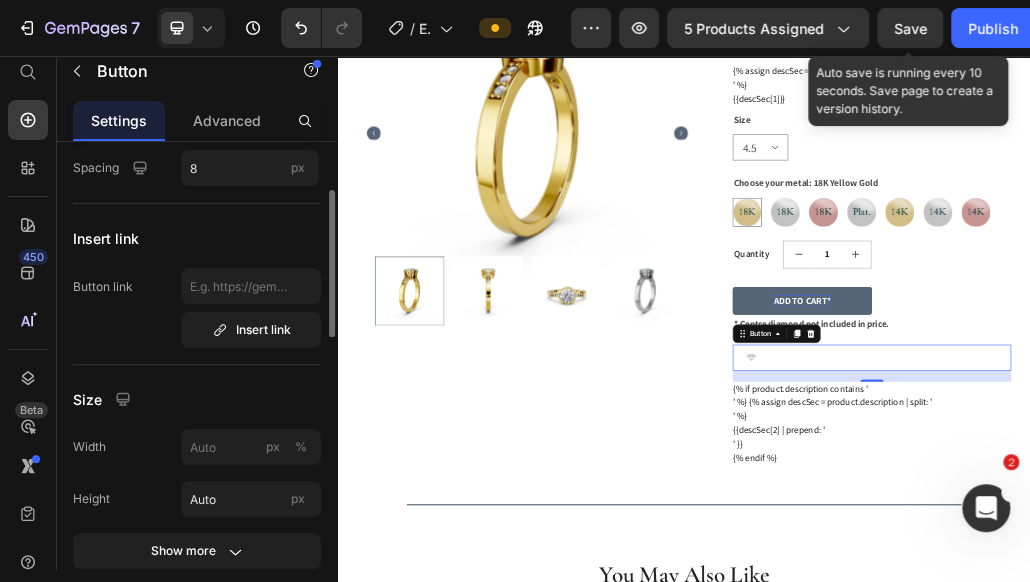 scroll, scrollTop: 240, scrollLeft: 0, axis: vertical 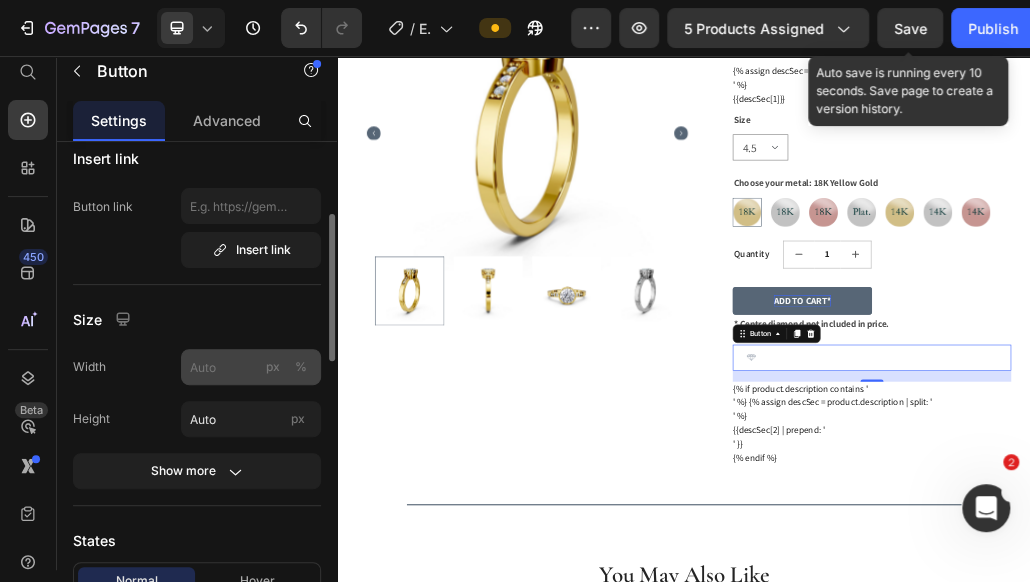 click on "%" at bounding box center (301, 367) 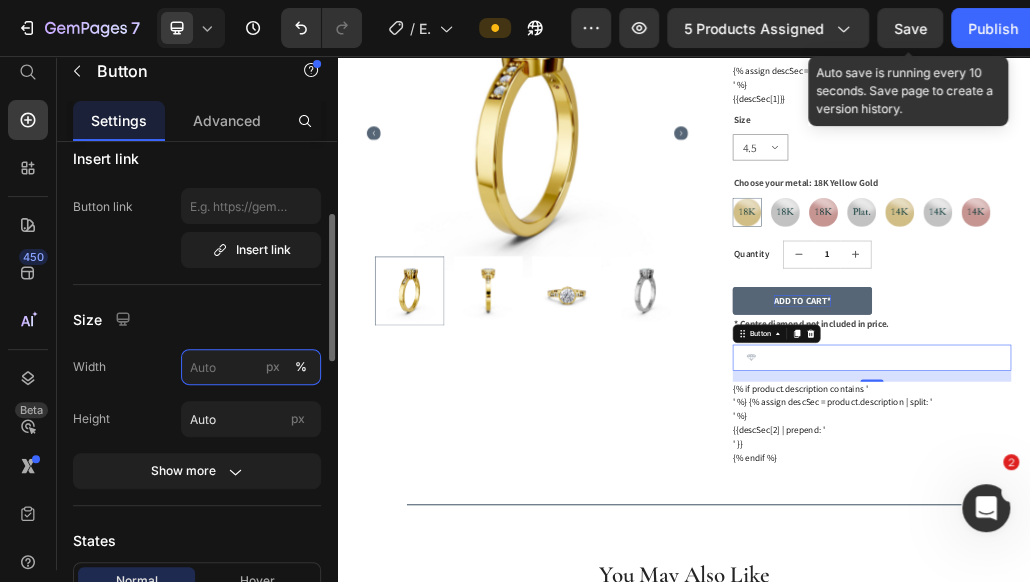click on "px %" at bounding box center [251, 367] 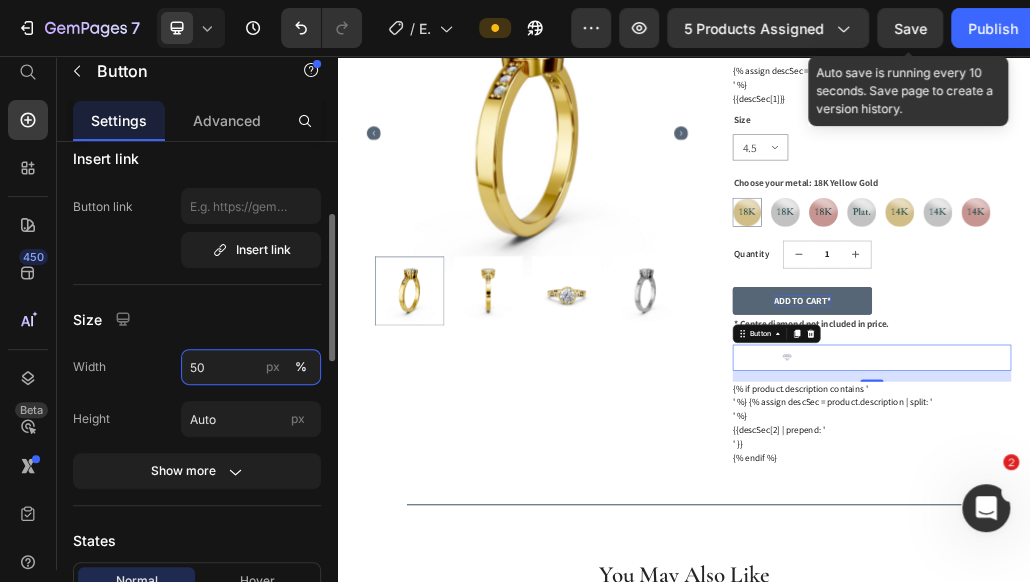 type on "50" 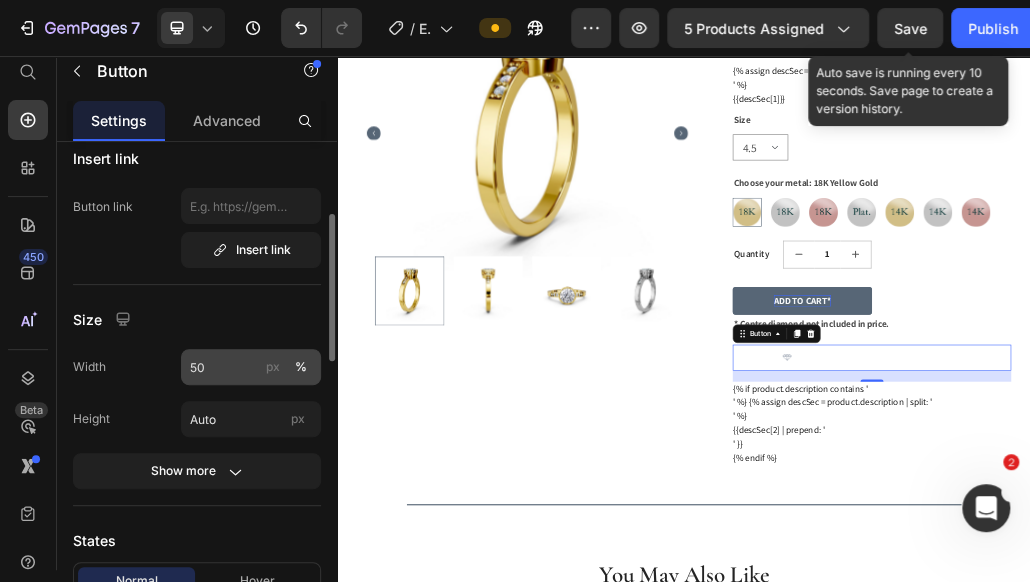 click on "px" at bounding box center [273, 367] 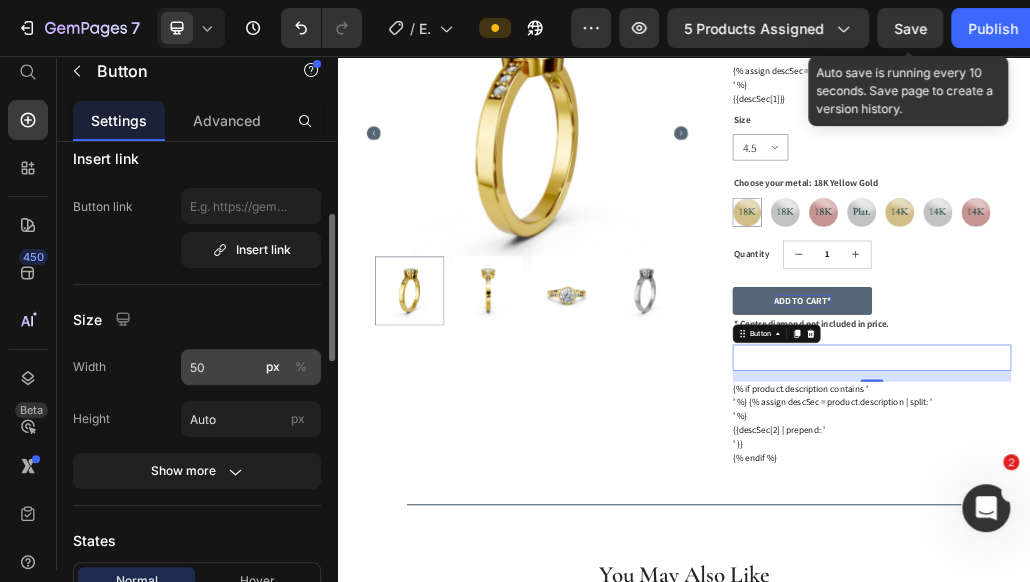 click on "%" at bounding box center (301, 367) 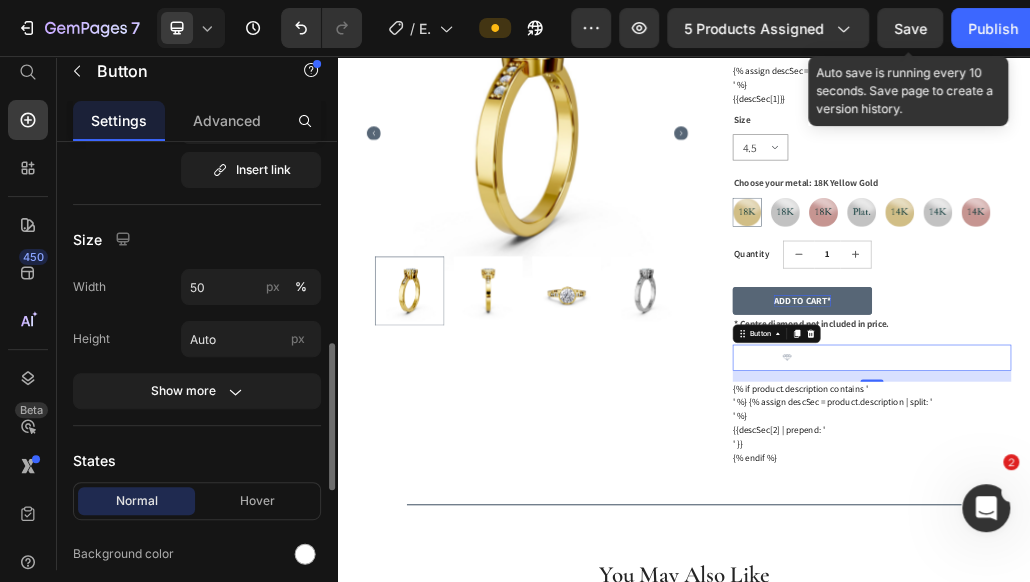 scroll, scrollTop: 400, scrollLeft: 0, axis: vertical 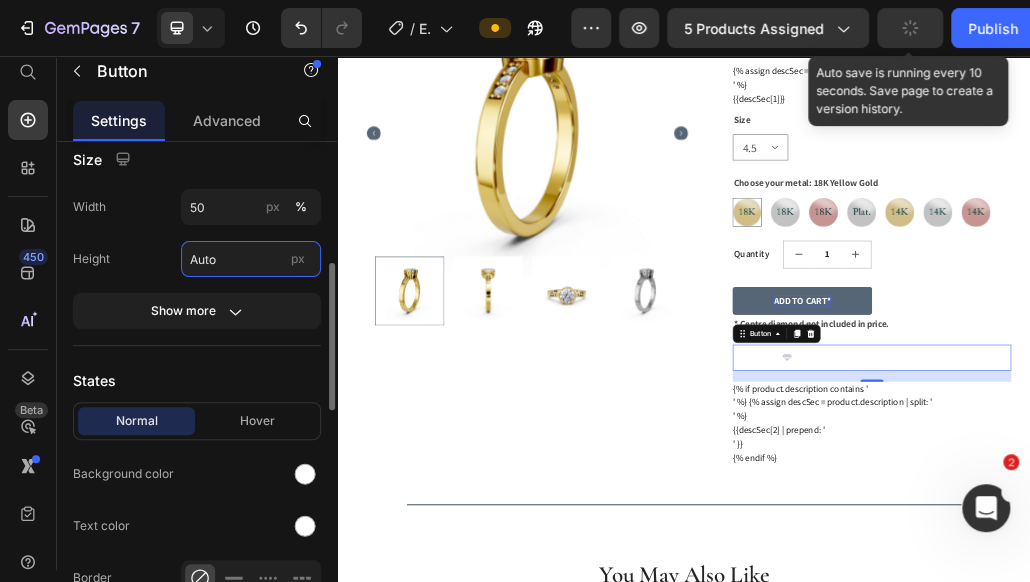 click on "Auto" at bounding box center [251, 259] 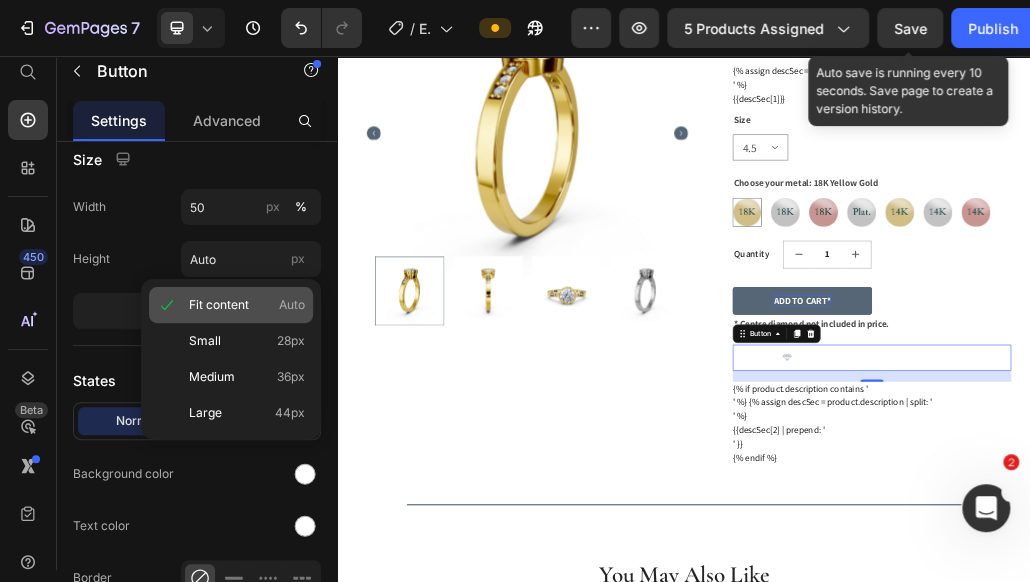 click on "Fit content Auto" at bounding box center (247, 305) 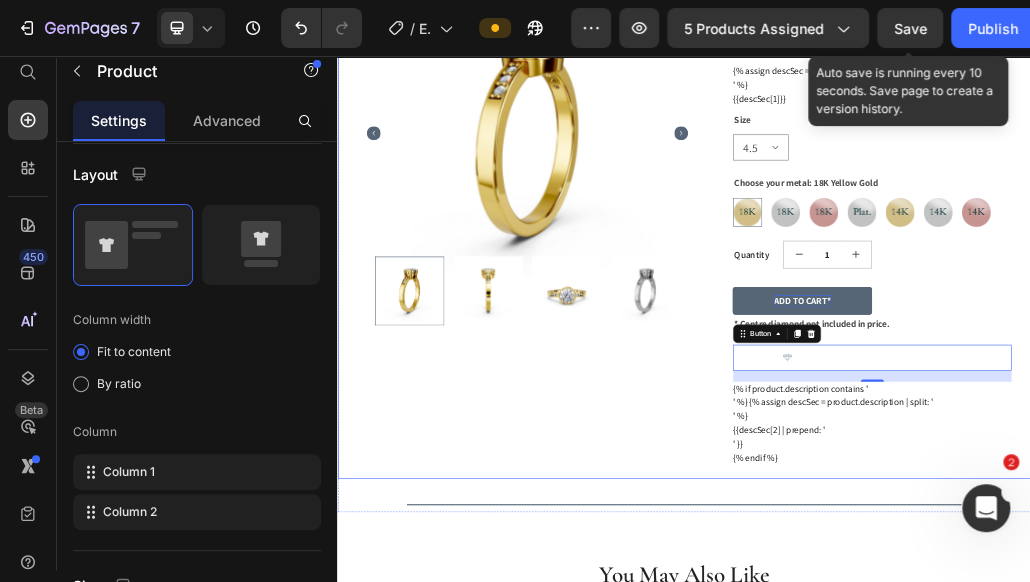 click on "Product Images" at bounding box center (665, 306) 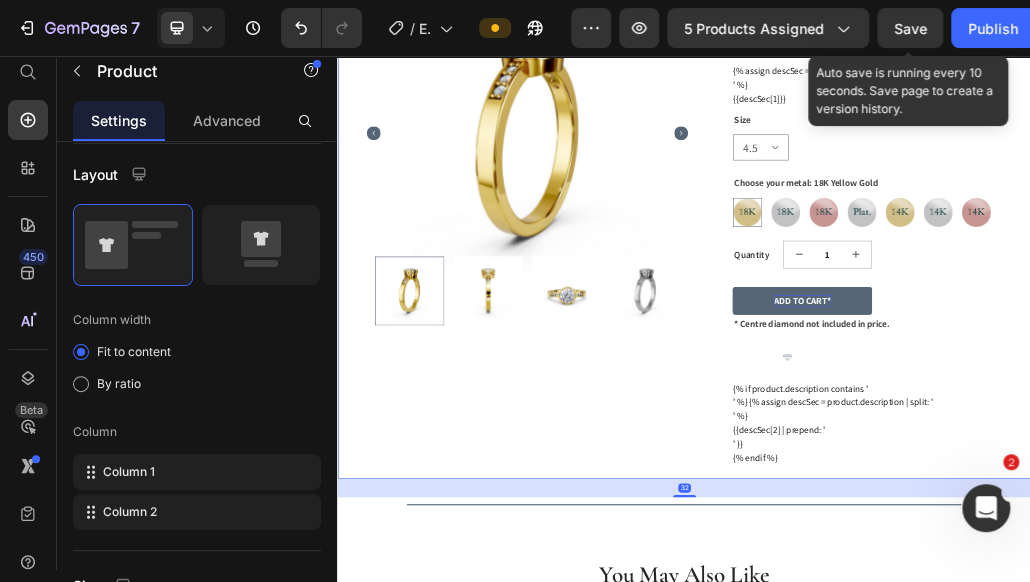 scroll, scrollTop: 0, scrollLeft: 0, axis: both 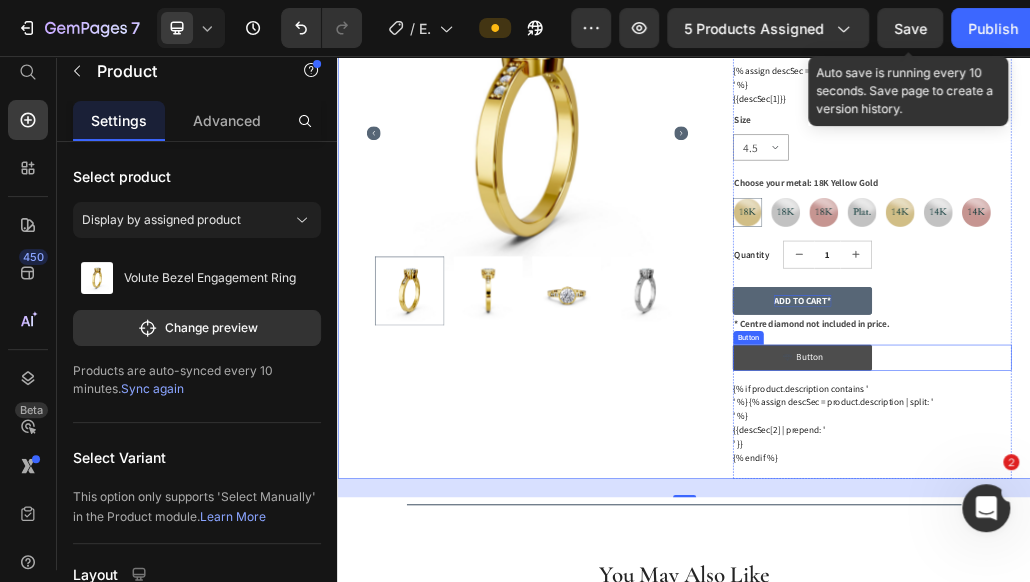 click on "Button" at bounding box center (1141, 577) 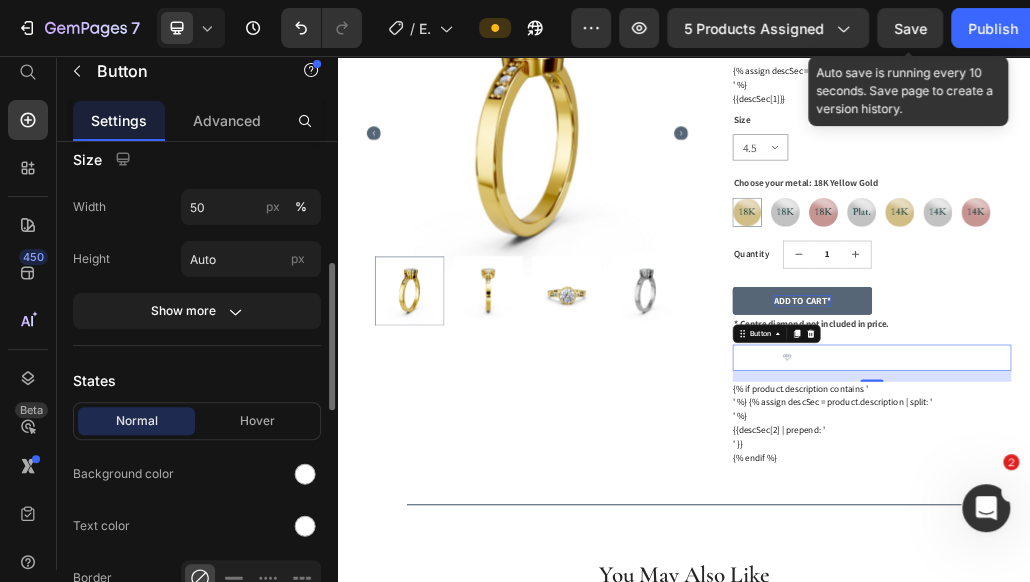 scroll, scrollTop: 560, scrollLeft: 0, axis: vertical 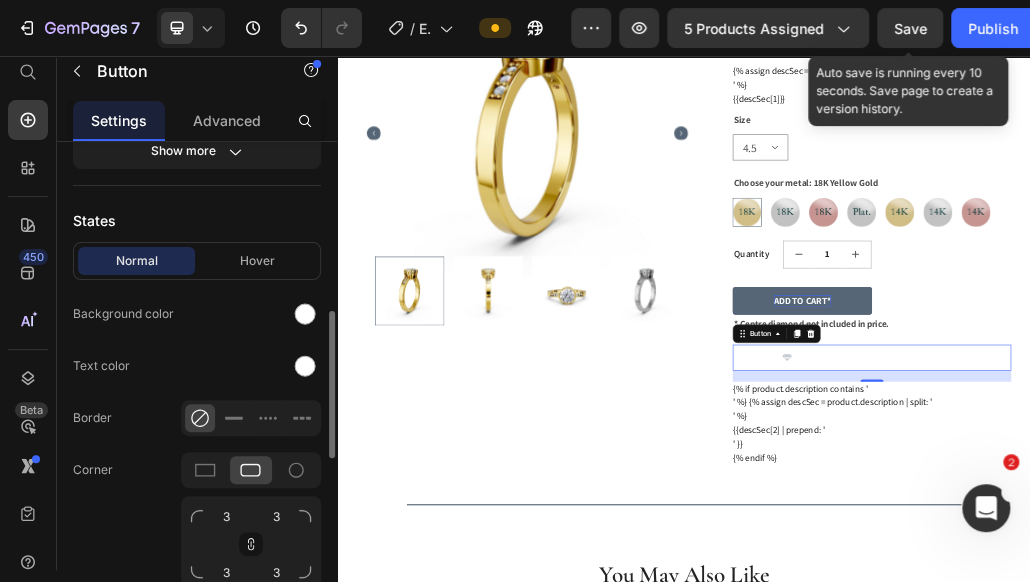click 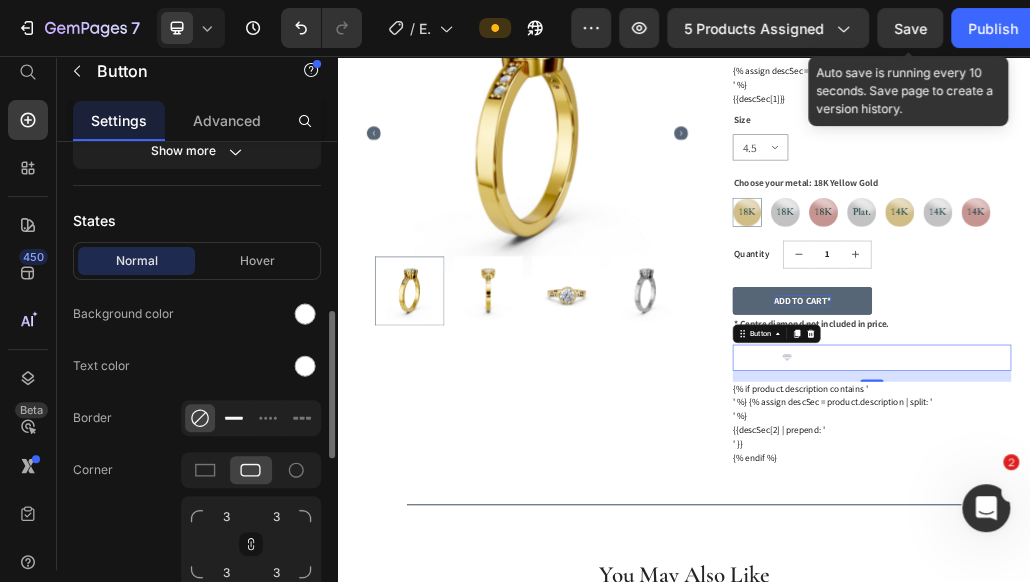 click 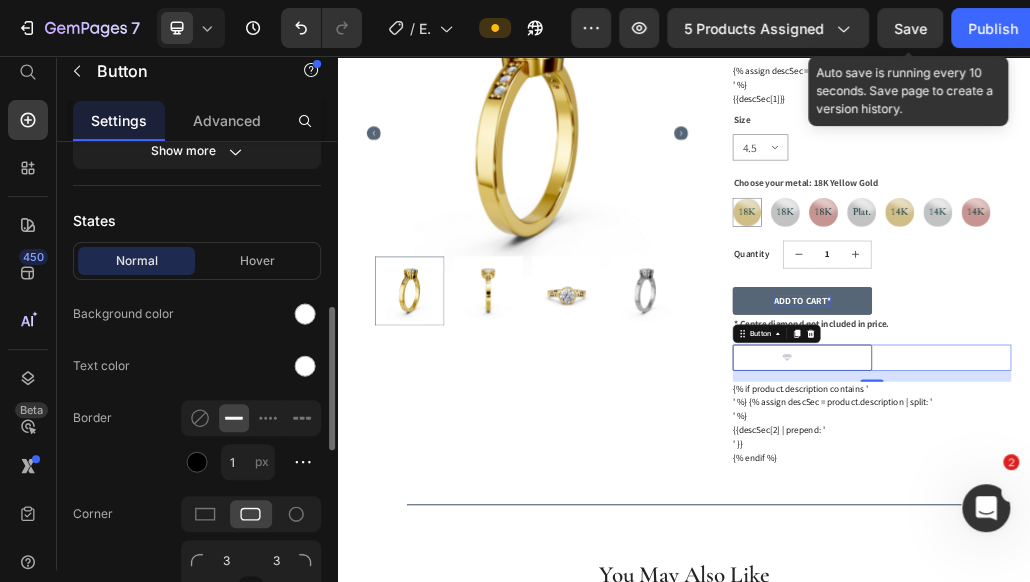scroll, scrollTop: 720, scrollLeft: 0, axis: vertical 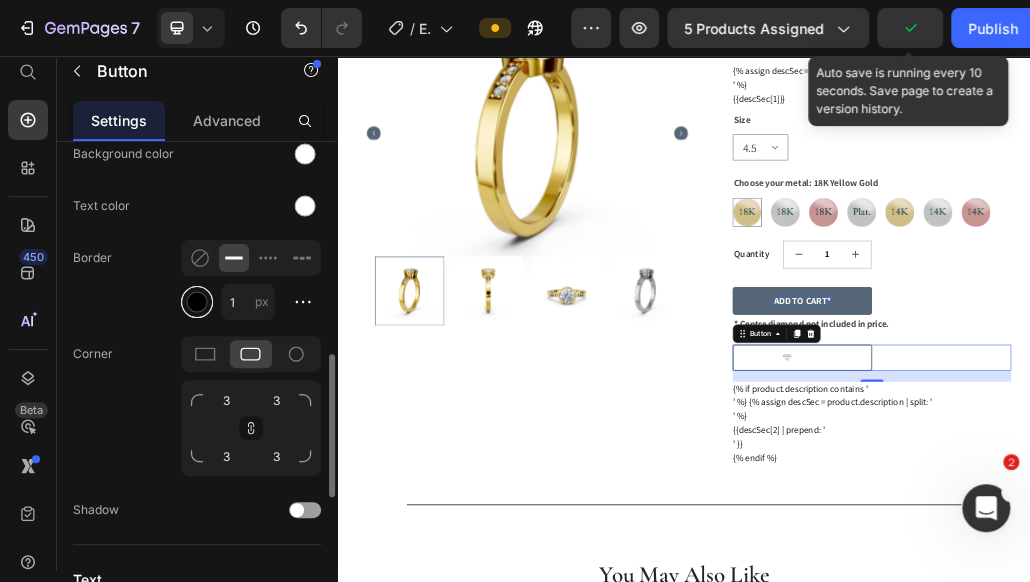 click at bounding box center [197, 302] 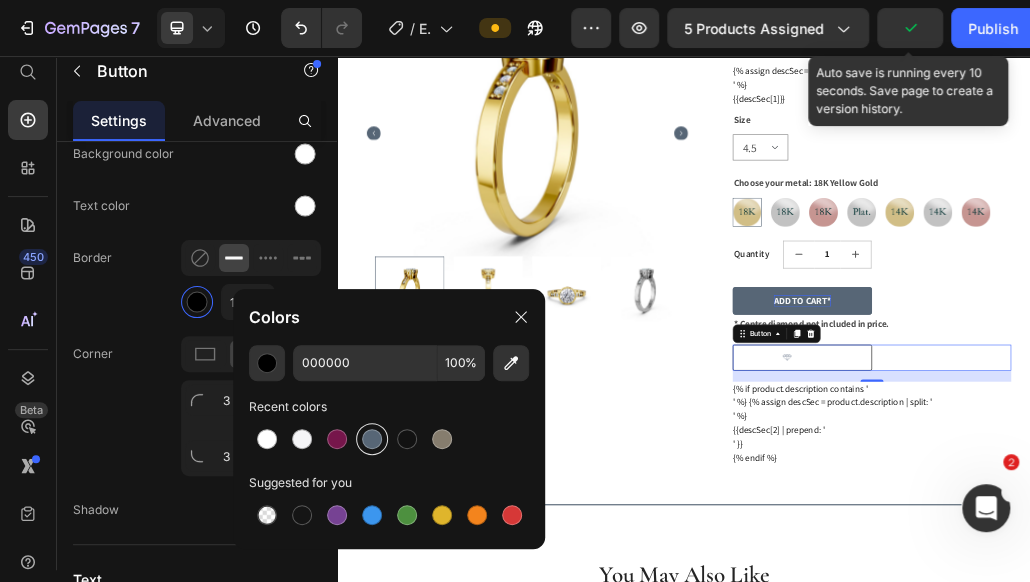 click at bounding box center [372, 439] 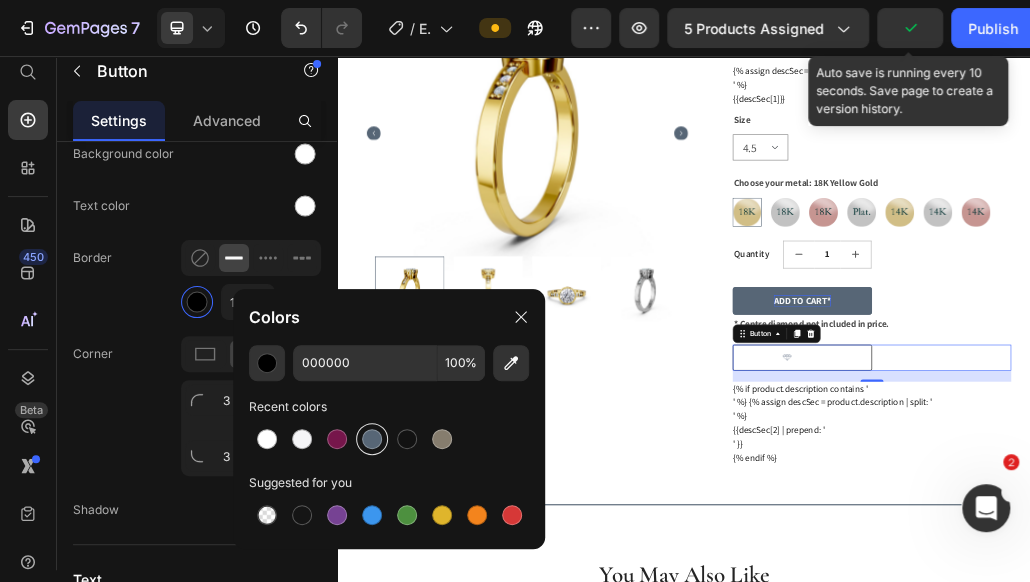 type on "576676" 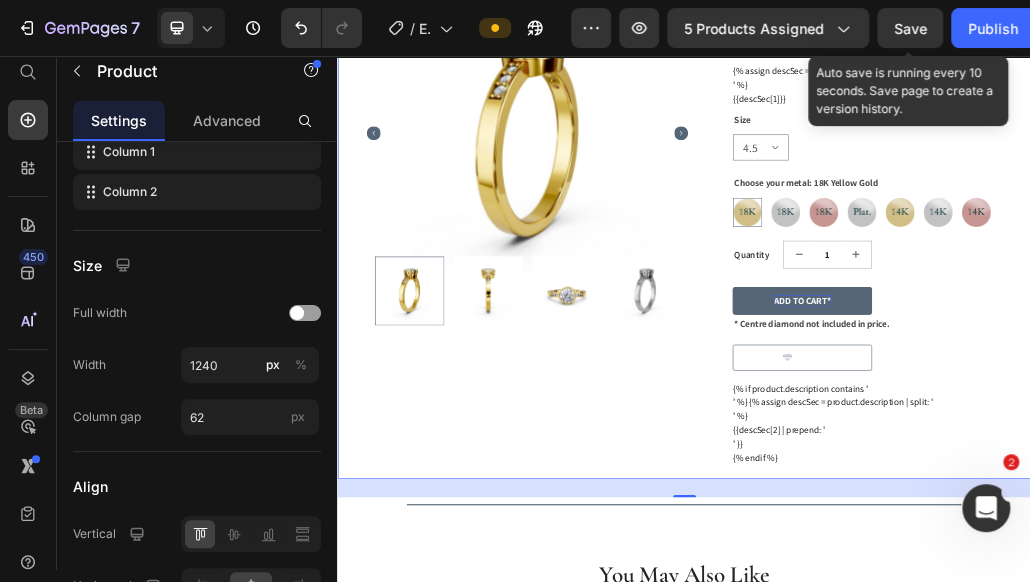 click on "Product Images" at bounding box center [665, 306] 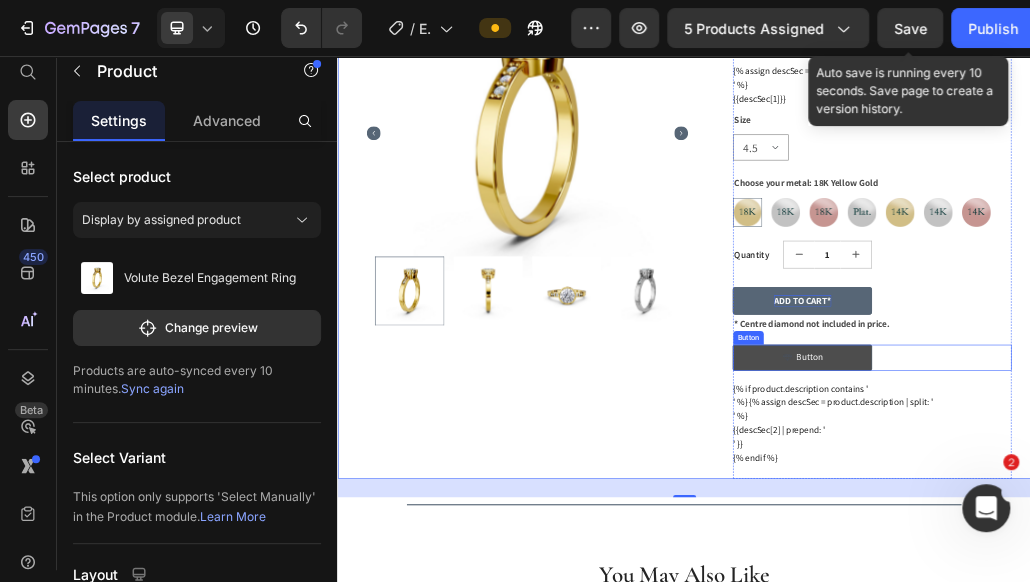 click on "Button" at bounding box center (1141, 577) 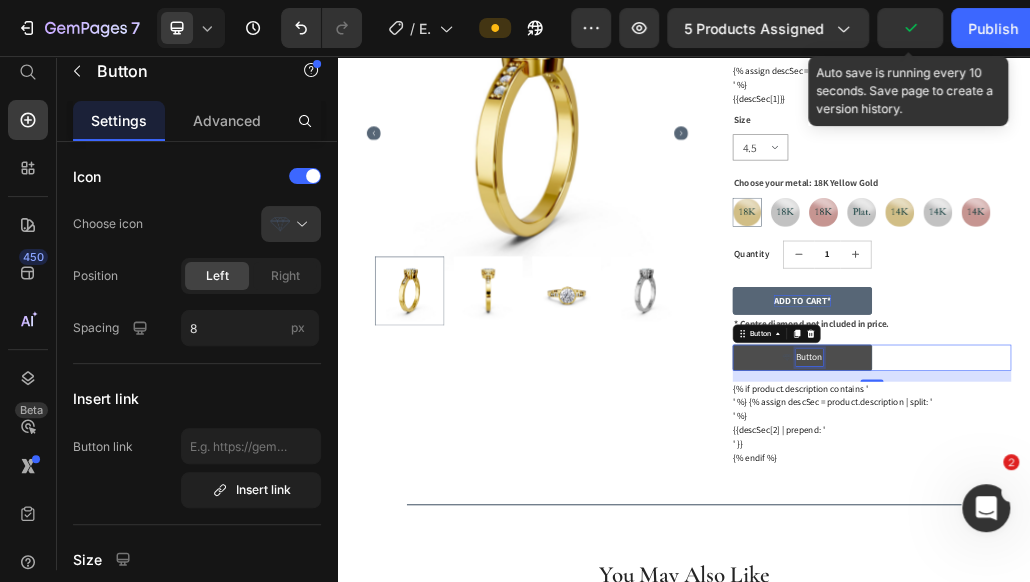 click on "Button" at bounding box center (1154, 577) 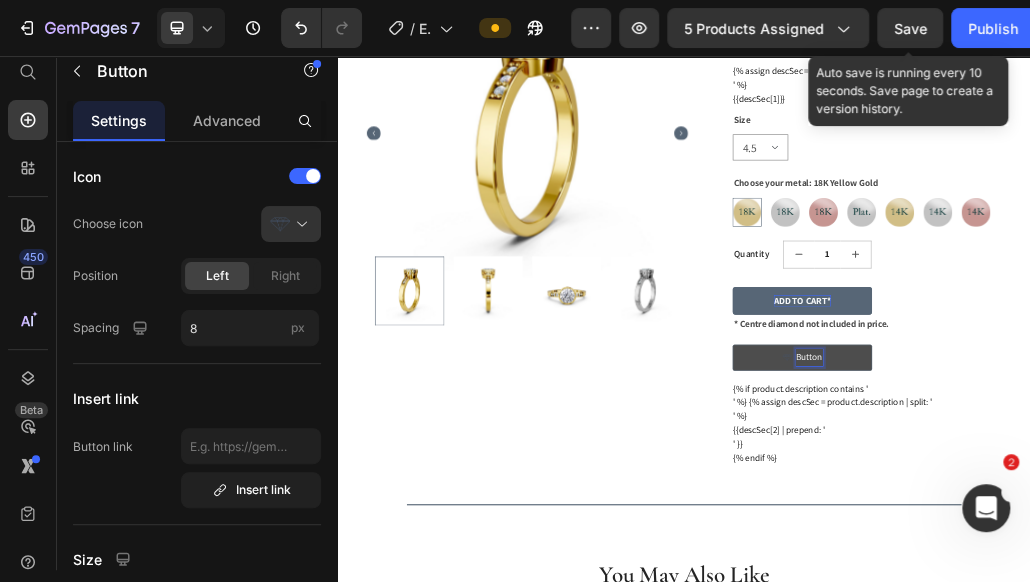 click on "Button" at bounding box center (1154, 577) 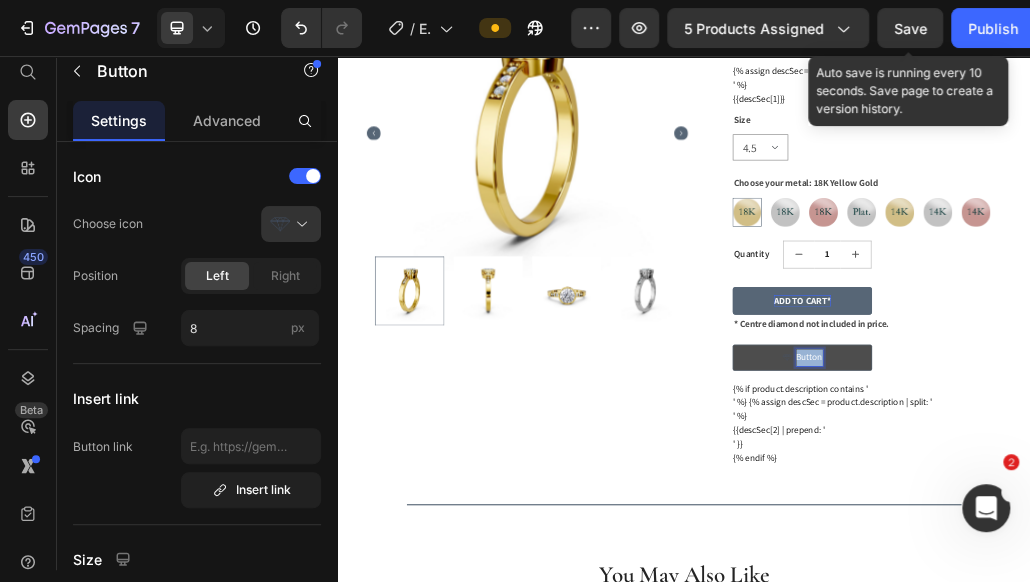 click on "Button" at bounding box center (1154, 577) 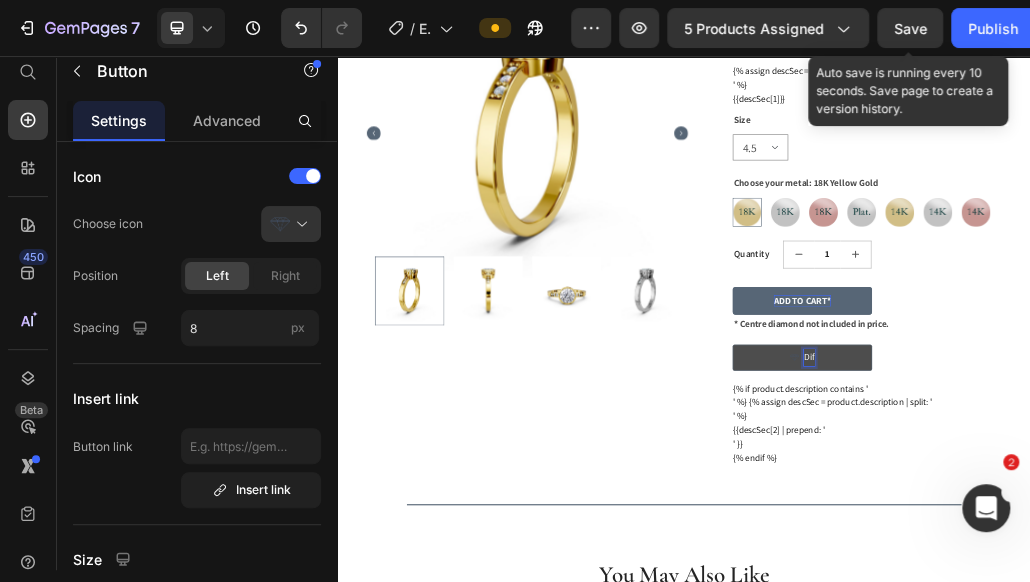 click on "Dif" at bounding box center (1141, 577) 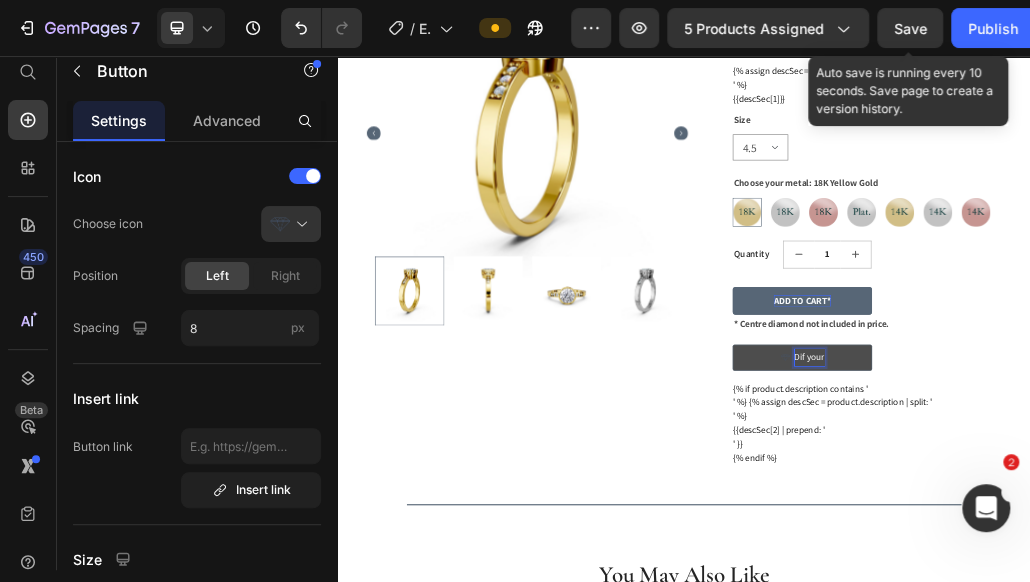 click on "Dif your" at bounding box center (1141, 577) 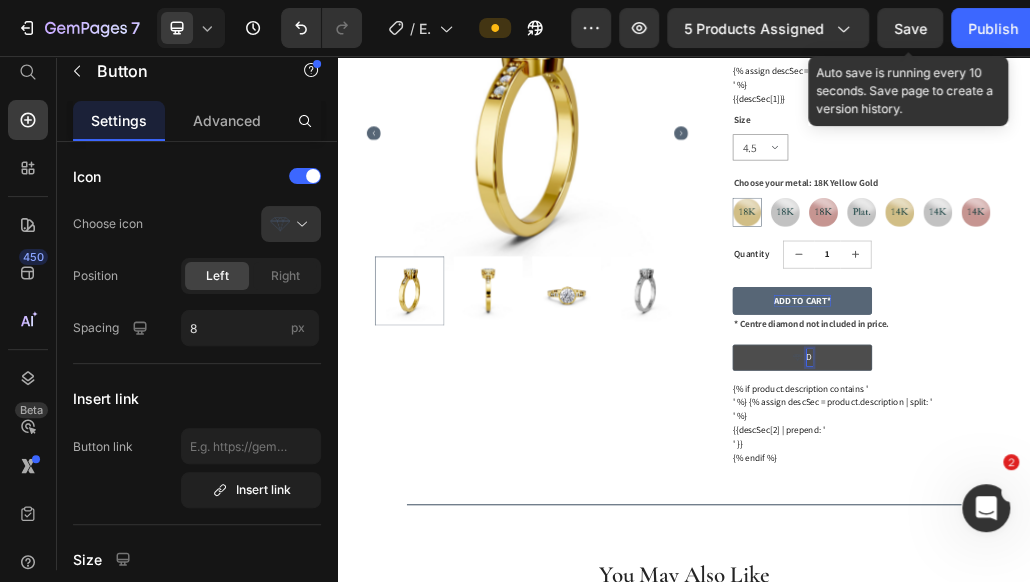 scroll, scrollTop: 220, scrollLeft: 0, axis: vertical 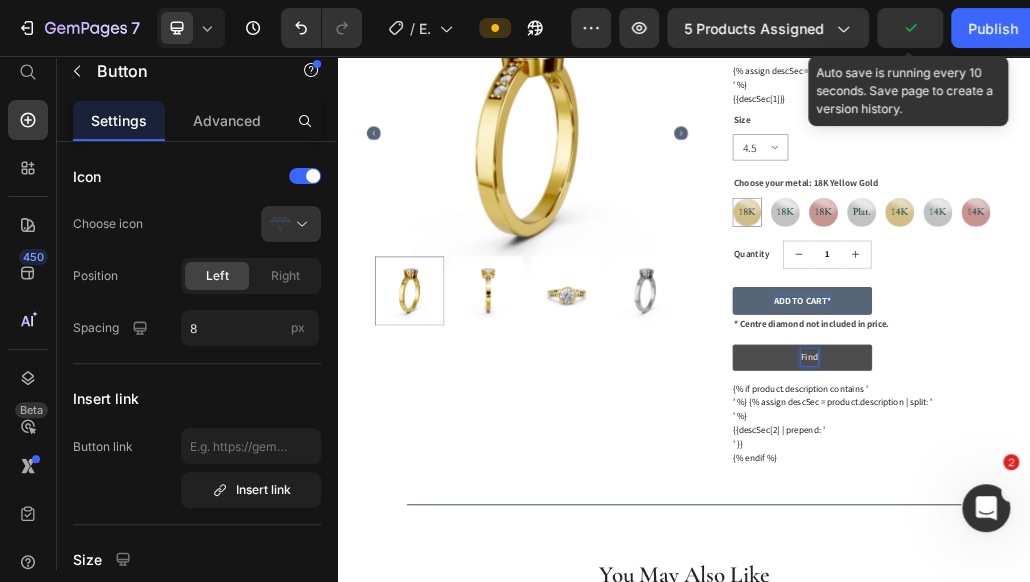 click on "Find" at bounding box center (1141, 577) 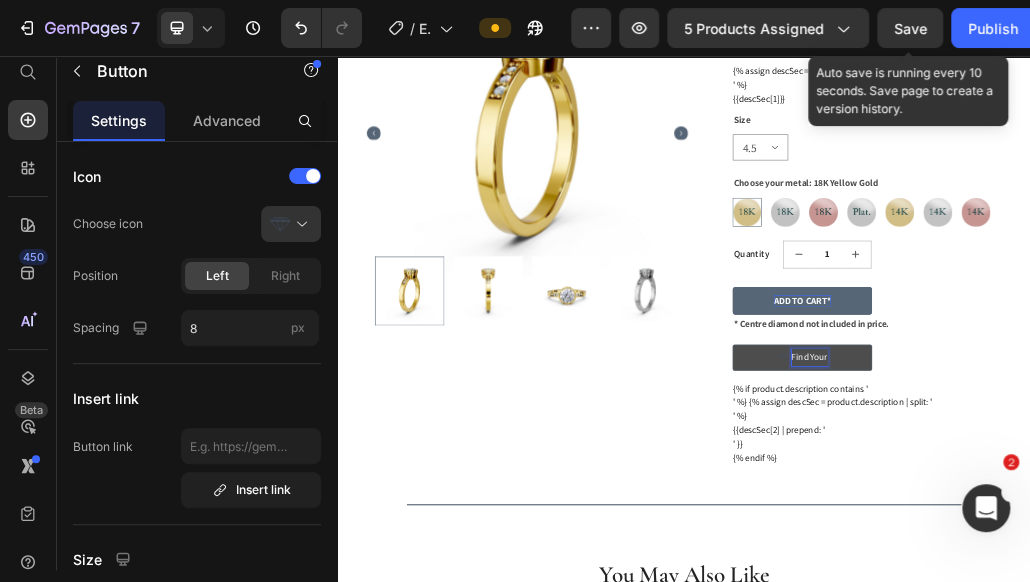 click on "Find Your" at bounding box center (1141, 577) 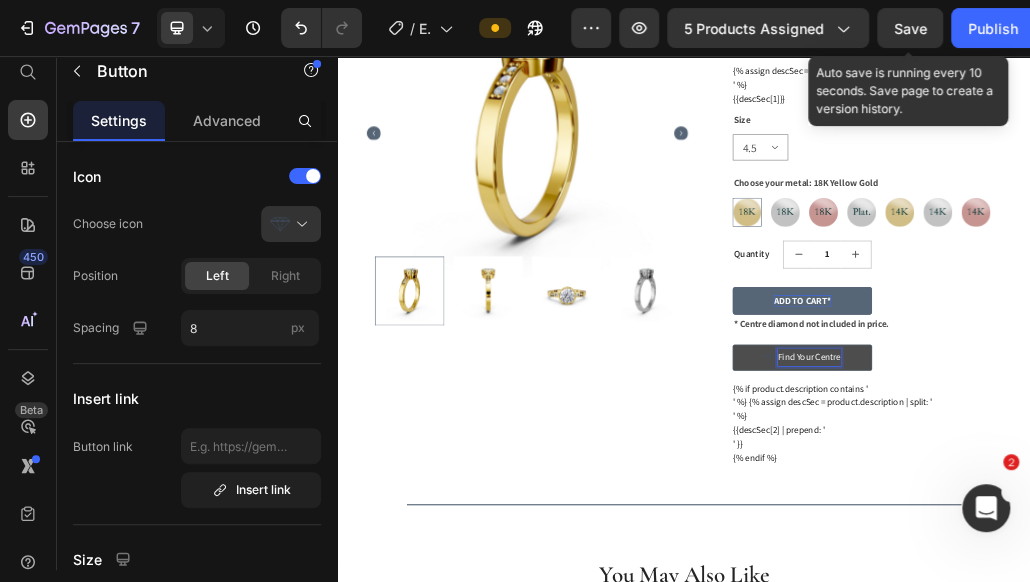 click on "Find Your Centre" at bounding box center (1141, 577) 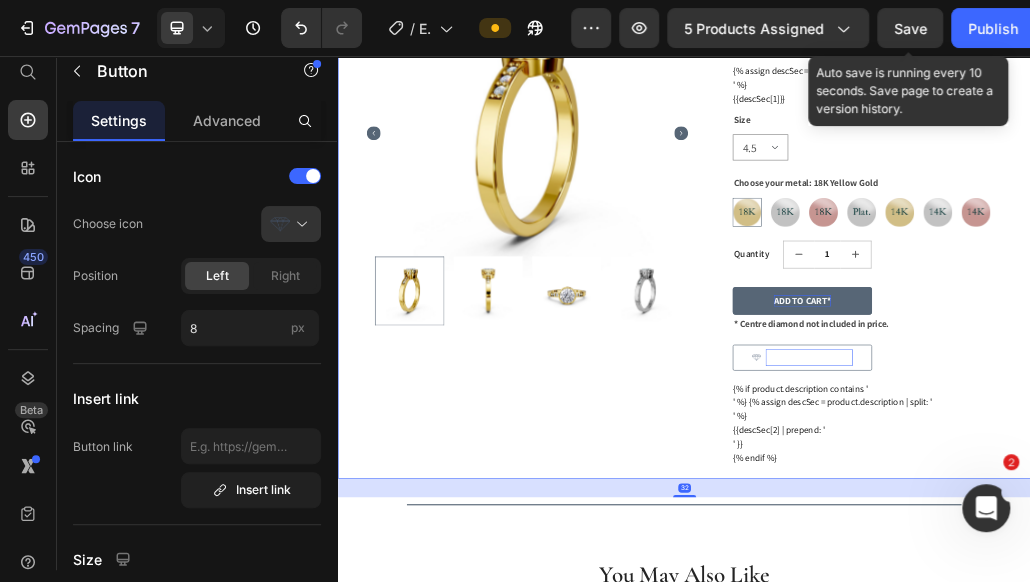 click on "Product Images" at bounding box center (665, 306) 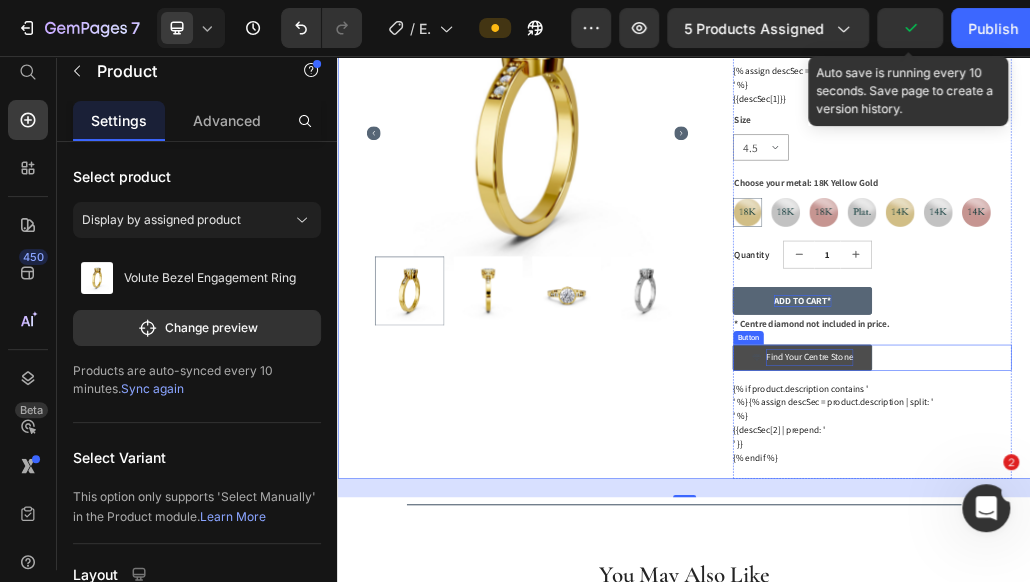 click on "Find Your Centre Stone" at bounding box center [1141, 577] 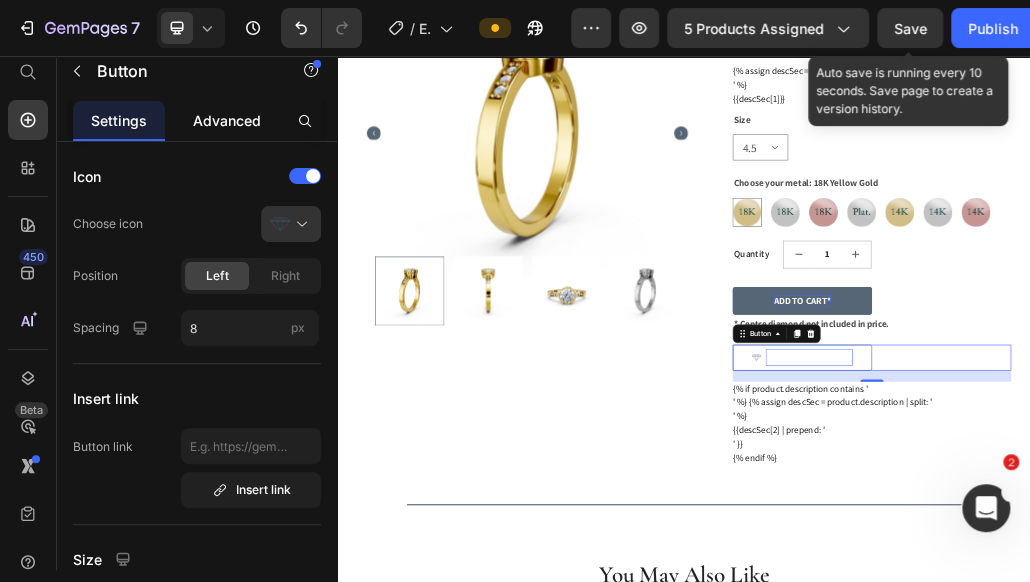 click on "Advanced" at bounding box center (227, 120) 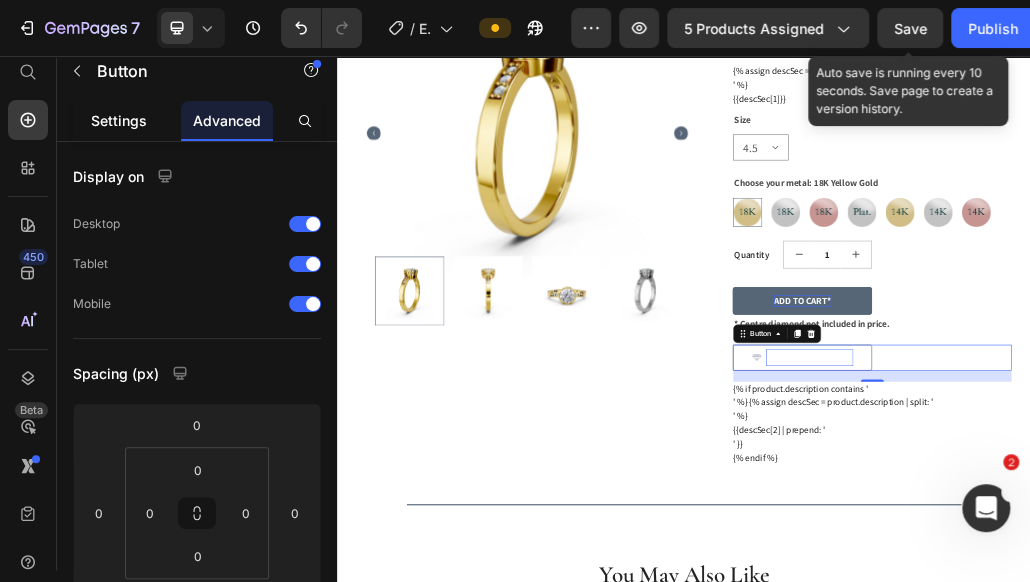 click on "Settings" at bounding box center [119, 120] 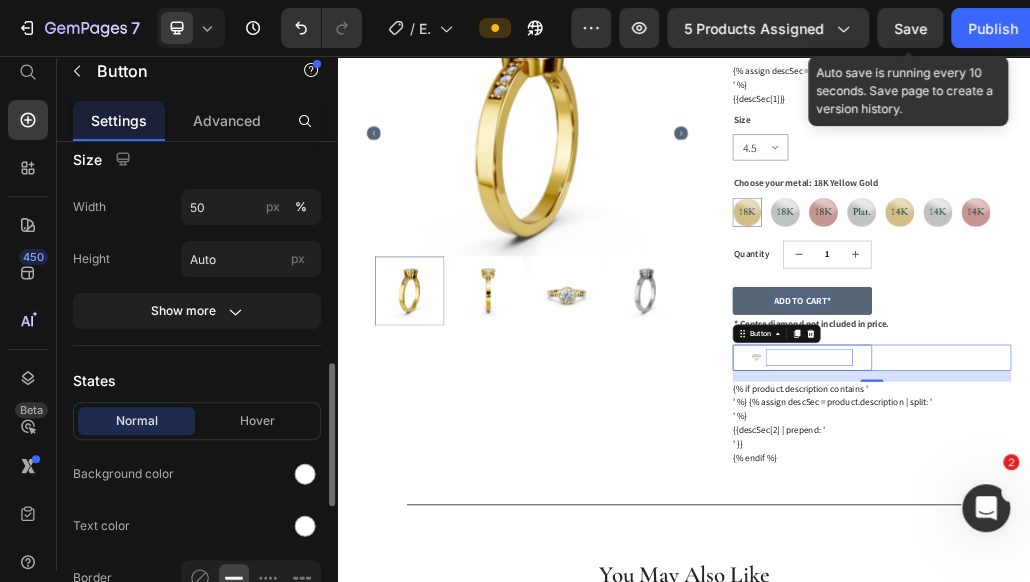 scroll, scrollTop: 480, scrollLeft: 0, axis: vertical 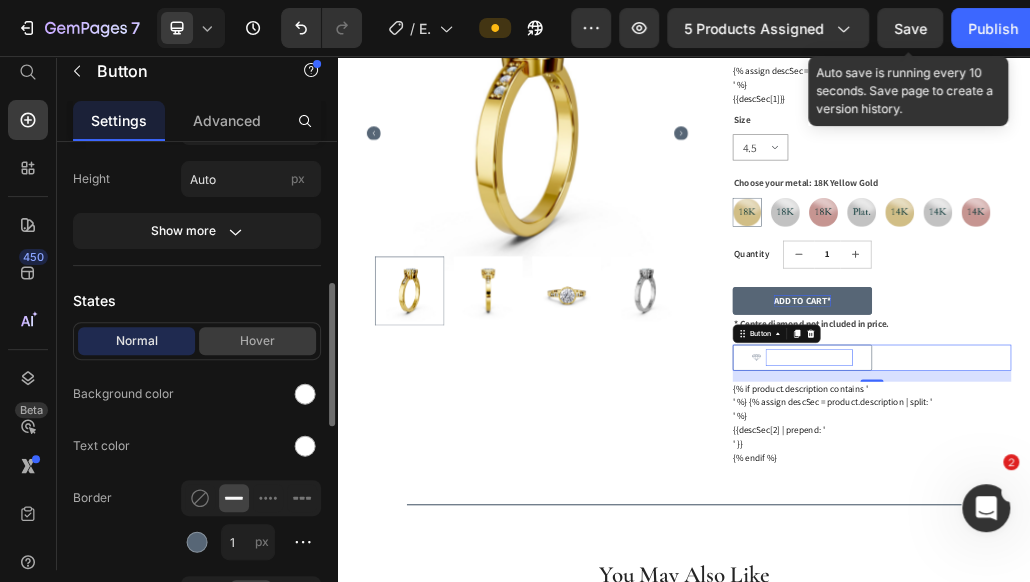 click on "Hover" at bounding box center (257, 341) 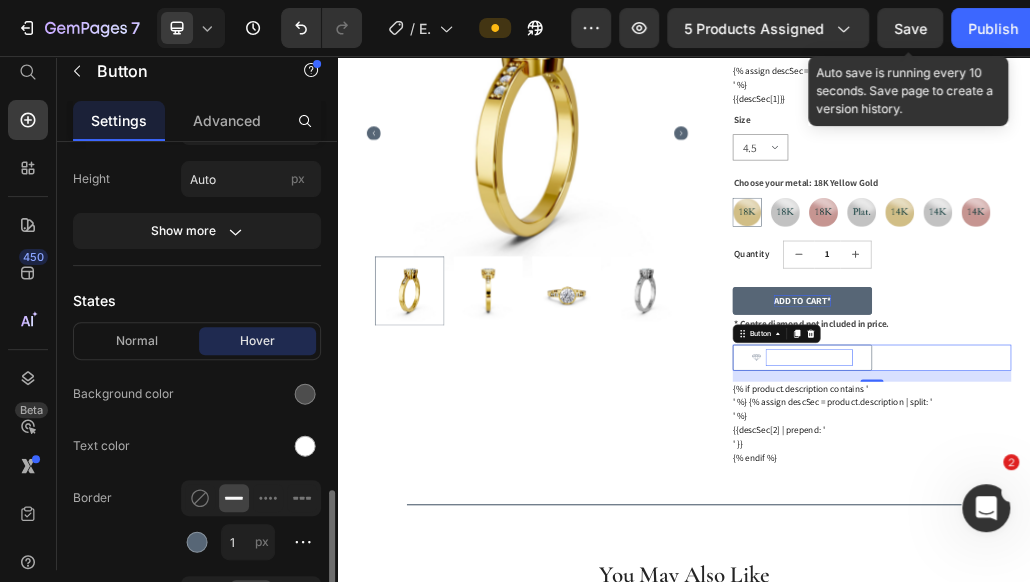 scroll, scrollTop: 720, scrollLeft: 0, axis: vertical 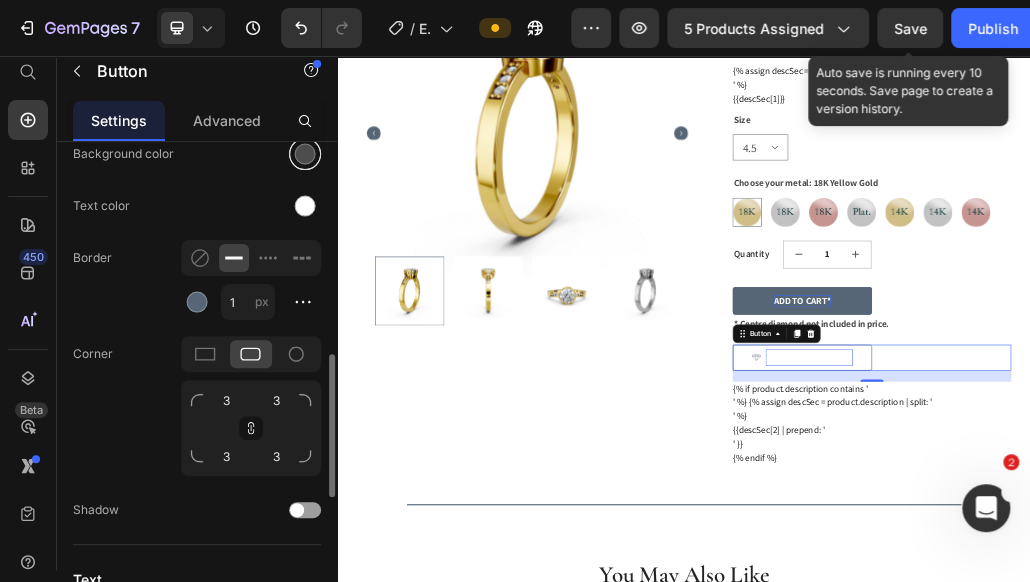 click at bounding box center (305, 154) 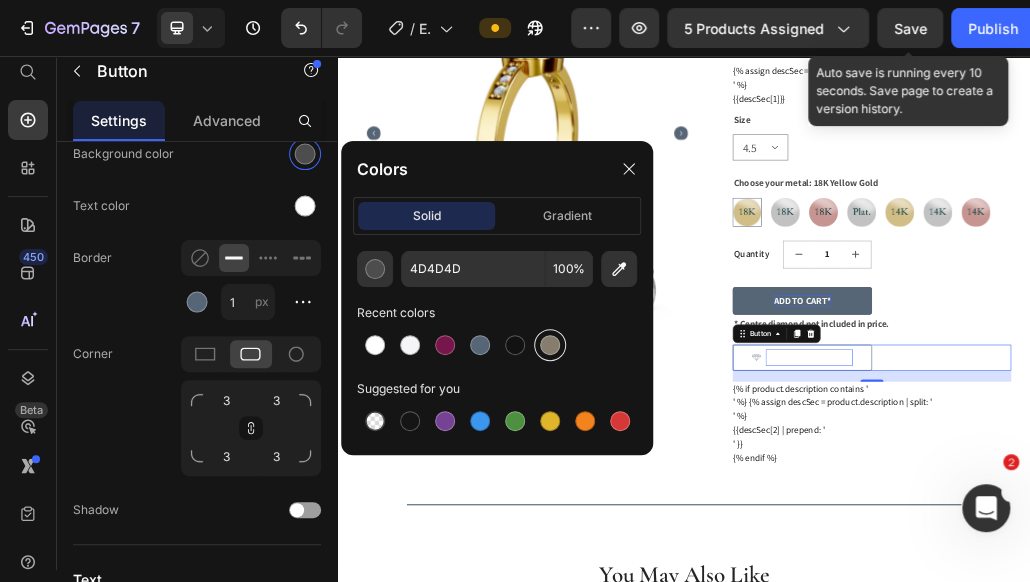click at bounding box center [550, 345] 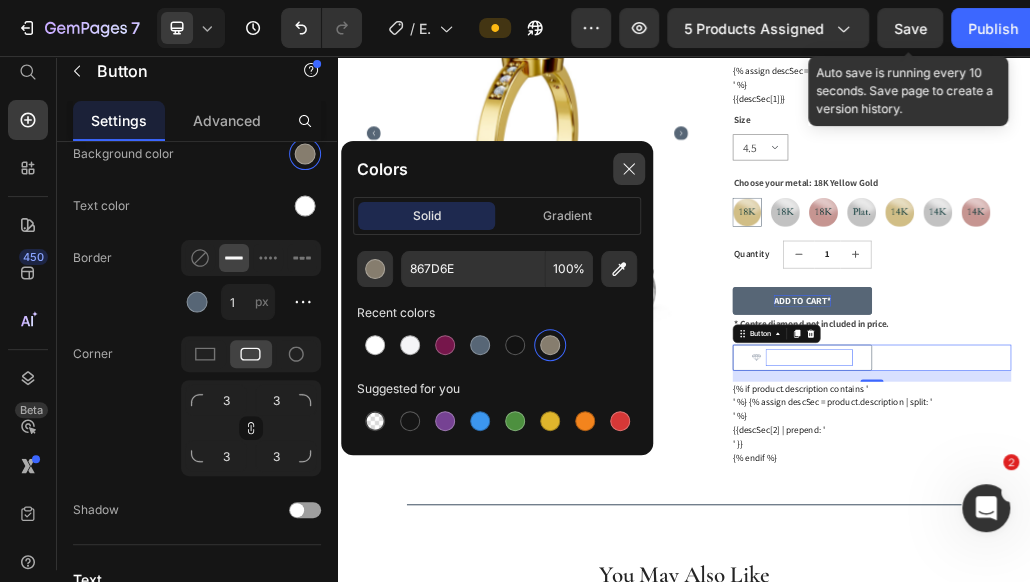 drag, startPoint x: 630, startPoint y: 160, endPoint x: 558, endPoint y: 200, distance: 82.36504 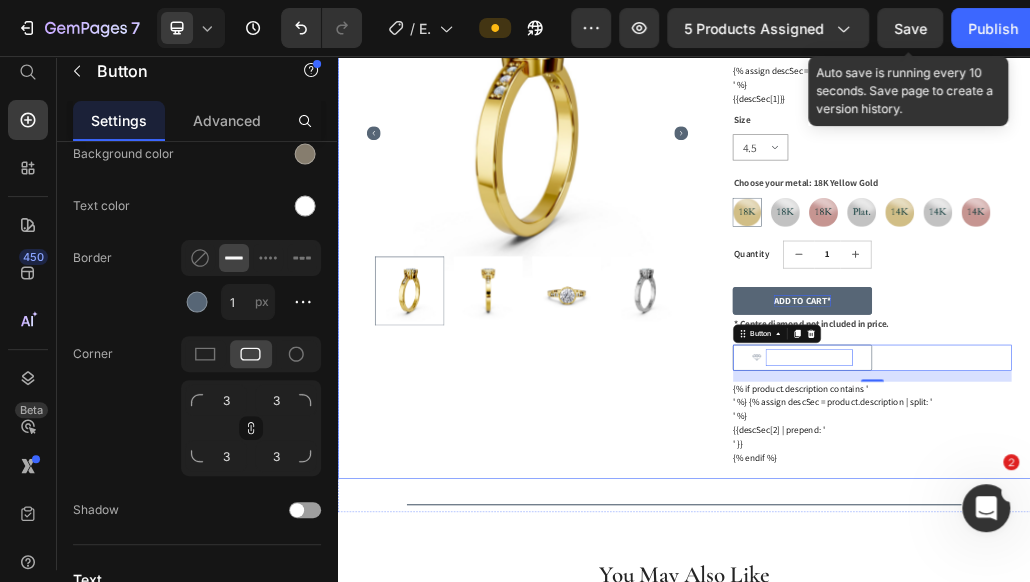 click on "Product Images" at bounding box center (665, 306) 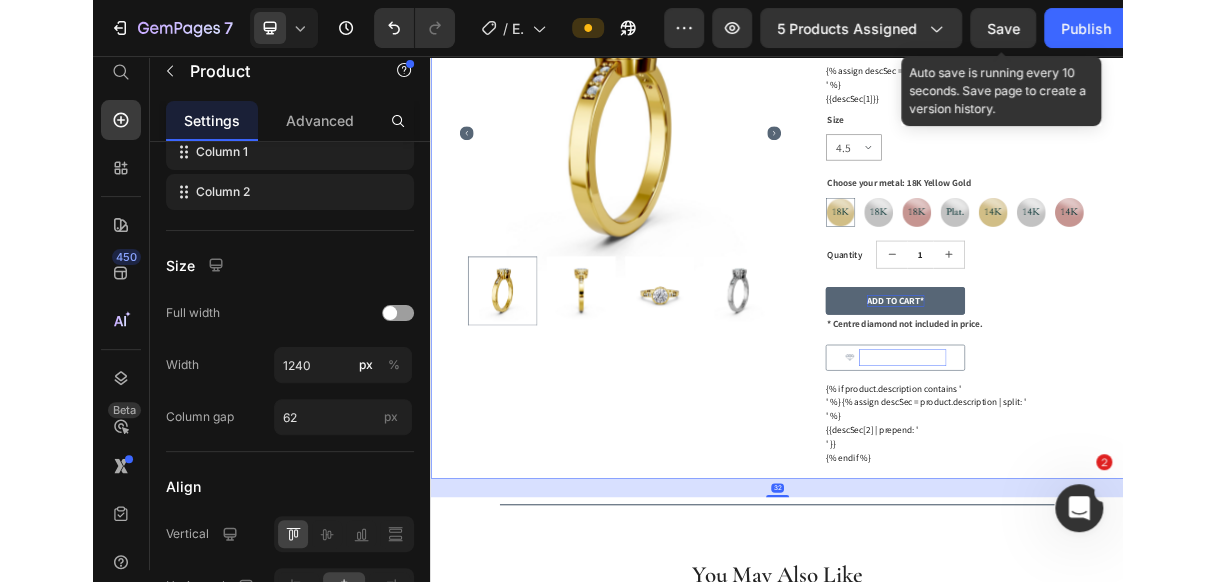 scroll, scrollTop: 0, scrollLeft: 0, axis: both 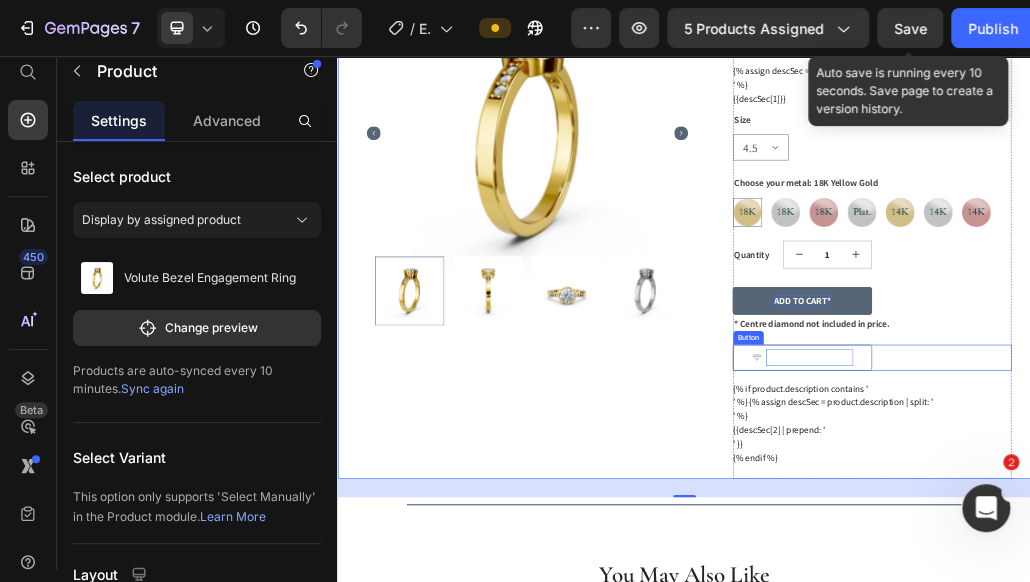 click on "Find Your Centre Stone" at bounding box center (1153, 577) 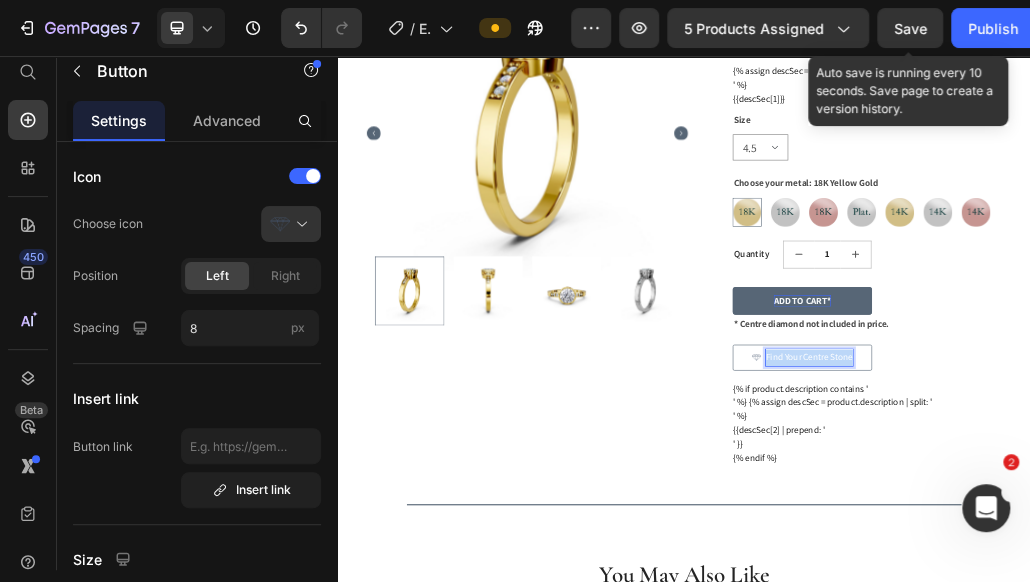 click on "Find Your Centre Stone" at bounding box center (1153, 577) 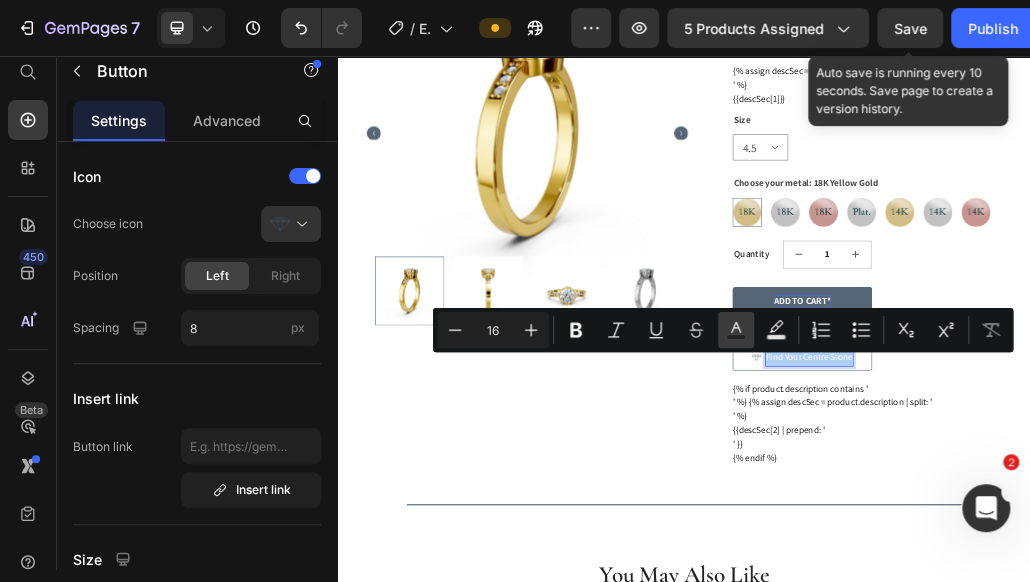 click 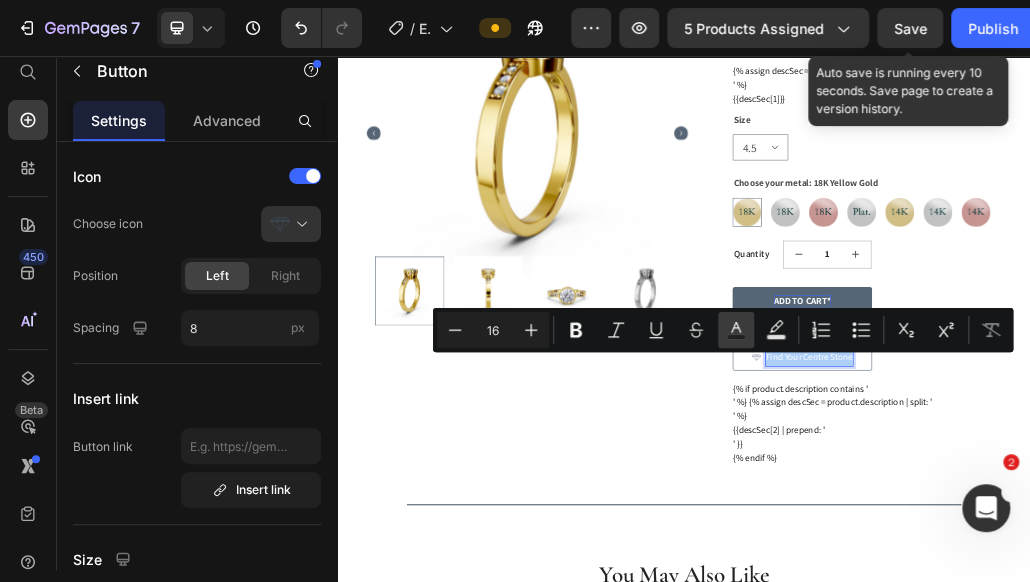 type on "FFFFFF" 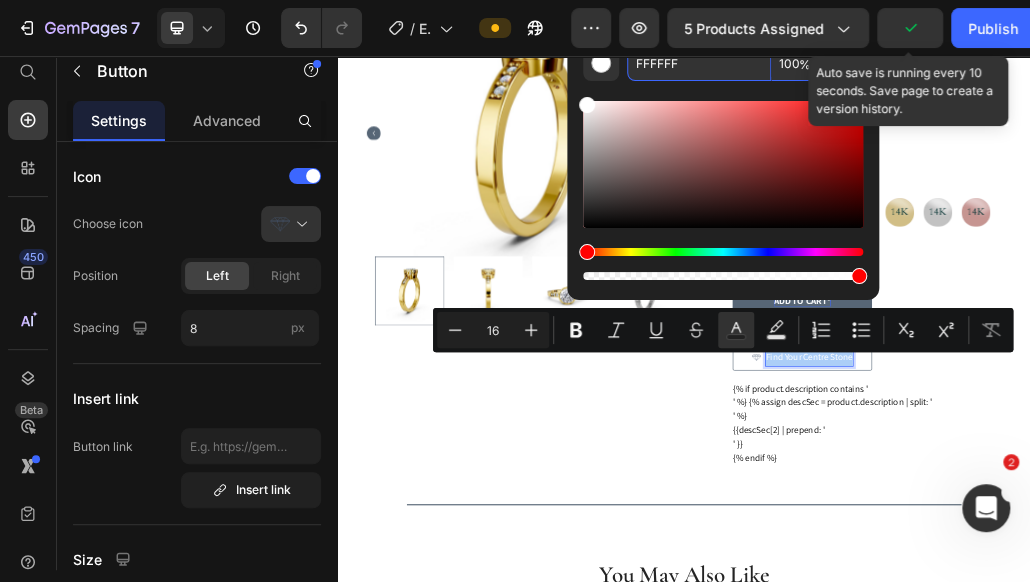 click on "FFFFFF" at bounding box center (699, 63) 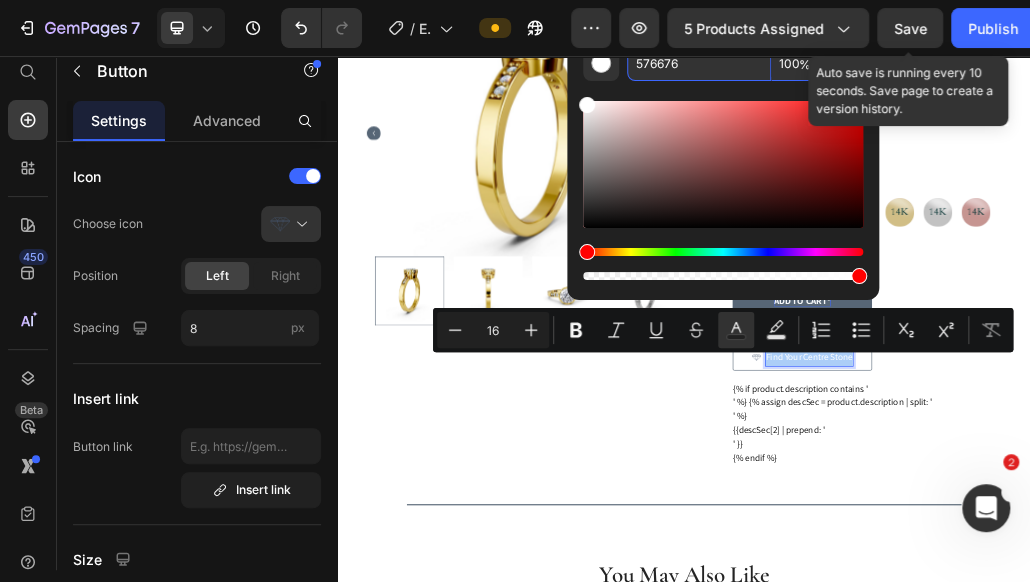type on "576676" 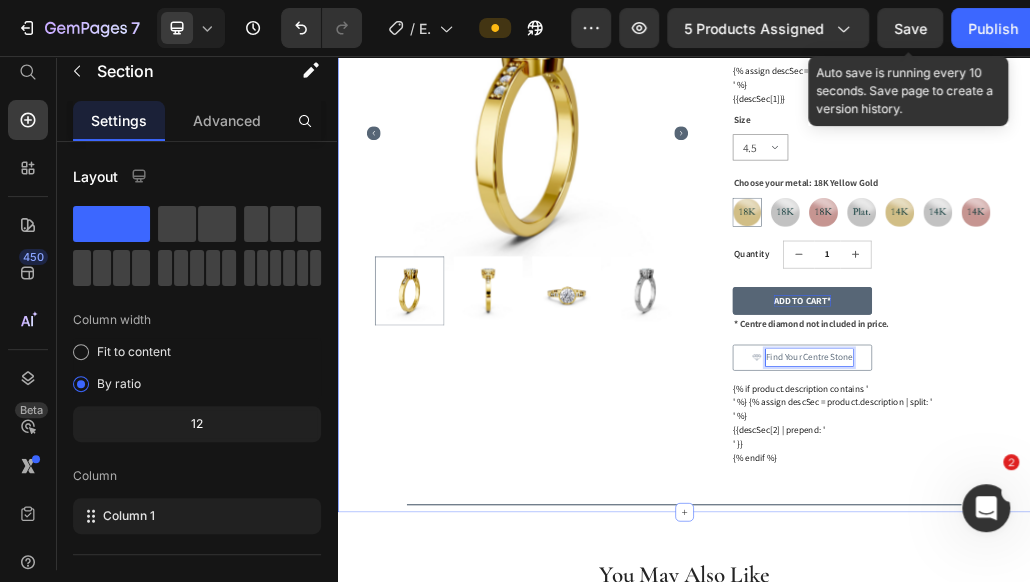 click on "Product Images Volute Bezel Engagement Ring Product Title
Drop element here Row $2,495.00 Product Price $0.00 Product Price Row {% assign descSec = product.description | split: ' ' %}
{{descSec[1]}} Custom Code Size 4.5 5 5.5 6 6.5 7 7.5 8 8.5 9 9.5 10 10.5 Choose your metal: 18K Yellow Gold 18K Yellow Gold 18K Yellow Gold 18K White Gold 18K White Gold 18K Rose Gold 18K Rose Gold Platinum Platinum 14K Yellow Gold 14K Yellow Gold 14K White Gold 14K White Gold 14K Rose Gold 14K Rose Gold Product Variants & Swatches Quantity Text Block 1 Product Quantity Row ADD TO CART* Add to Cart * Centre diamond not included in price. Text Block
Find Your Centre Stone Button 19 {% if product.description contains ' ' %}
{% assign descSec = product.description | split: ' ' %}
{{descSec[2] | prepend: ' ' }}
{% endif %} Custom Code Row Product Title Line" at bounding box center [937, 295] 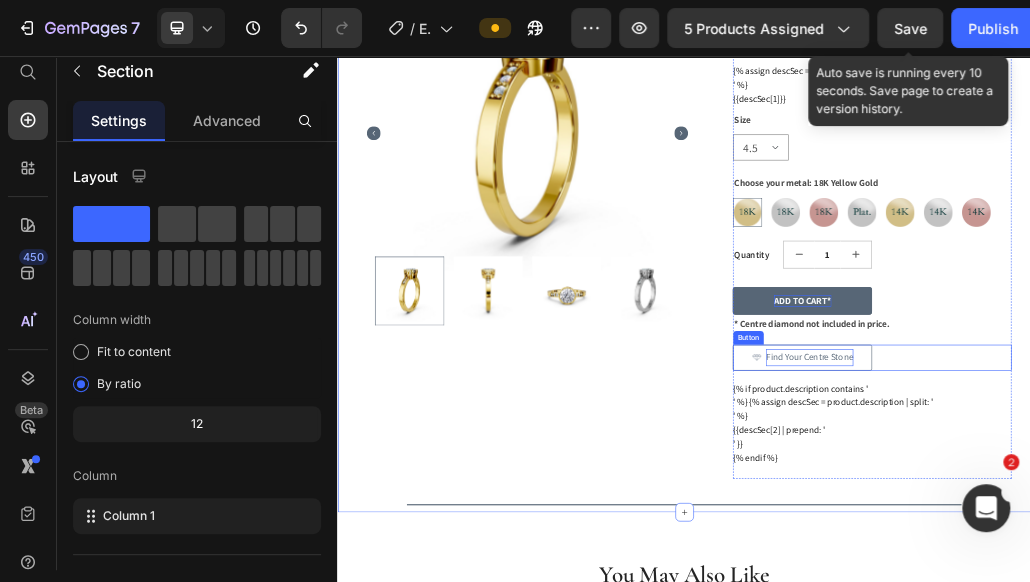 click on "Find Your Centre Stone" at bounding box center (1153, 576) 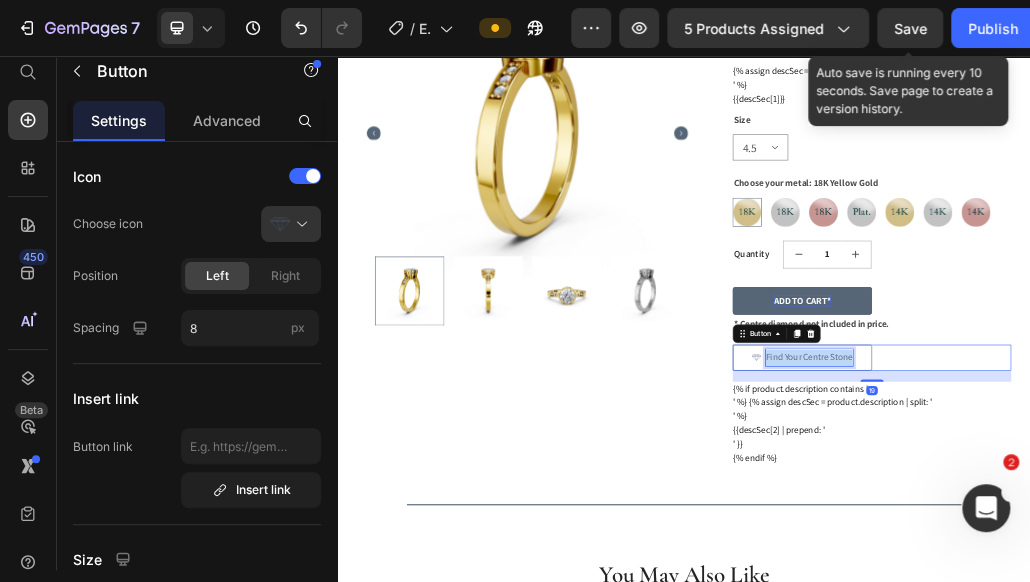 click on "Find Your Centre Stone" at bounding box center [1153, 576] 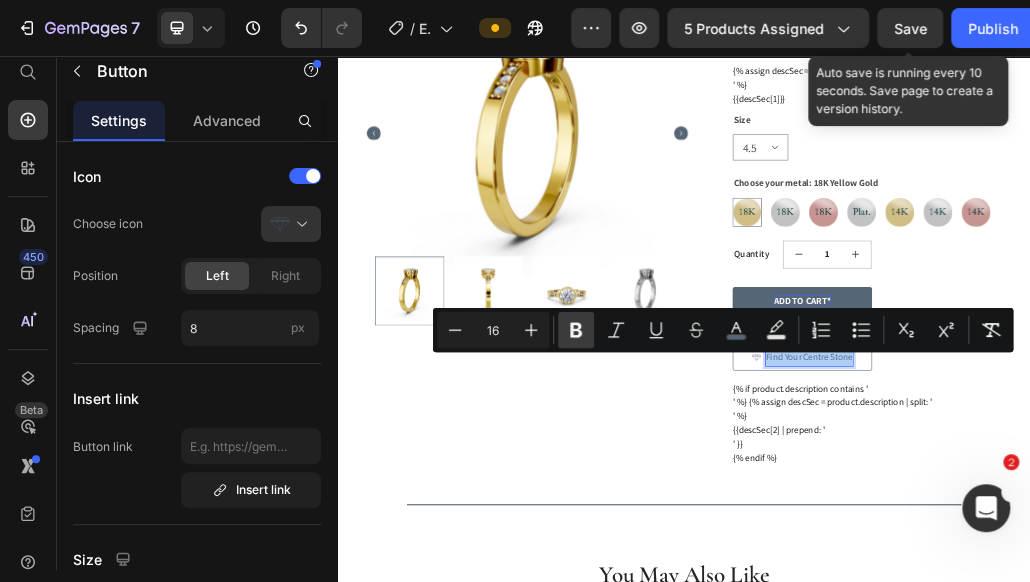 click 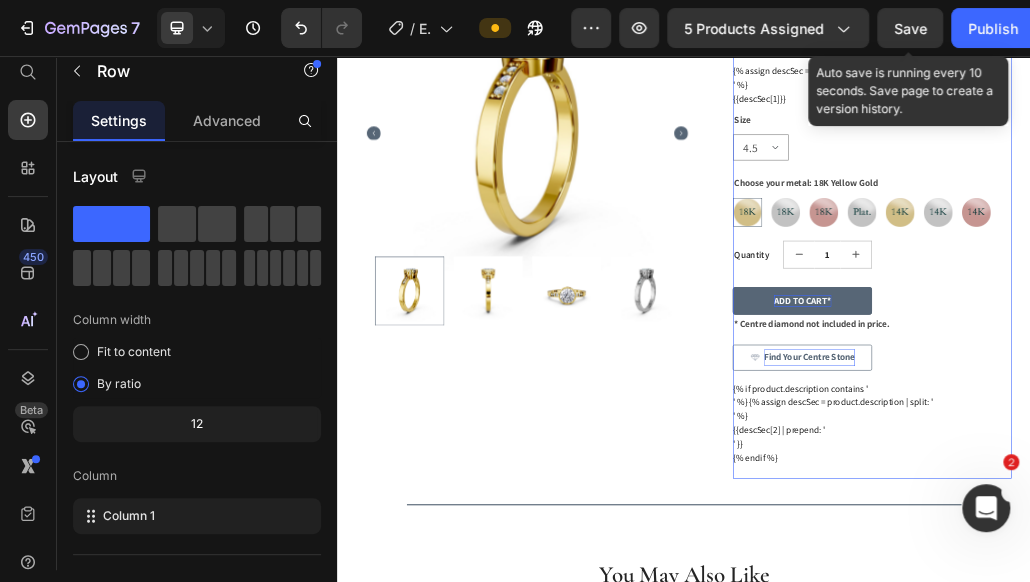click on "Volute Bezel Engagement Ring Product Title
Drop element here Row $2,495.00 Product Price $0.00 Product Price Row {% assign descSec = product.description | split: ' ' %}
{{descSec[1]}} Custom Code Size 4.5 5 5.5 6 6.5 7 7.5 8 8.5 9 9.5 10 10.5 Choose your metal: 18K Yellow Gold 18K Yellow Gold 18K Yellow Gold 18K White Gold 18K White Gold 18K Rose Gold 18K Rose Gold Platinum Platinum 14K Yellow Gold 14K Yellow Gold 14K White Gold 14K White Gold 14K Rose Gold 14K Rose Gold Product Variants & Swatches Quantity Text Block 1 Product Quantity Row ADD TO CART* Add to Cart * Centre diamond not included in price. Text Block
Find Your Centre Stone Button {% if product.description contains ' ' %}
{% assign descSec = product.description | split: ' ' %}
{{descSec[2] | prepend: ' ' }}
{% endif %} Custom Code" at bounding box center [1262, 306] 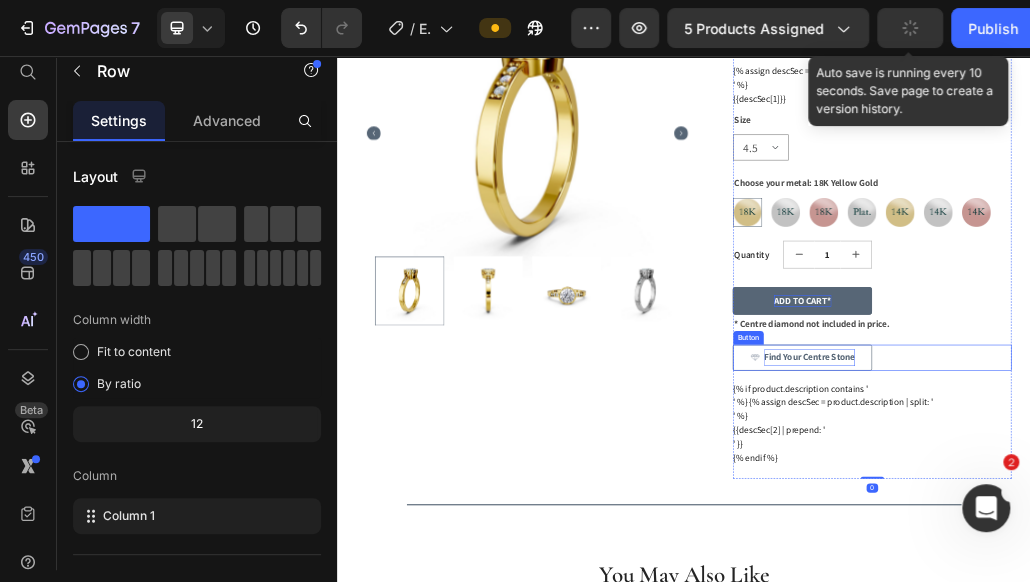 click on "Find Your Centre Stone Button" at bounding box center (1262, 577) 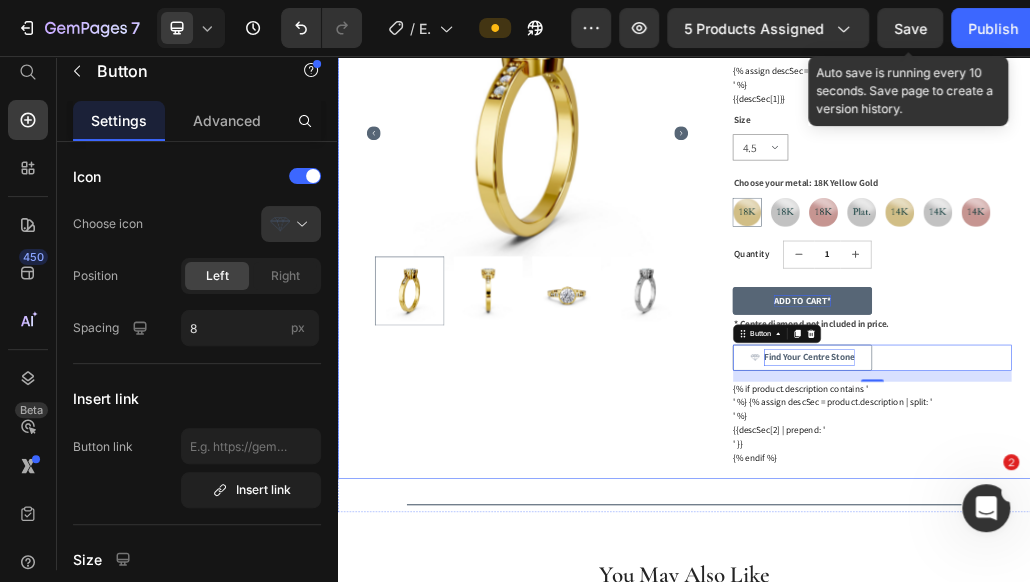 click on "Product Images" at bounding box center [665, 306] 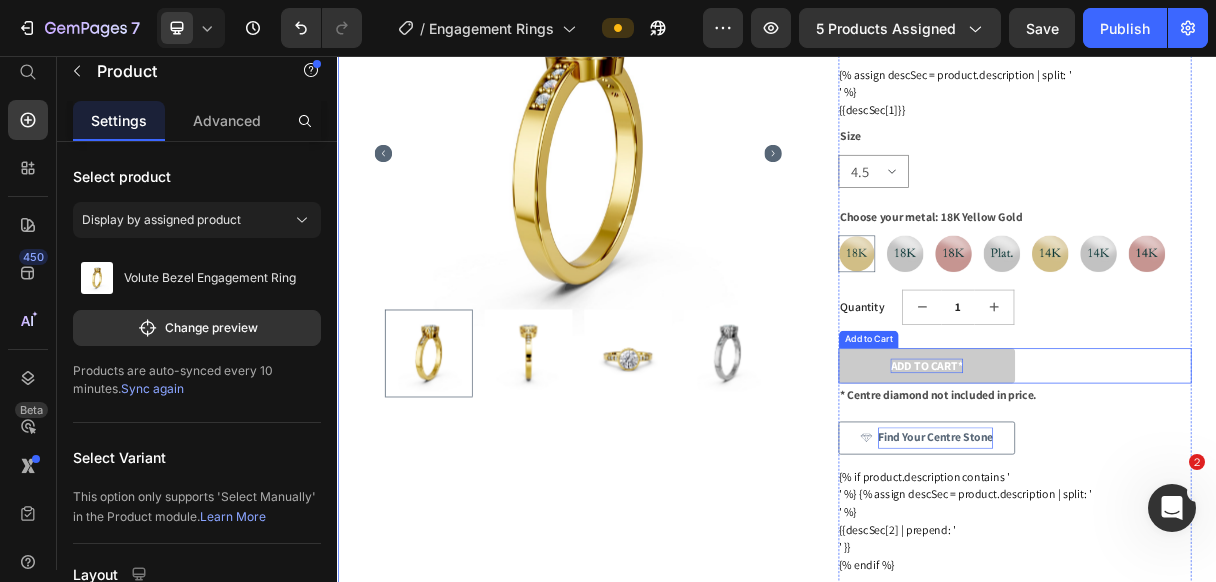 click on "ADD TO CART*" at bounding box center [1141, 479] 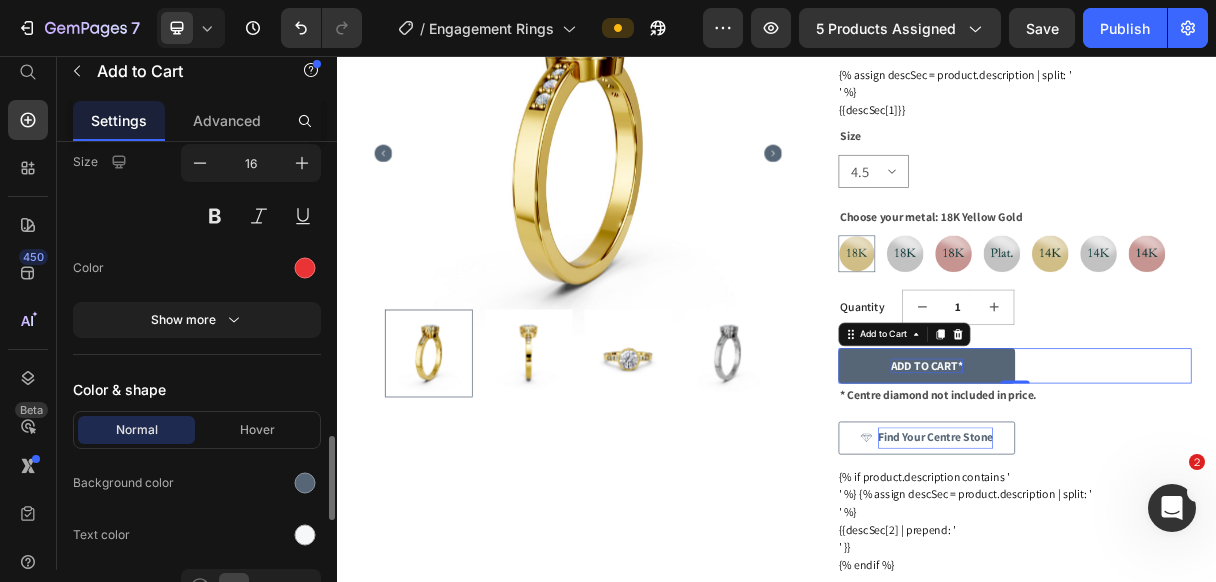 scroll, scrollTop: 1760, scrollLeft: 0, axis: vertical 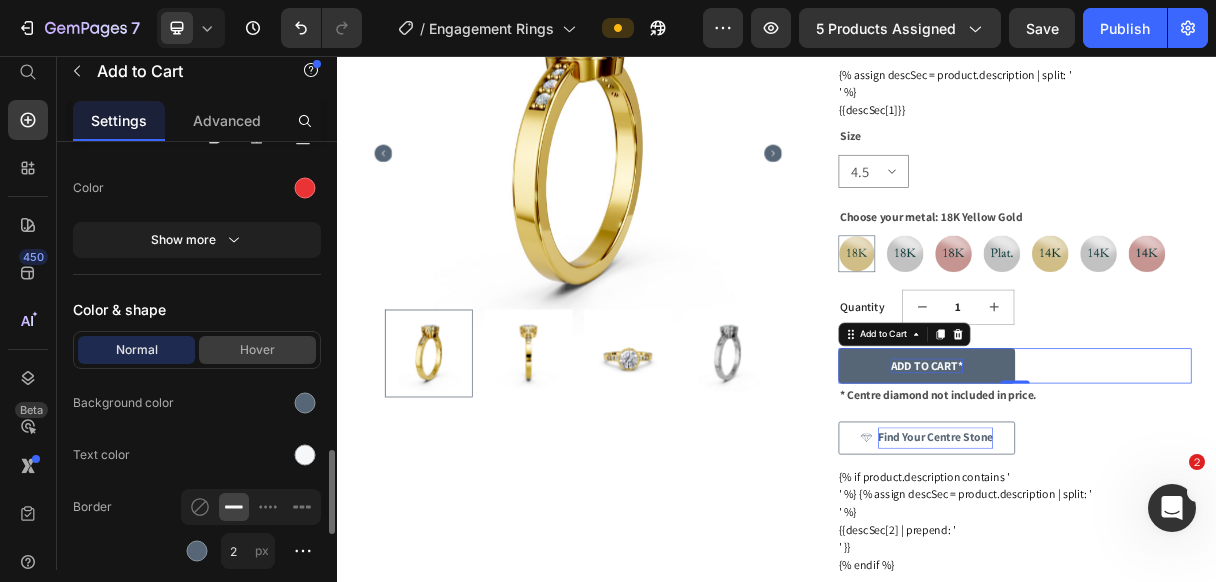 click on "Hover" at bounding box center (257, 350) 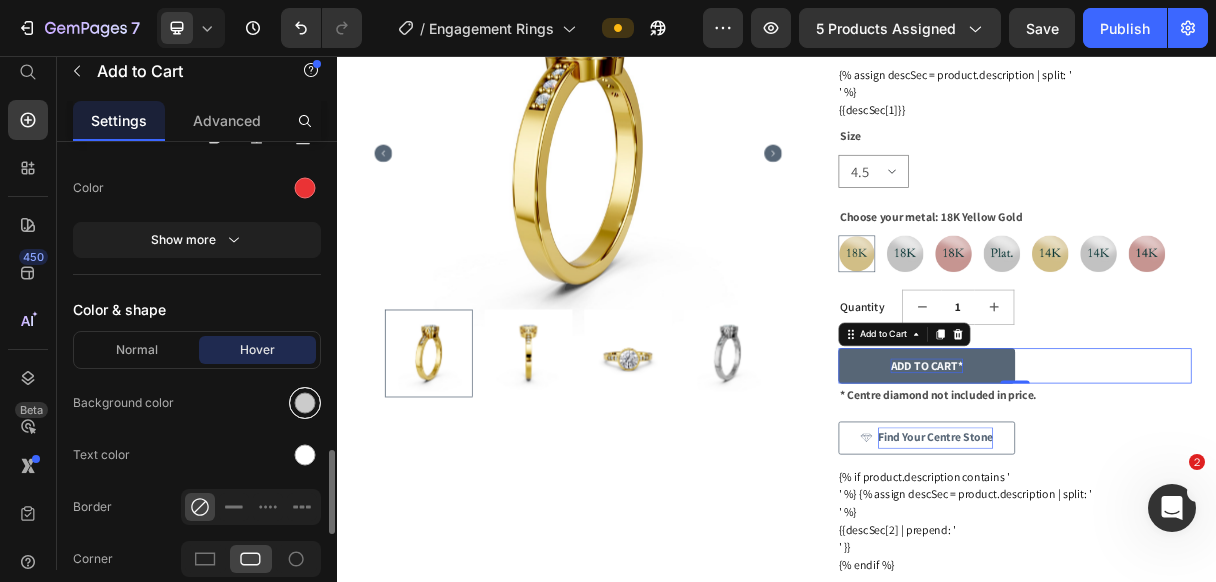 click at bounding box center [305, 403] 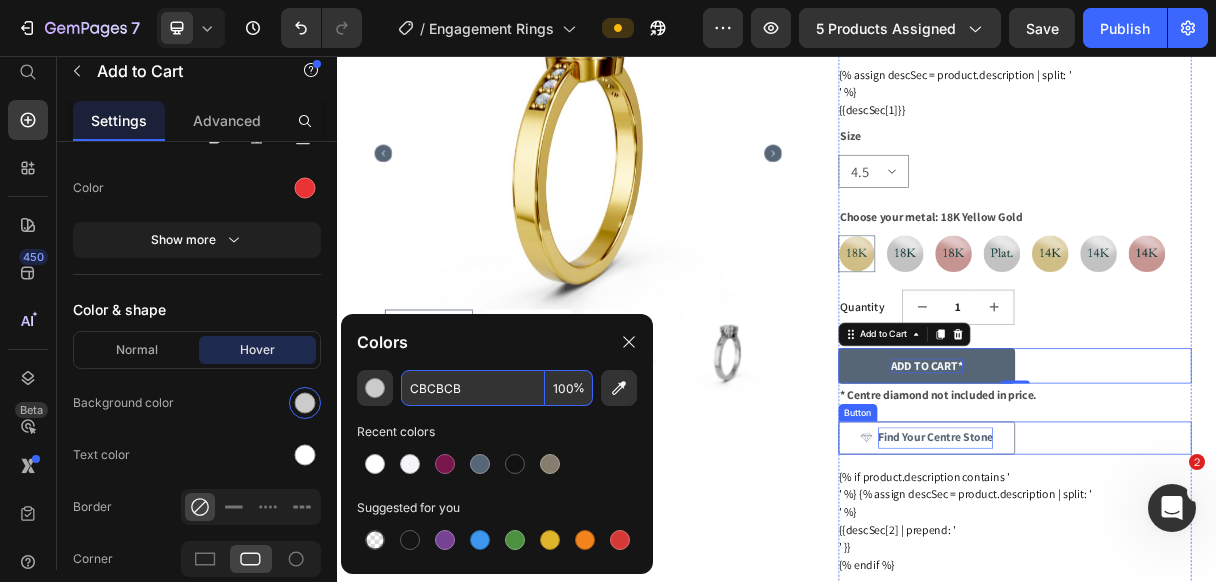 click on "Find Your Centre Stone" at bounding box center [1153, 577] 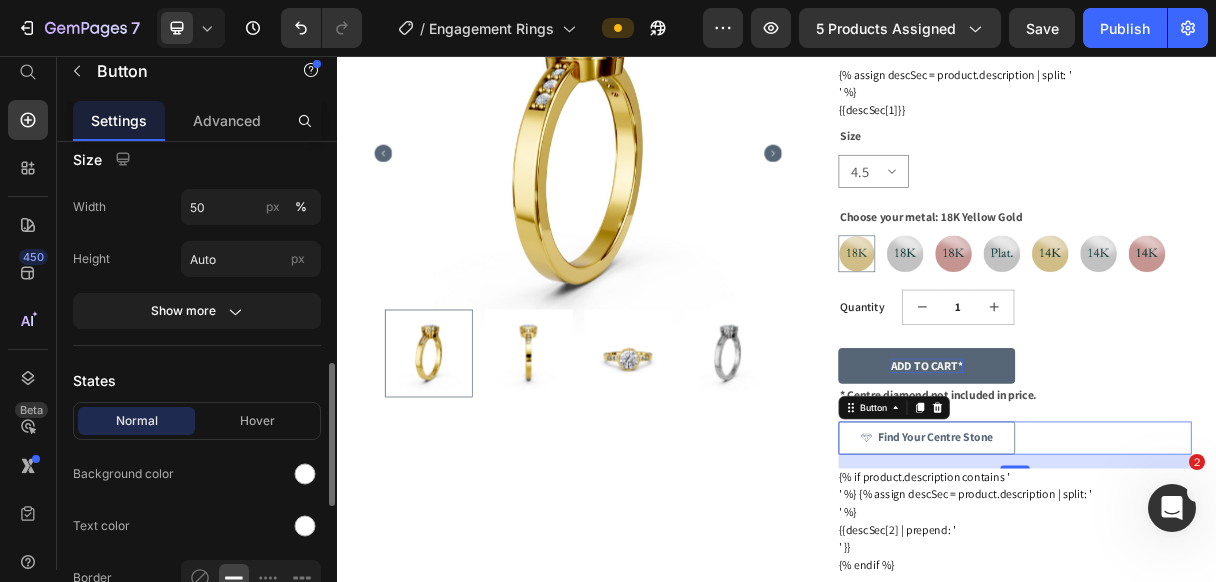 scroll, scrollTop: 480, scrollLeft: 0, axis: vertical 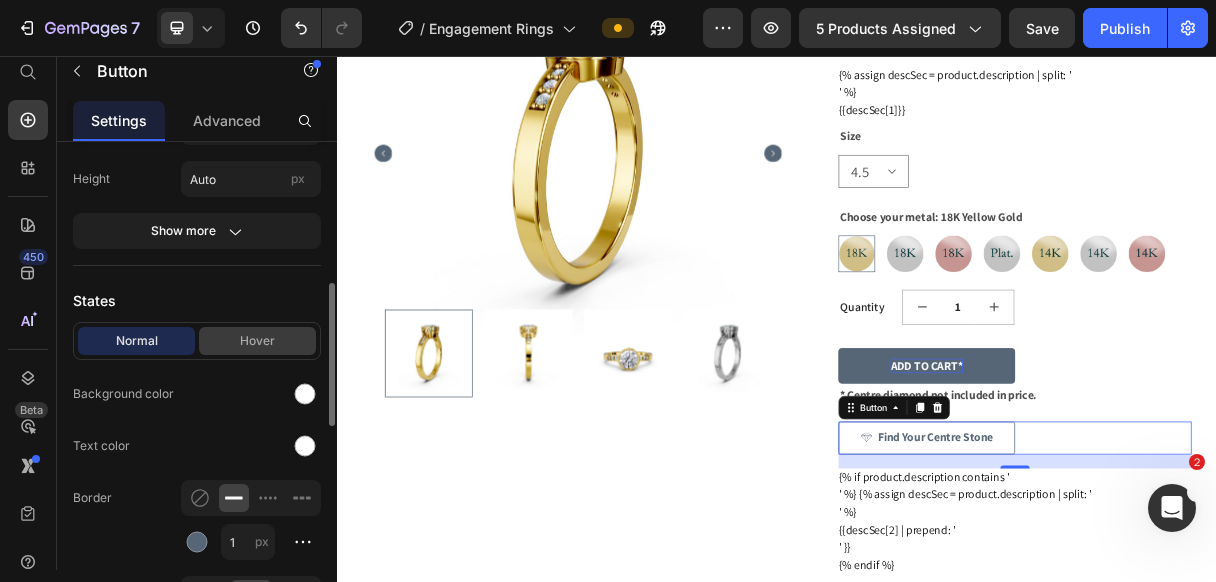 click on "Hover" at bounding box center [257, 341] 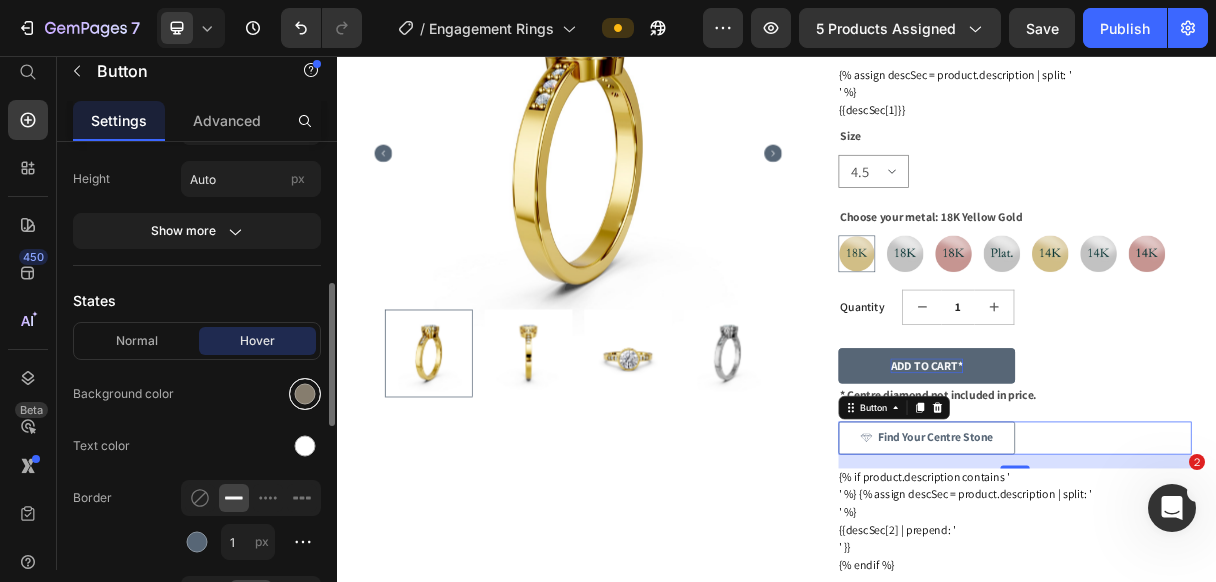 click at bounding box center [305, 394] 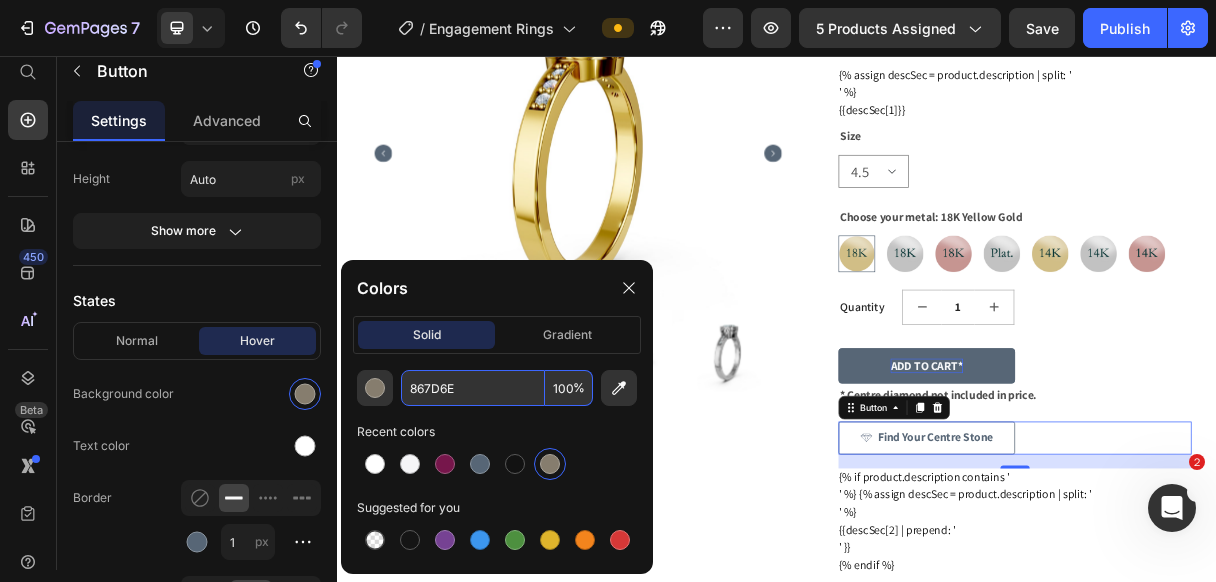 click on "867D6E" at bounding box center (473, 388) 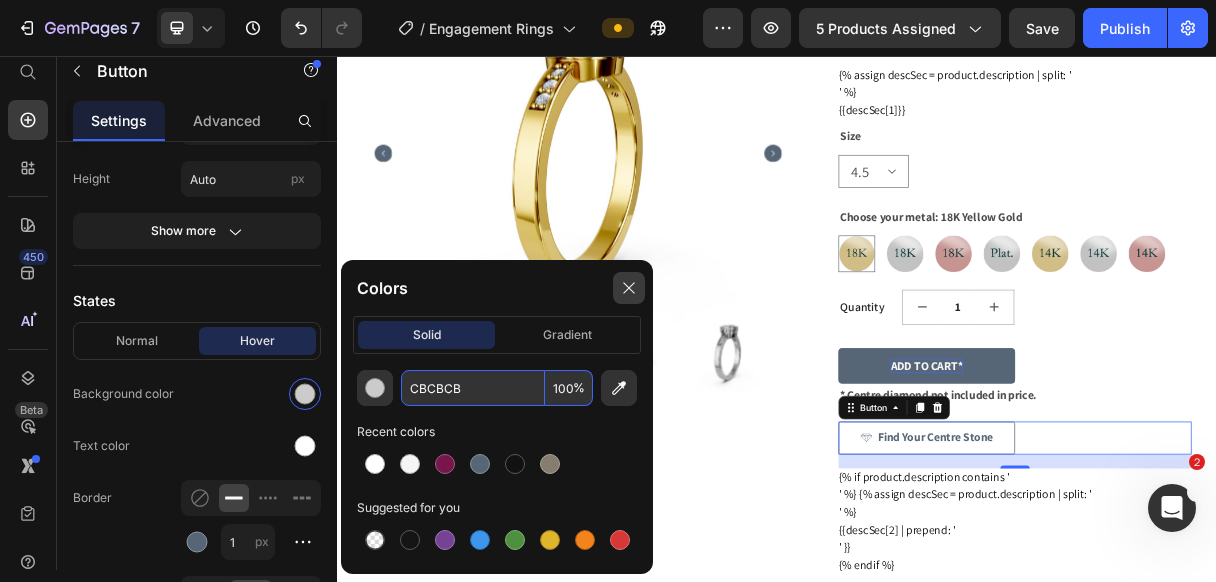 type on "CBCBCB" 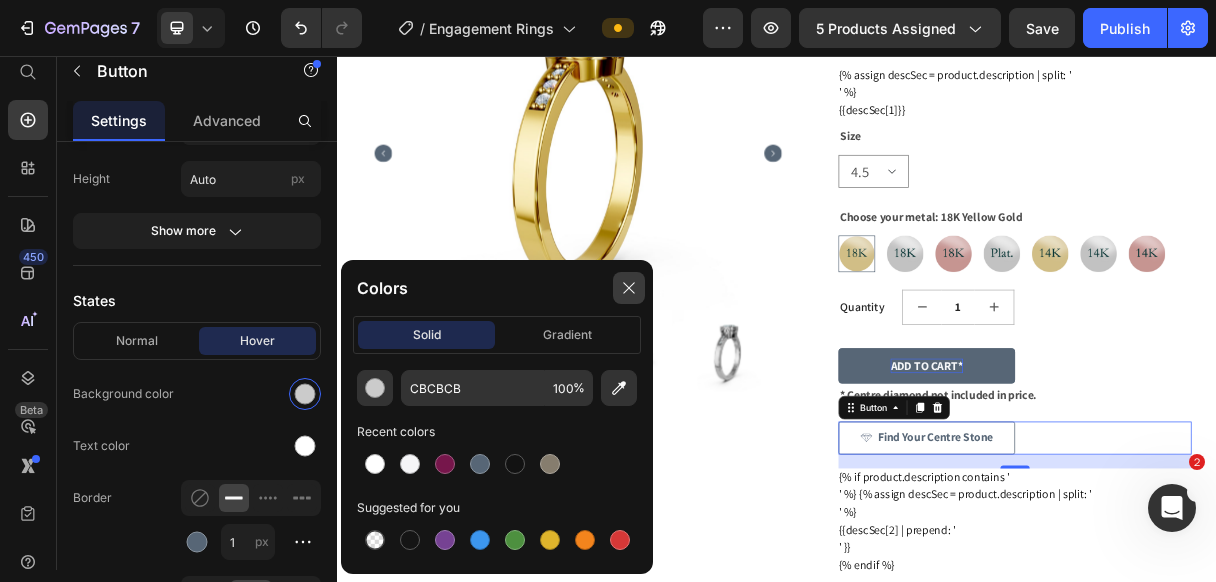 drag, startPoint x: 621, startPoint y: 291, endPoint x: 402, endPoint y: 317, distance: 220.53798 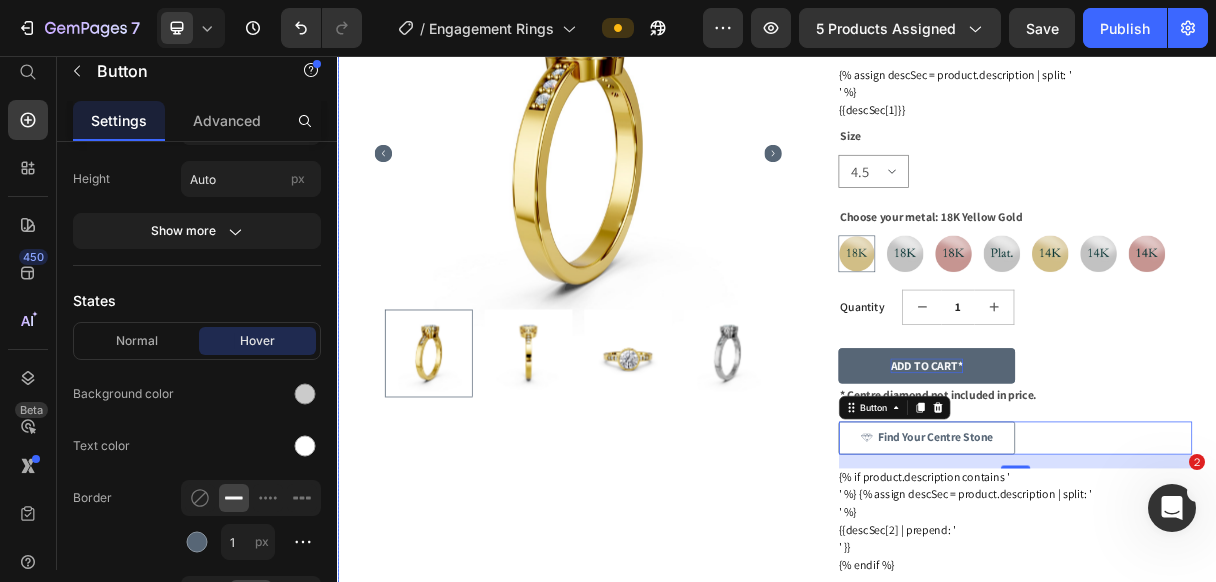 click on "Product Images" at bounding box center (665, 306) 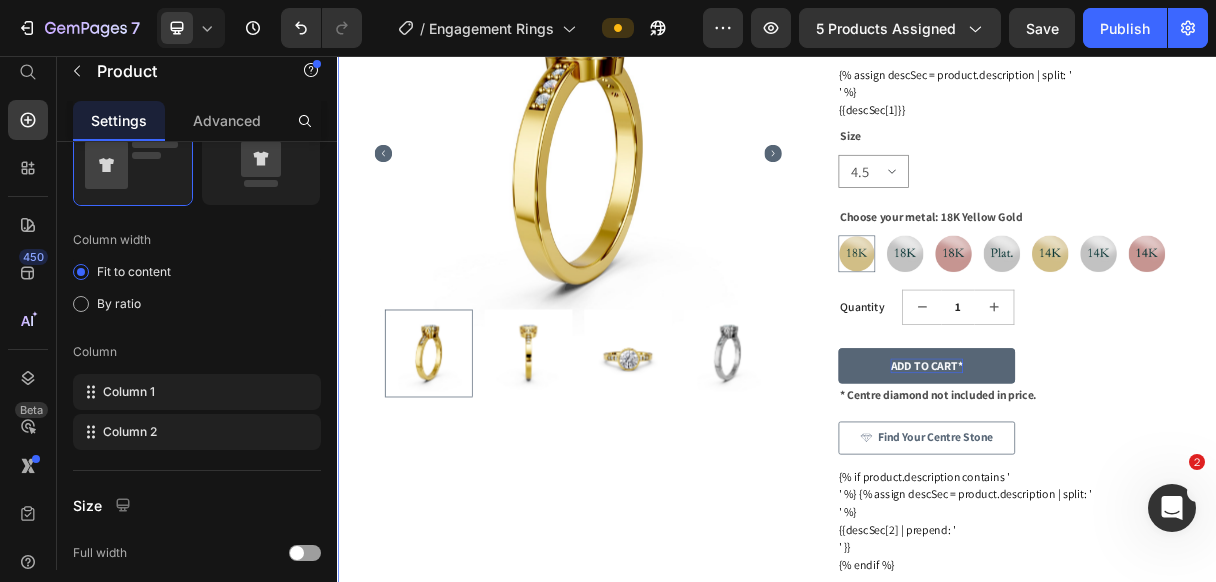 scroll, scrollTop: 0, scrollLeft: 0, axis: both 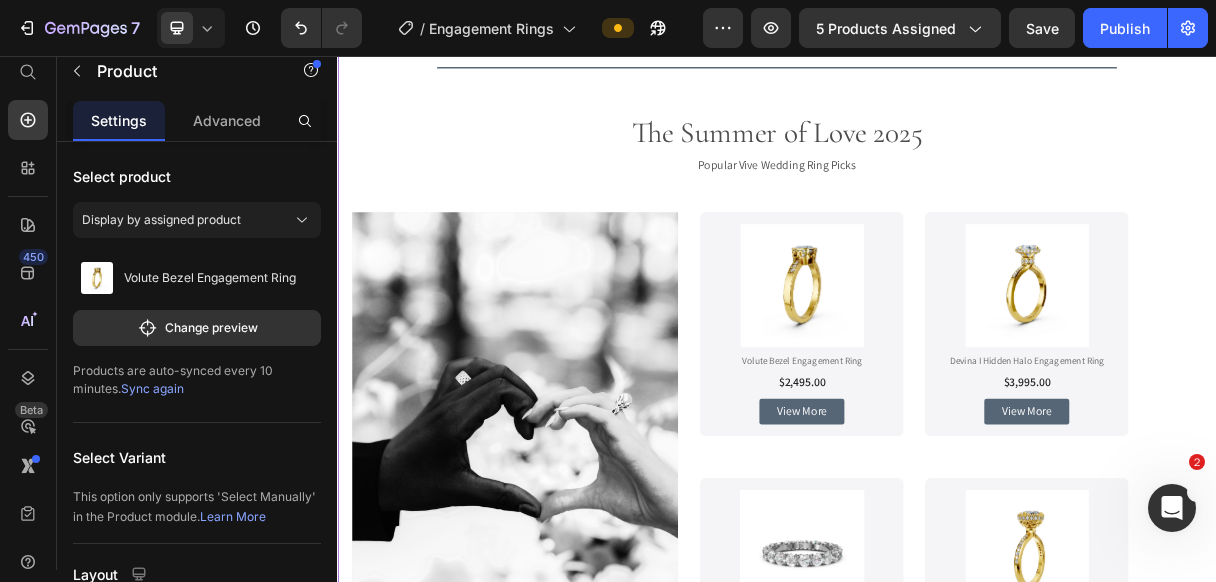 click at bounding box center (971, 732) 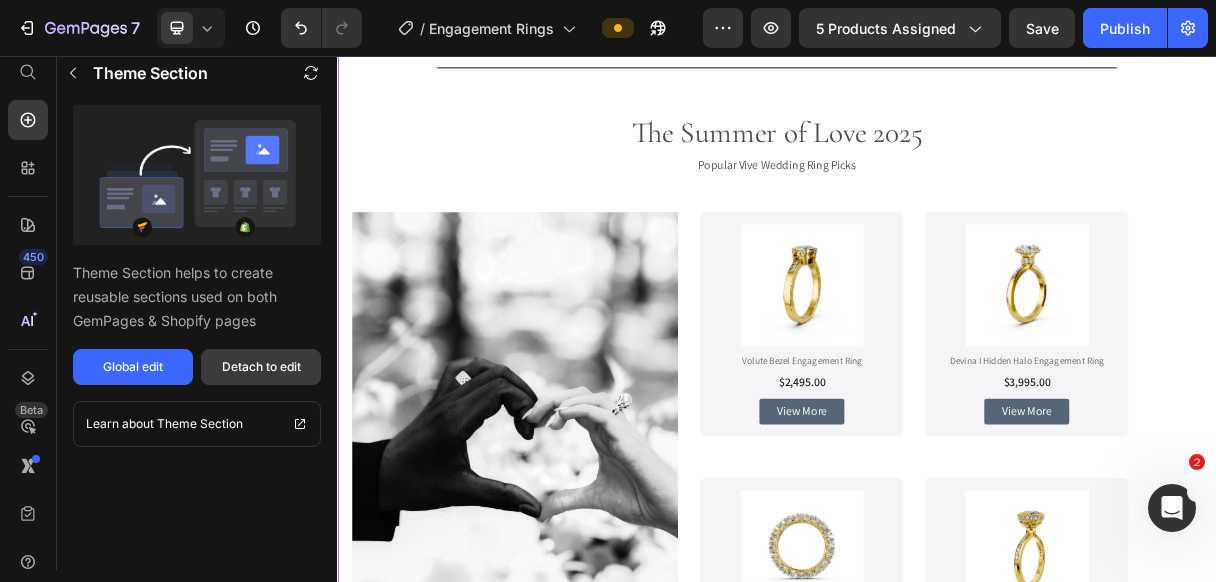 click on "Detach to edit" at bounding box center [261, 367] 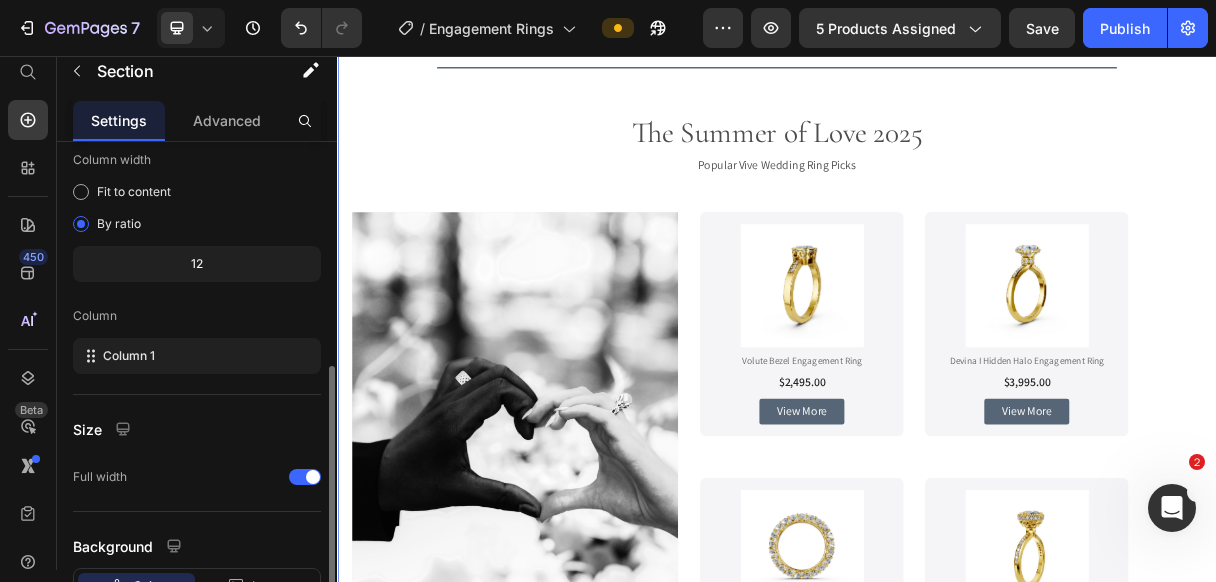 scroll, scrollTop: 321, scrollLeft: 0, axis: vertical 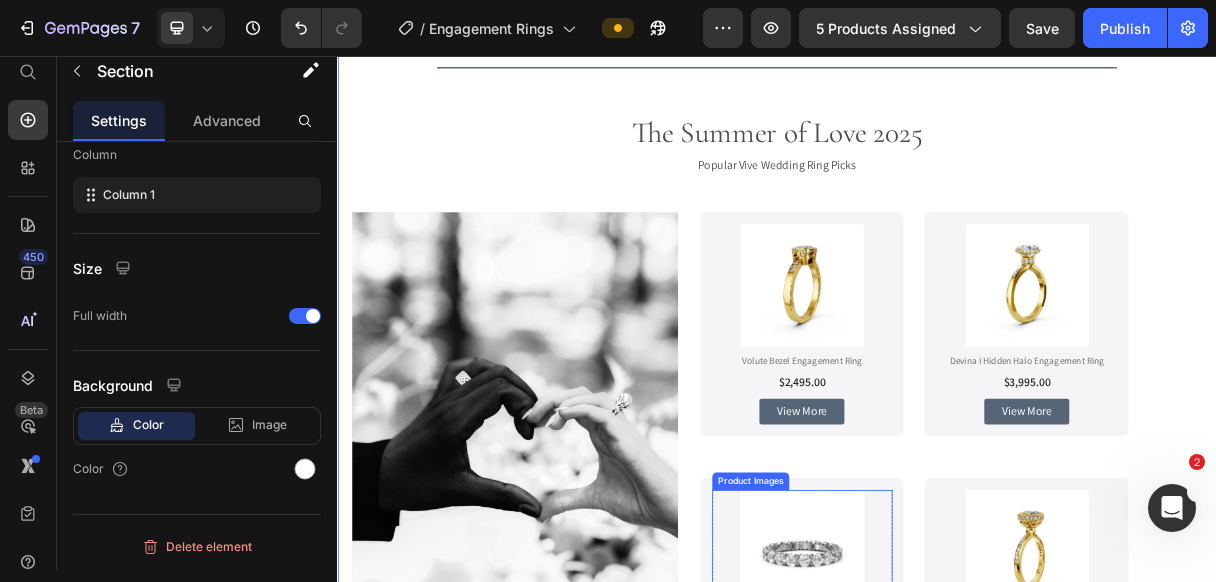 click at bounding box center [971, 732] 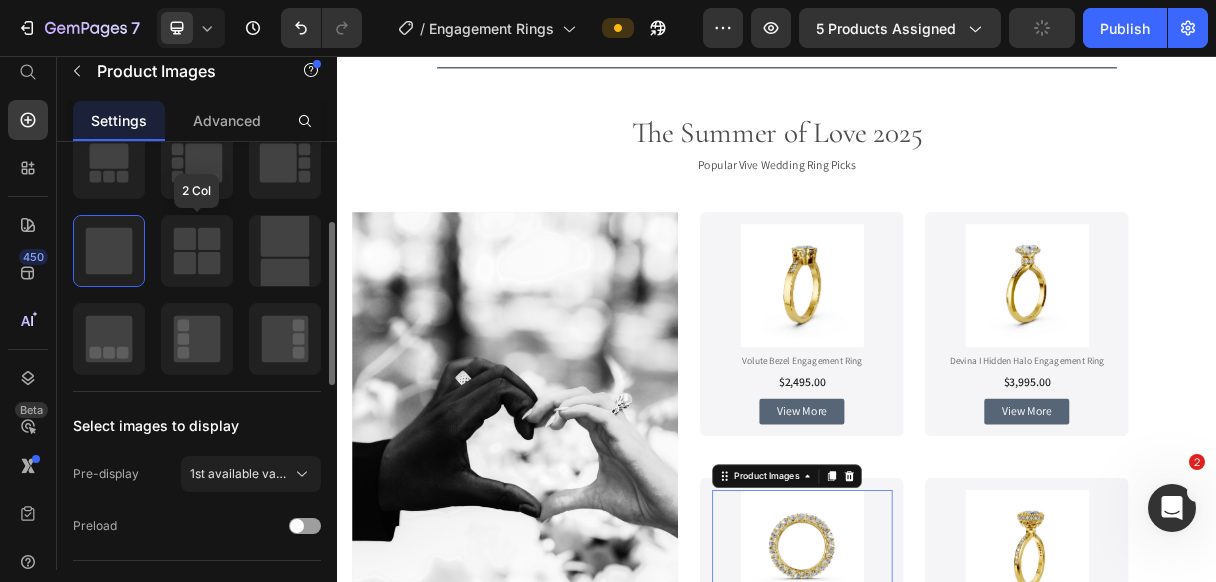 scroll, scrollTop: 400, scrollLeft: 0, axis: vertical 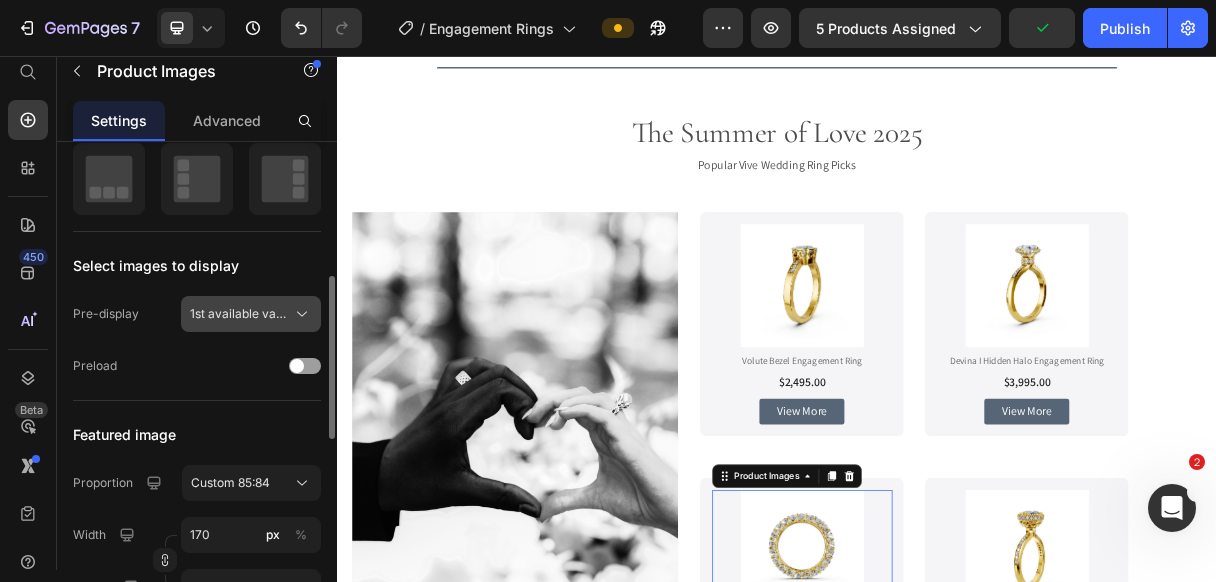 click 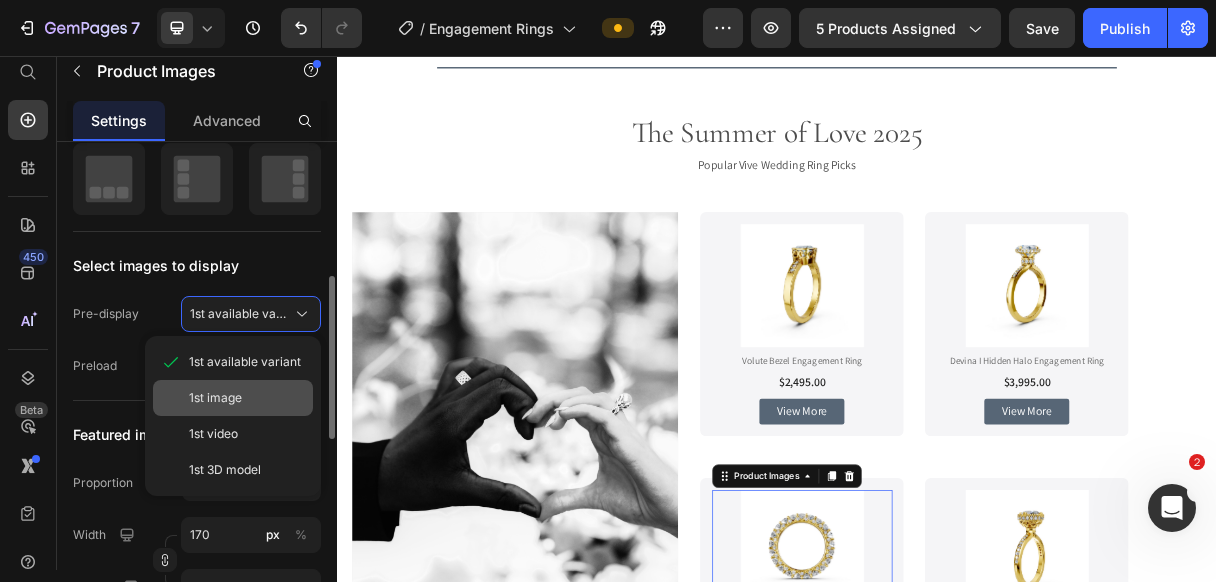 click on "1st image" at bounding box center (247, 398) 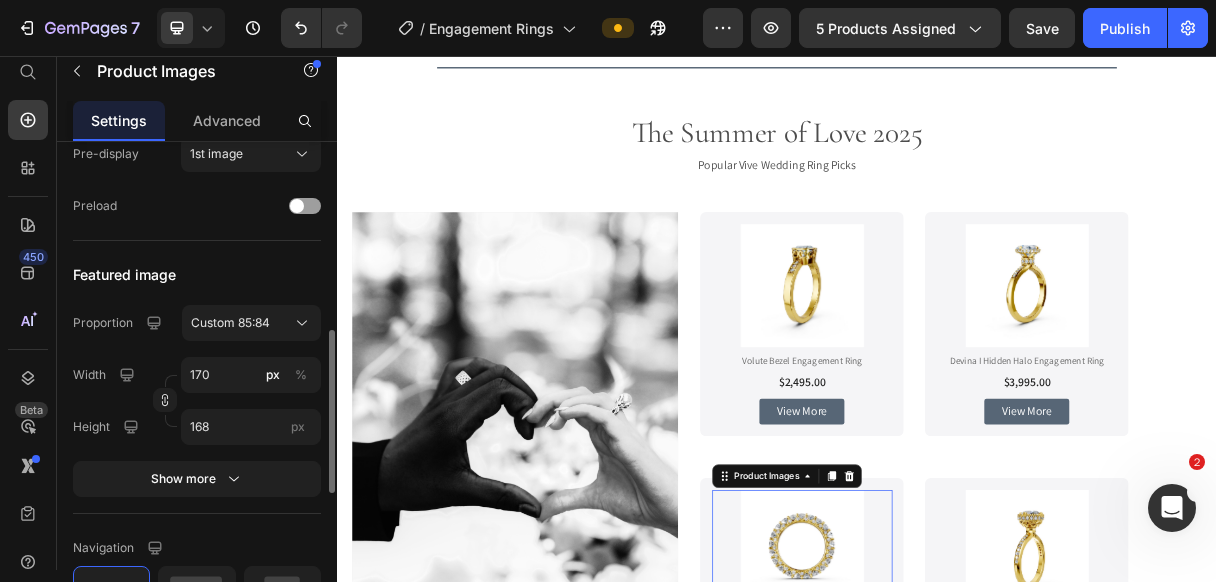 scroll, scrollTop: 640, scrollLeft: 0, axis: vertical 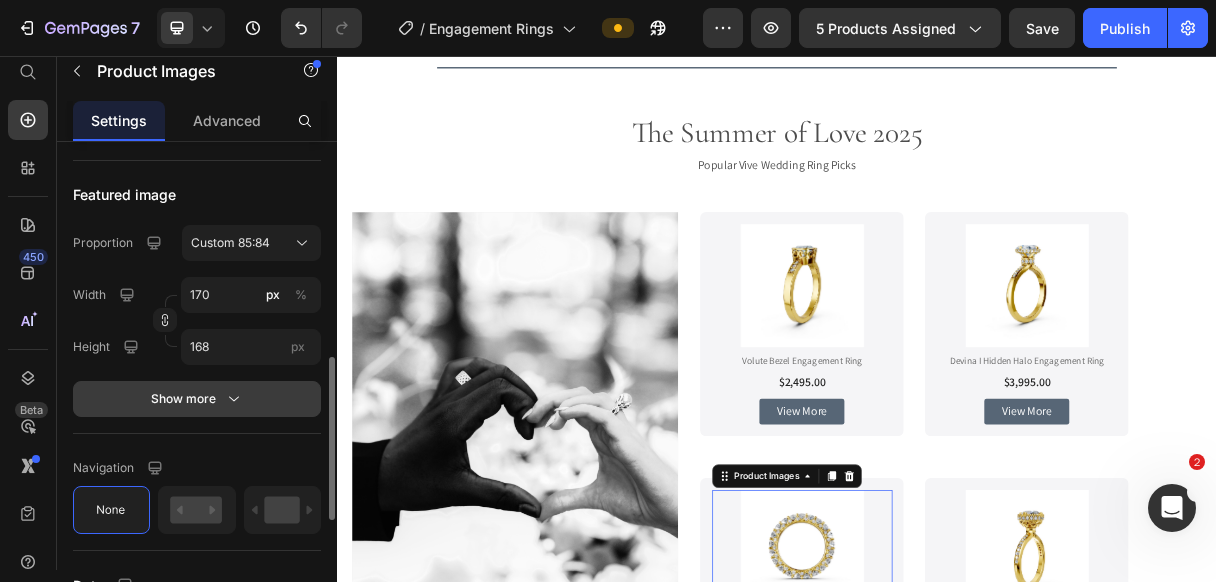 click on "Show more" at bounding box center [197, 399] 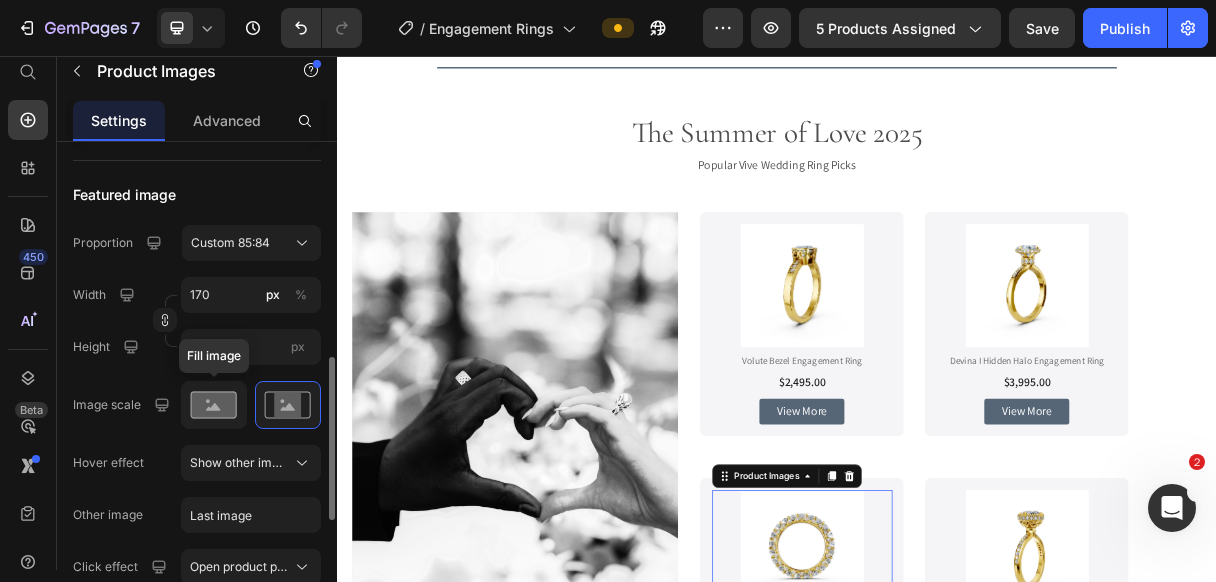 scroll, scrollTop: 720, scrollLeft: 0, axis: vertical 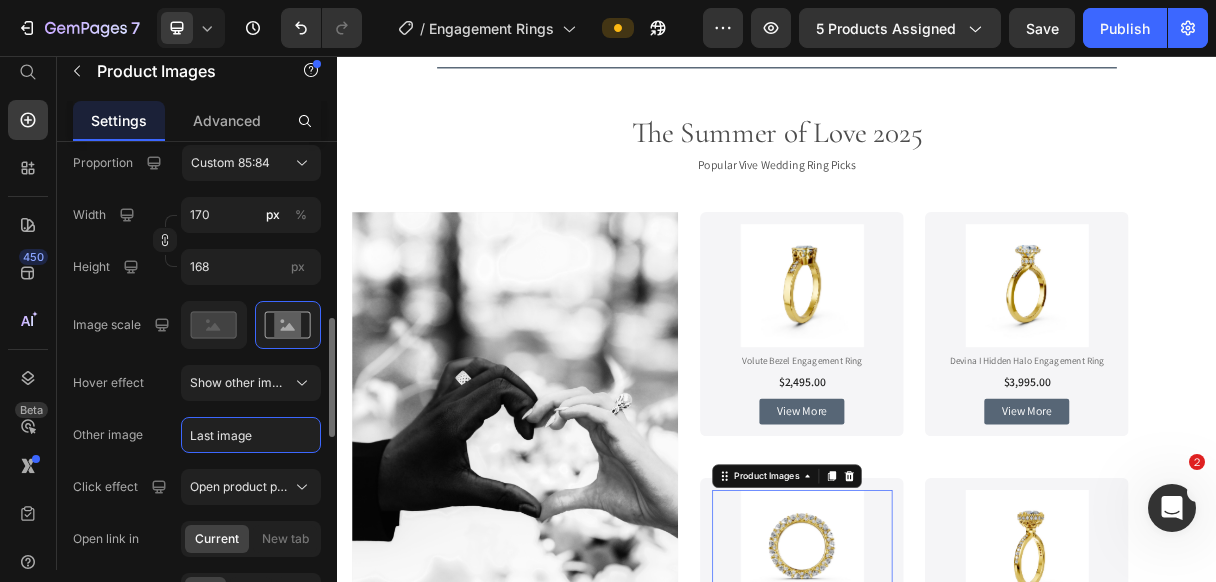 click on "Last image" at bounding box center (251, 435) 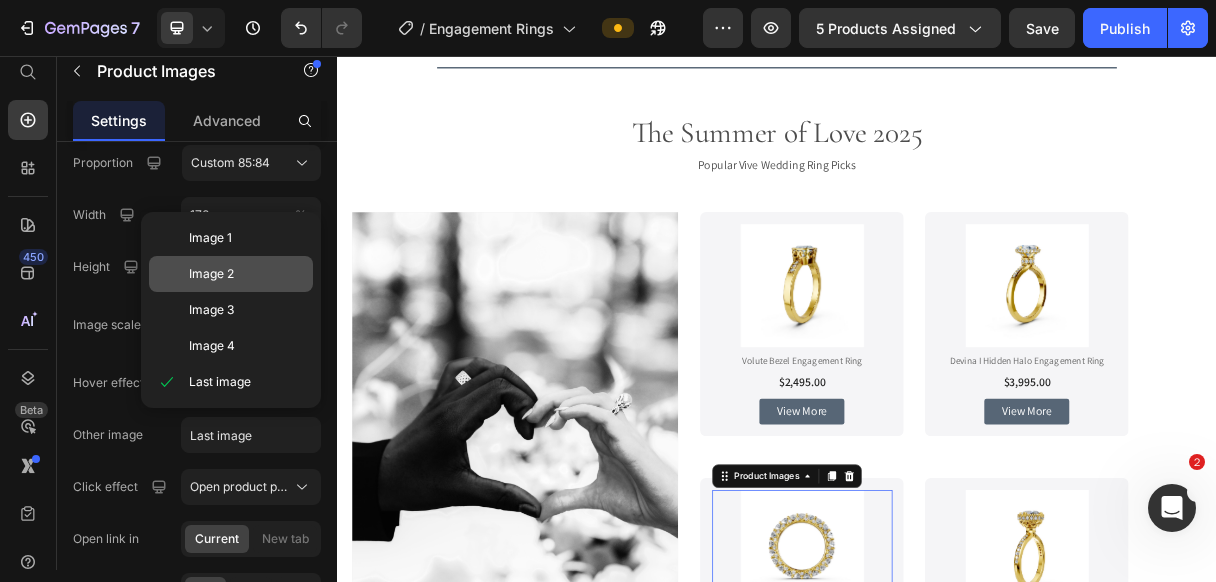 click on "Image 2" at bounding box center [247, 274] 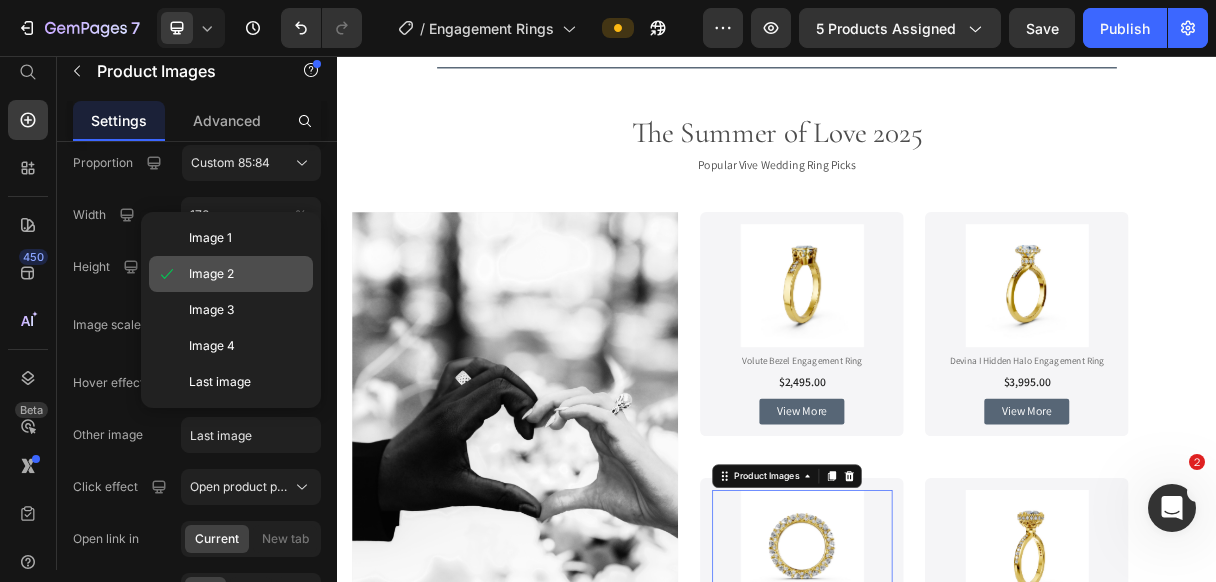 type on "2" 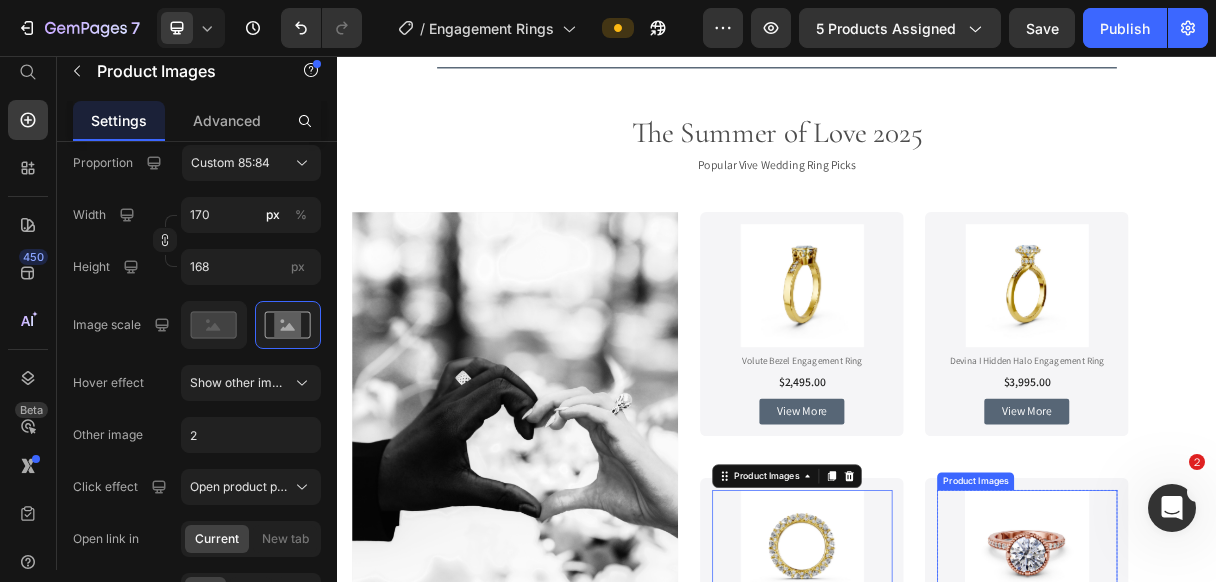 click at bounding box center [1278, 732] 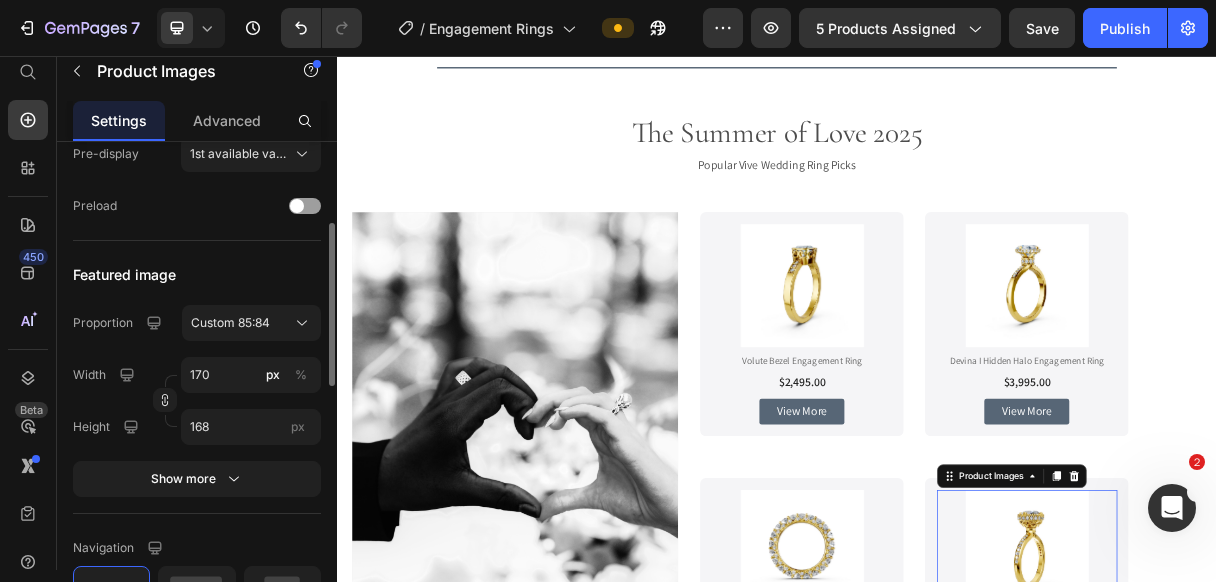 scroll, scrollTop: 400, scrollLeft: 0, axis: vertical 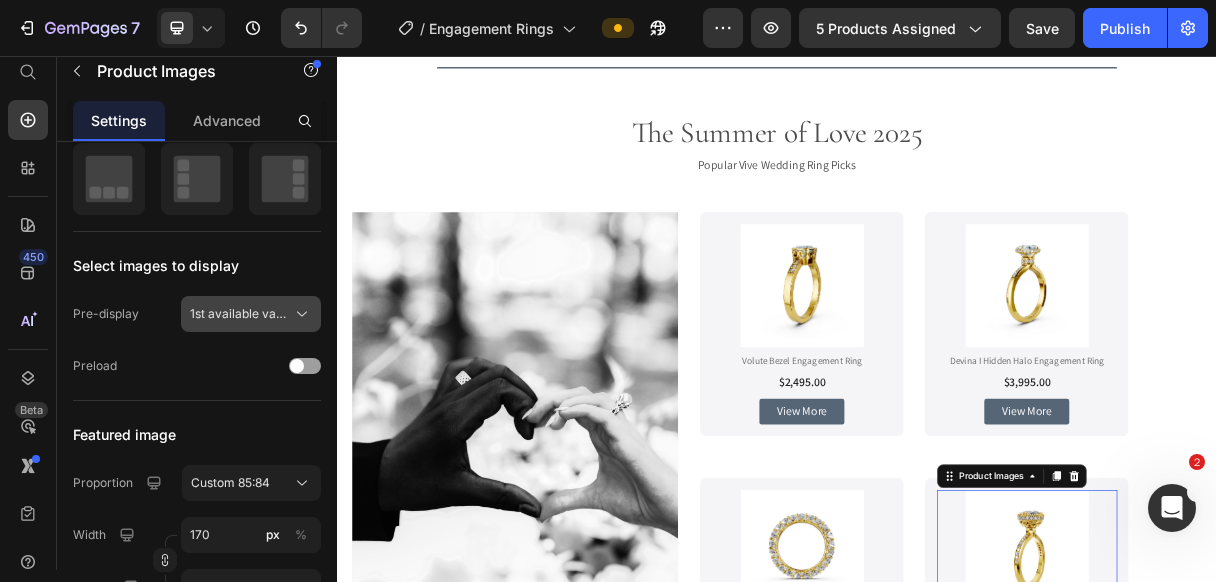 click on "1st available variant" at bounding box center (239, 314) 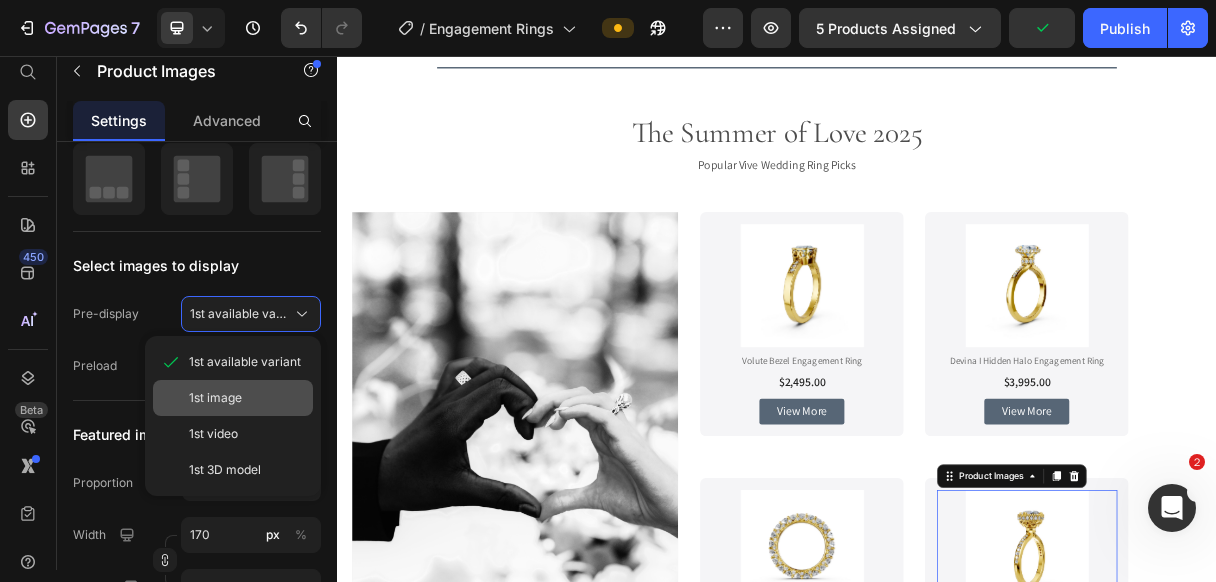 click on "1st image" at bounding box center [215, 398] 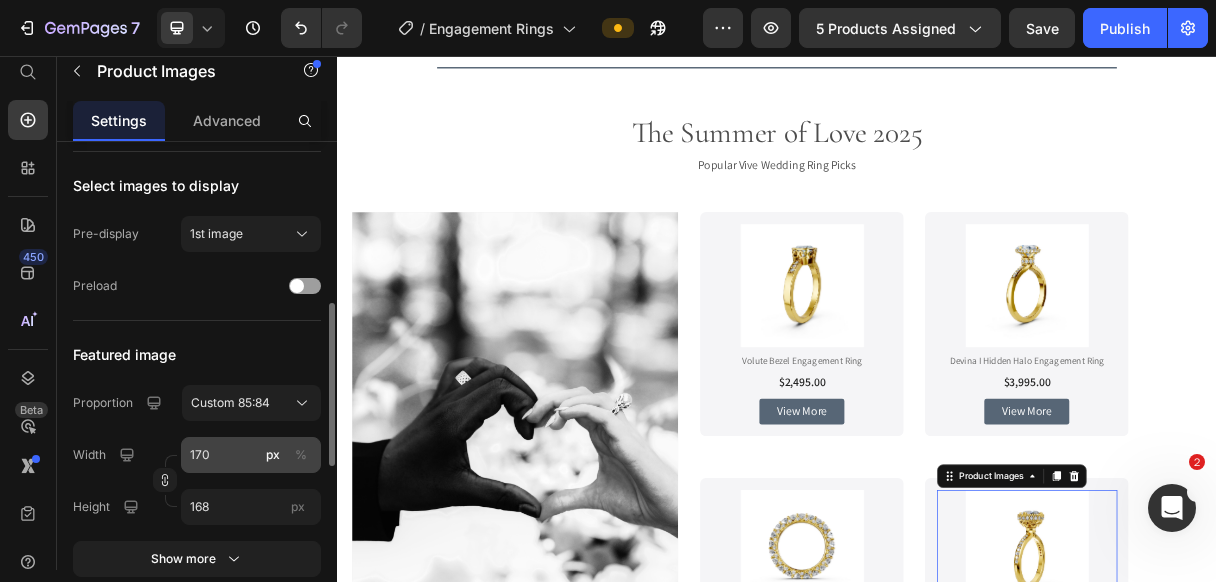 scroll, scrollTop: 560, scrollLeft: 0, axis: vertical 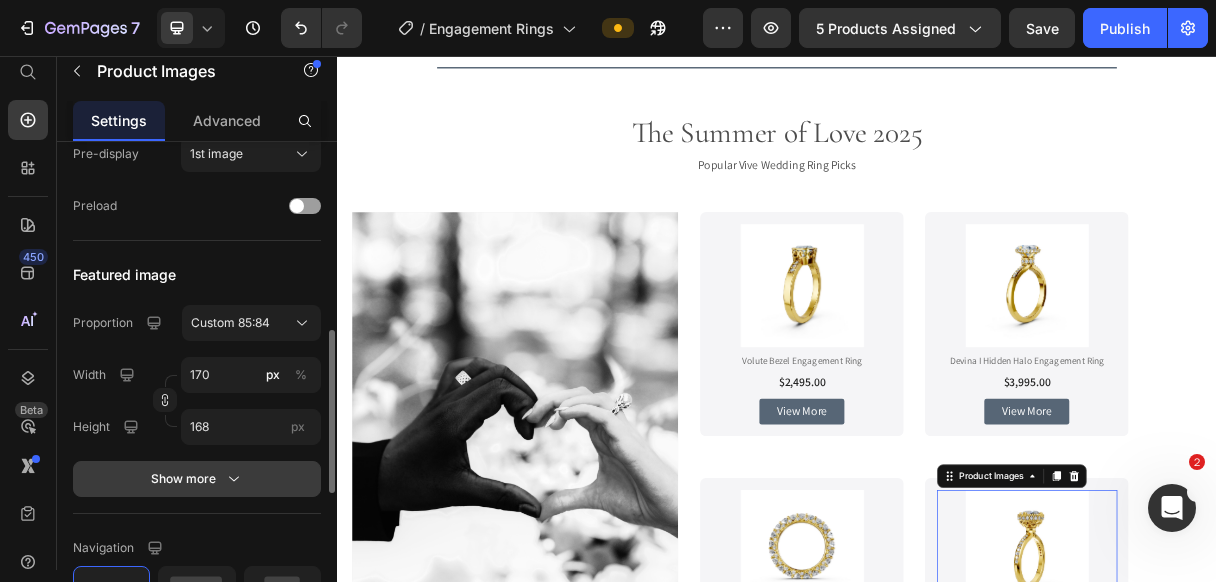 click on "Show more" at bounding box center (197, 479) 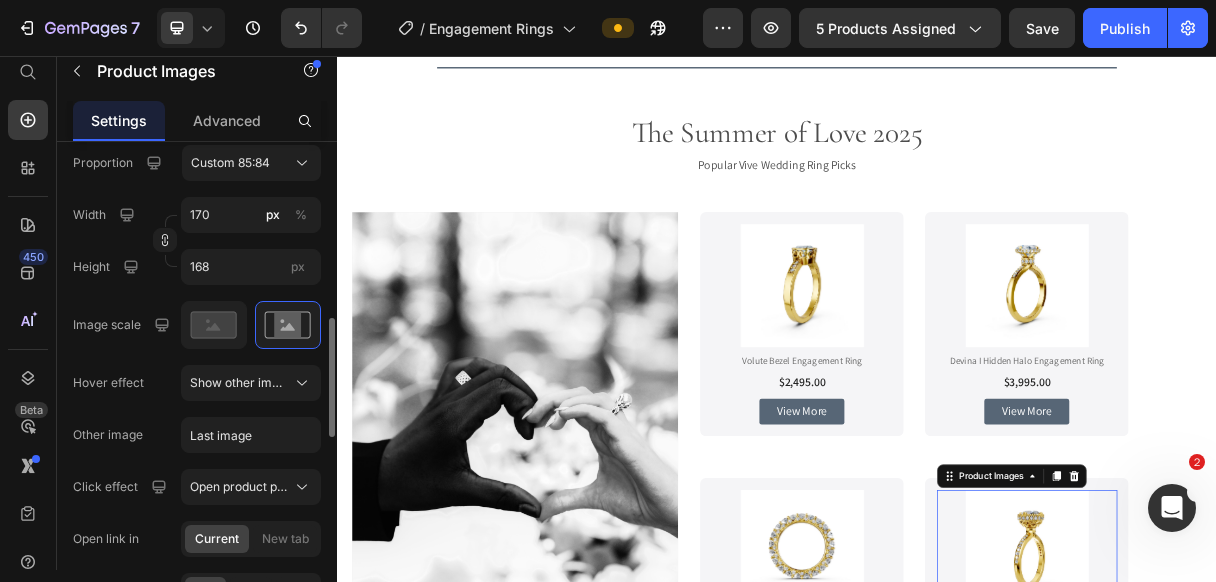 scroll, scrollTop: 800, scrollLeft: 0, axis: vertical 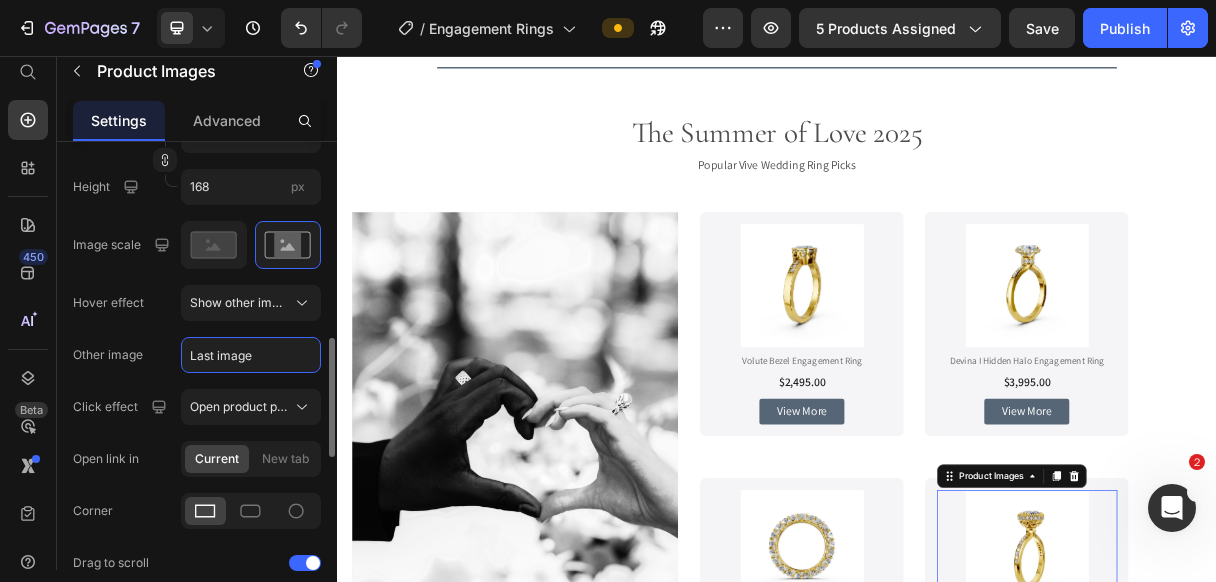 click on "Last image" at bounding box center [251, 355] 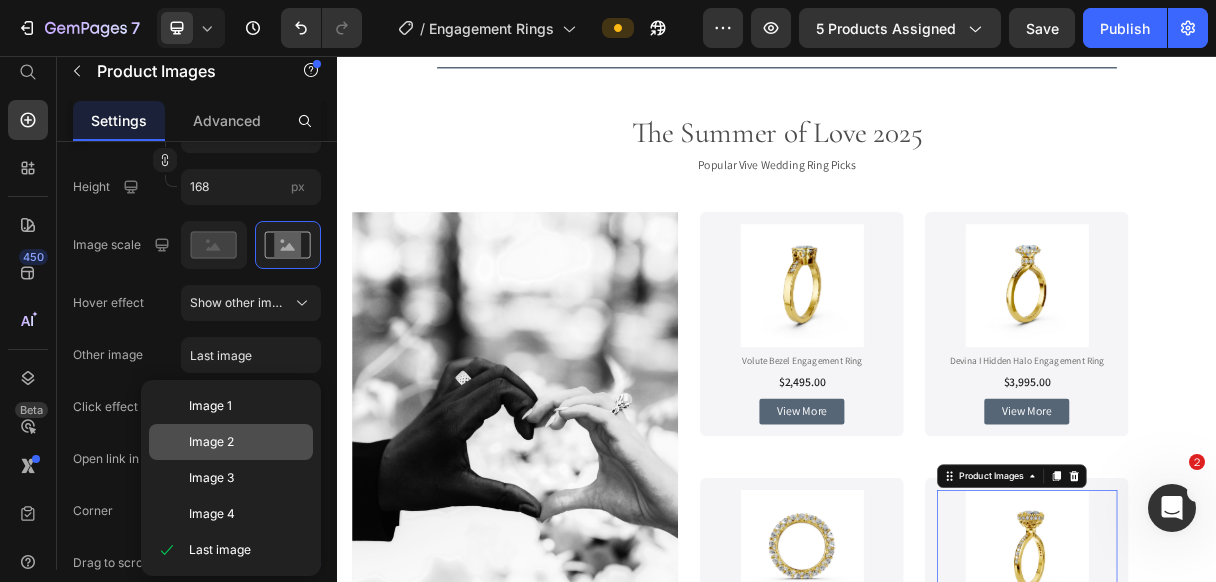 click on "Image 2" at bounding box center (211, 442) 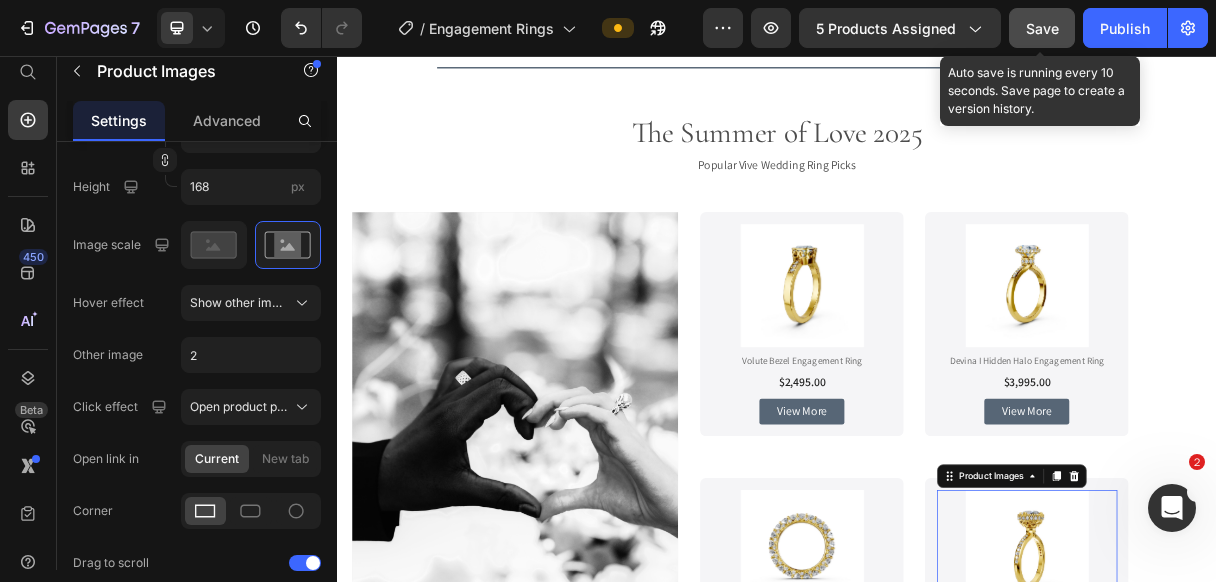 click on "Save" 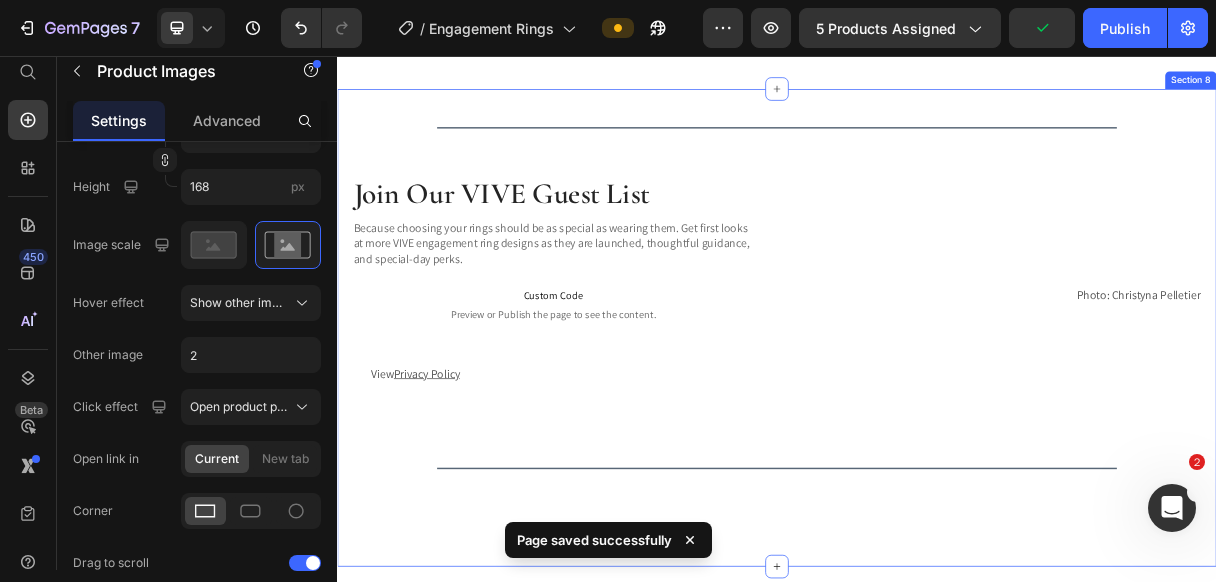 scroll, scrollTop: 3007, scrollLeft: 0, axis: vertical 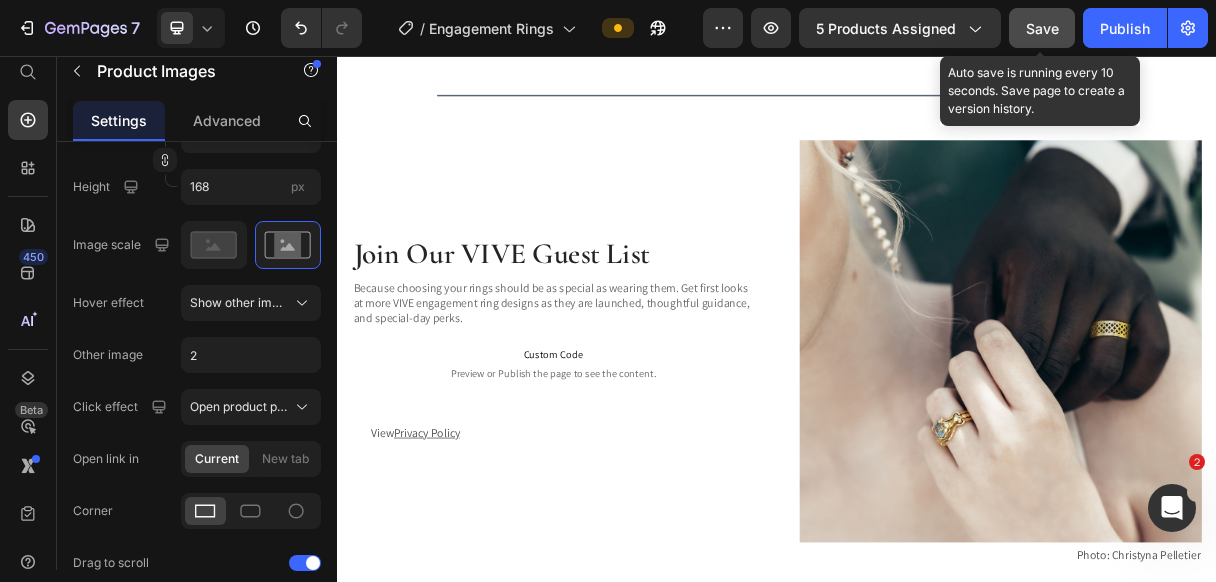 click on "Save" 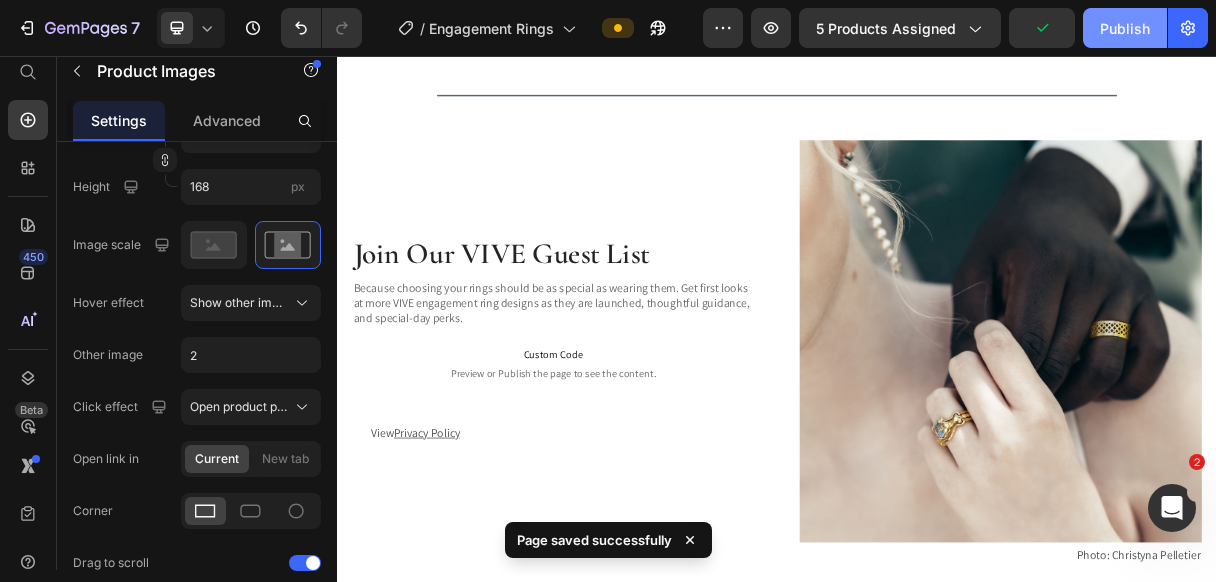 click on "Publish" at bounding box center (1125, 28) 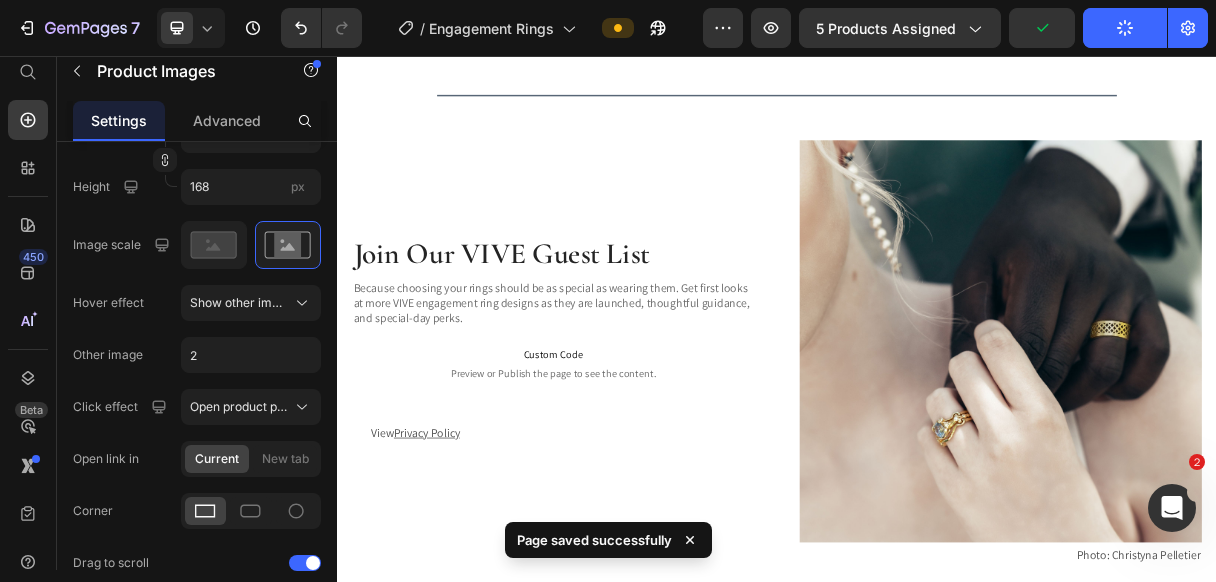 type 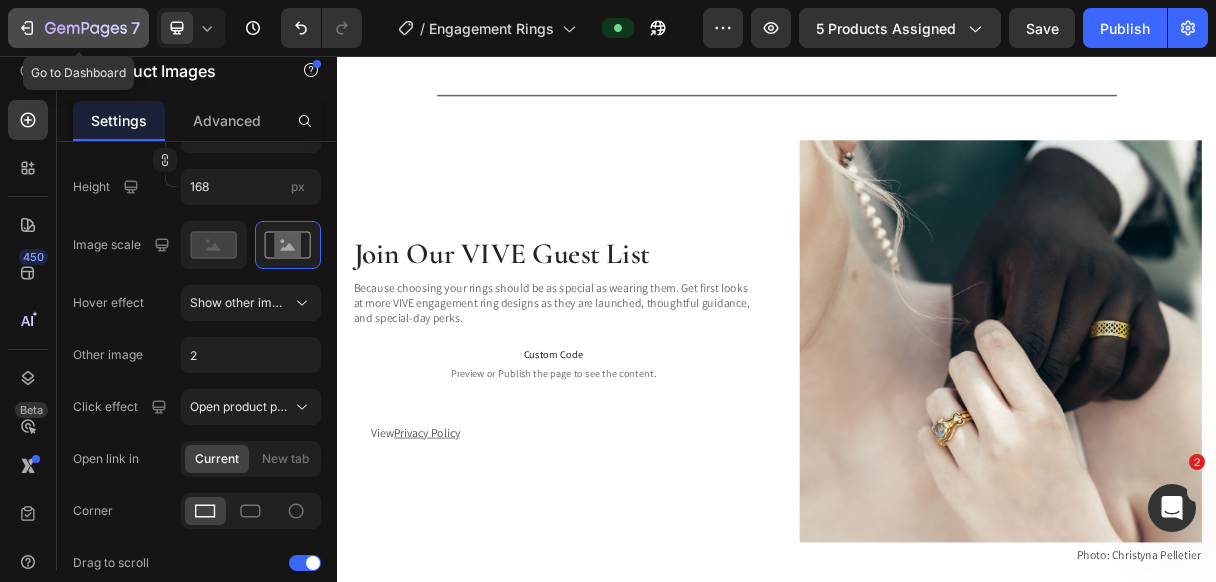 click 